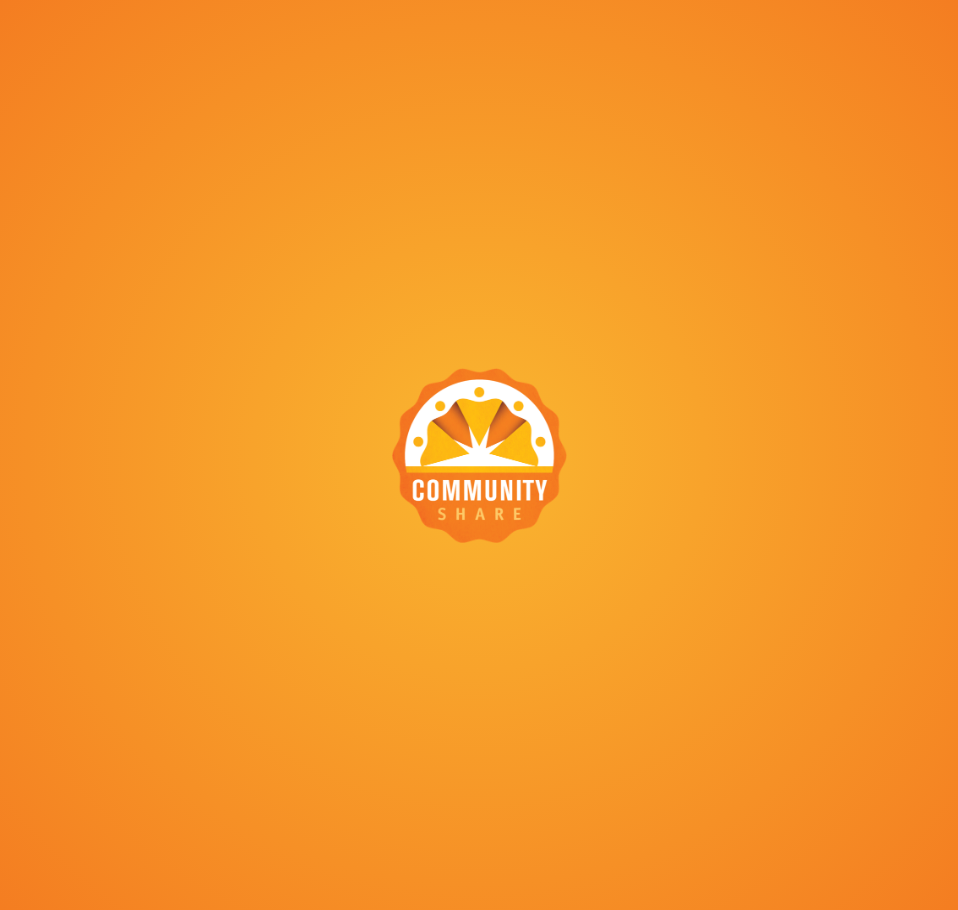 scroll, scrollTop: 0, scrollLeft: 0, axis: both 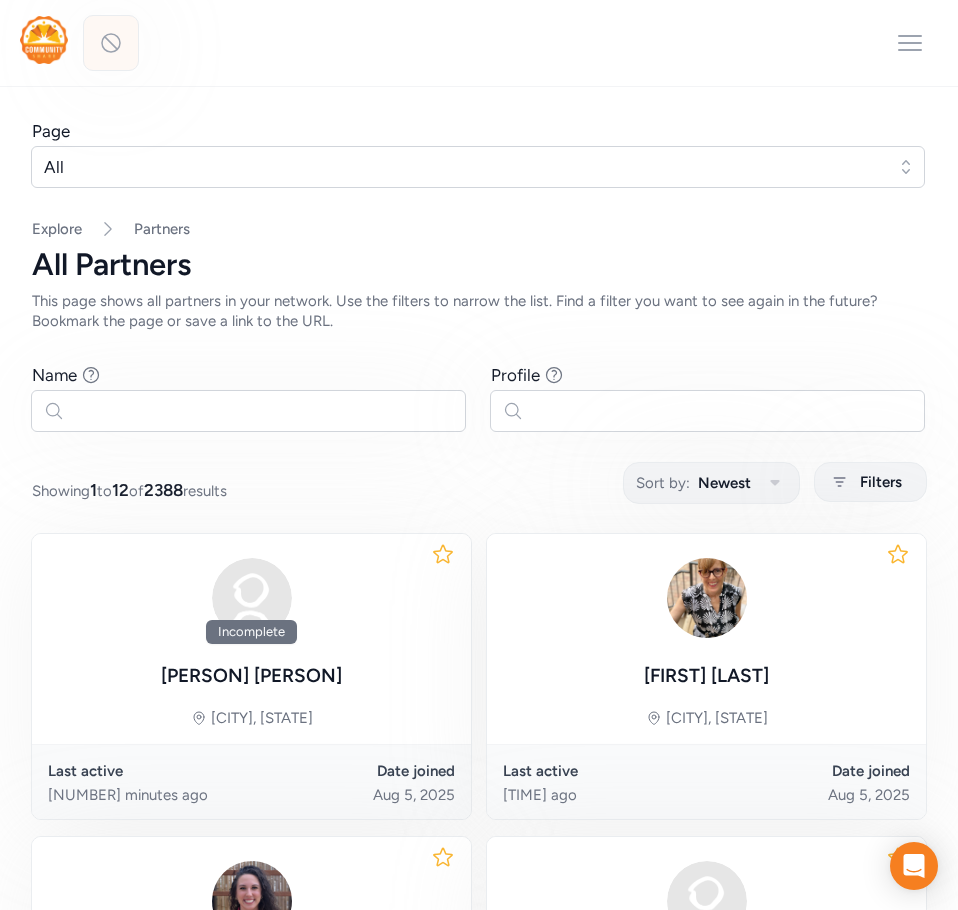 click 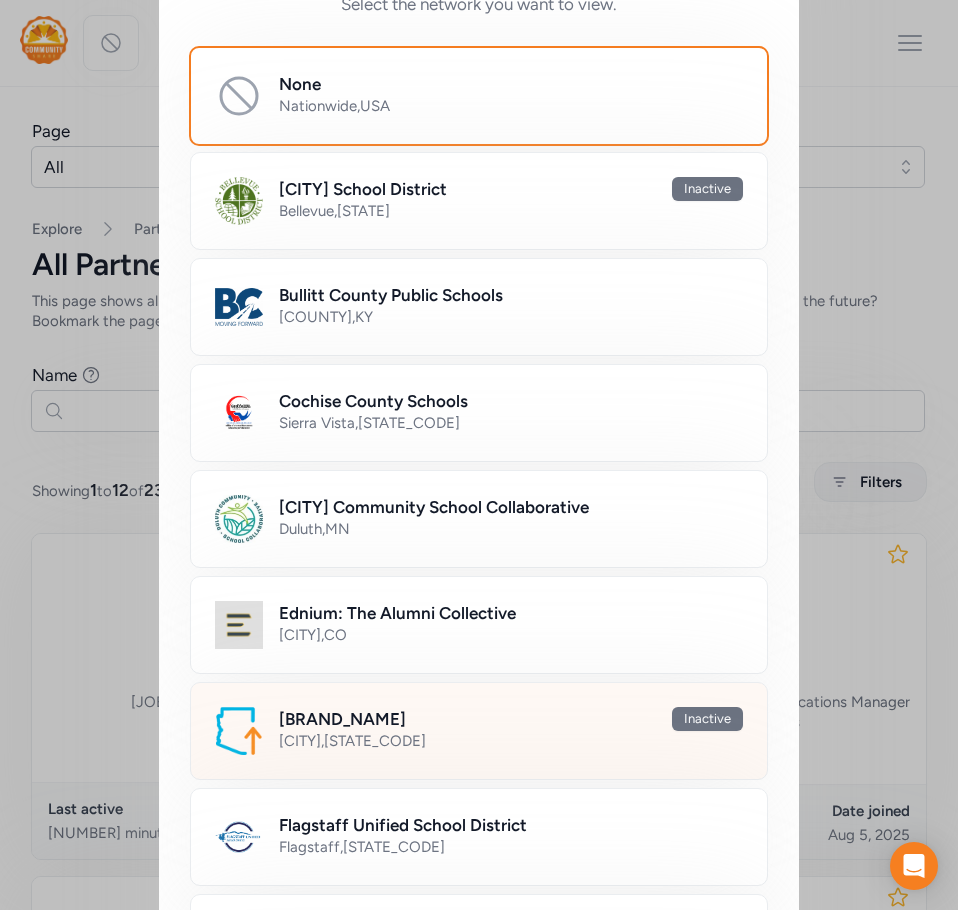 scroll, scrollTop: 300, scrollLeft: 0, axis: vertical 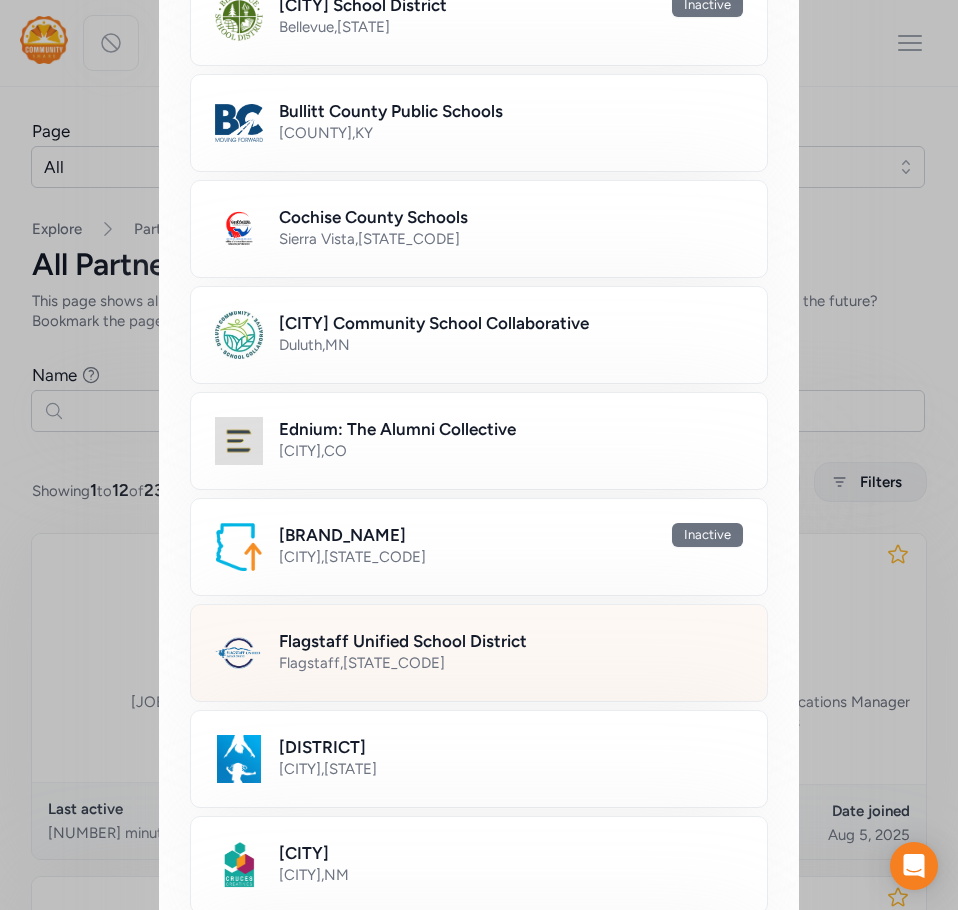 click on "[CITY] ,  [STATE]" at bounding box center [511, 663] 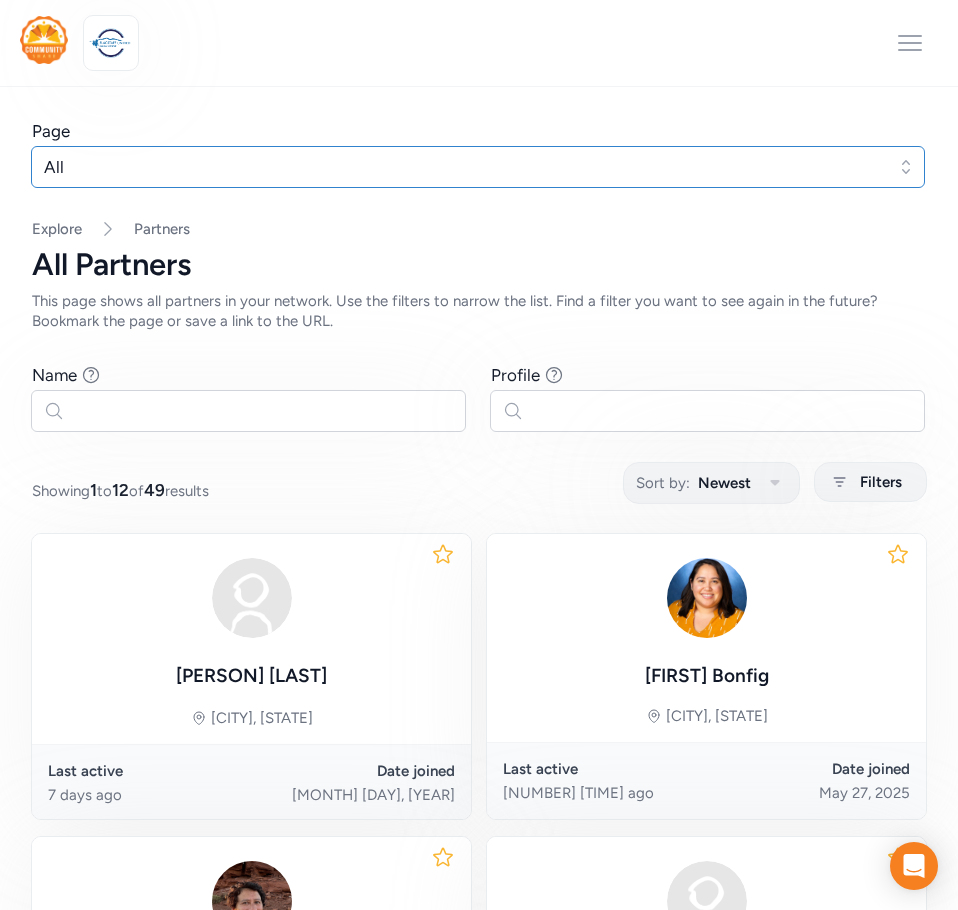 click on "All" at bounding box center (464, 167) 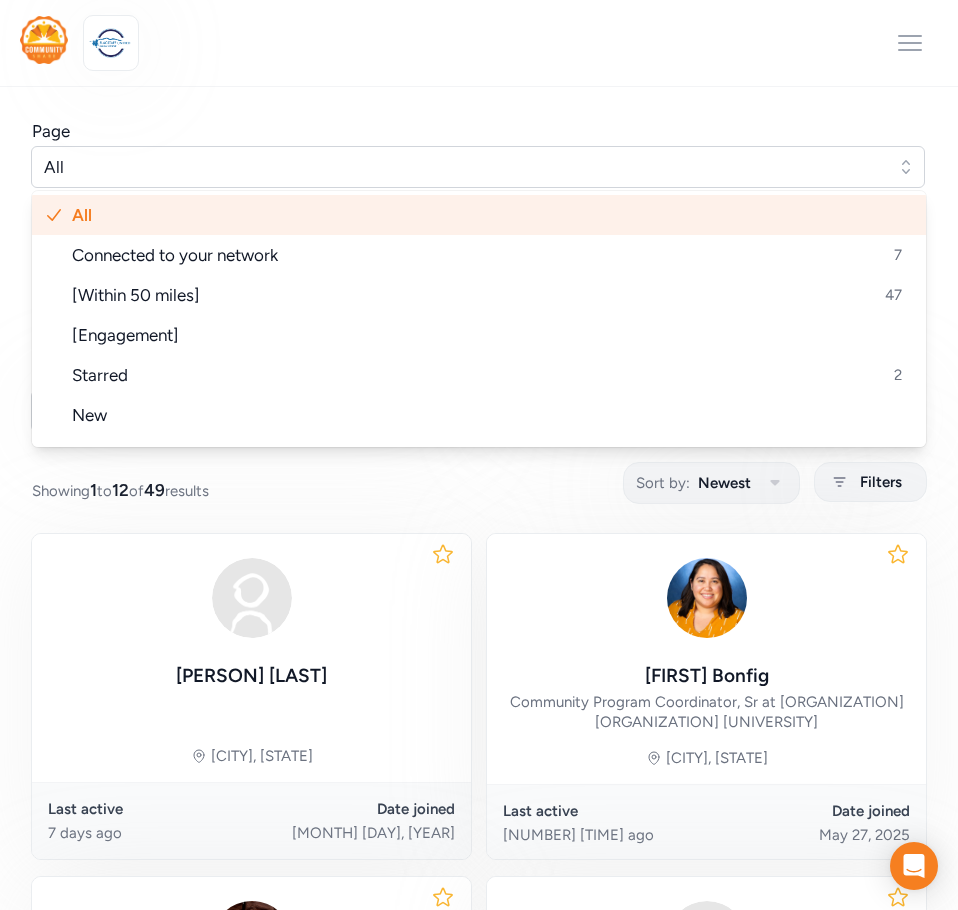 click on "Page All All Connected to your network 7 [Within 50 miles] 47 [Engagement] Starred 2 New Sleeping Inactive 1 Incomplete Profile 6 No Interactions 42 3+ Evaluations 25+ Hours Served 50+ Students Served 4 $50+ Donations Explore Partners All Partners This page shows all partners in your network. Use the filters to narrow the list. Find a filter you want to see again in the future? Bookmark the page or save a link to the URL. Name Find partners whose first or last name matches any of the words you enter. Profile Find partners that have a specific phrase in their biography, or in the description of their skills and experience. Showing  1  to  12  of  49  results Sort by: Newest Filters Patrice   [LAST] [CITY], [STATE] Last active 7 days ago Date joined Jul 28, 2025 Danielle   Bonfig Community Program Coordinator, Sr at Economic Policy Institute’s Center for Economic Education W.A. Franke College of Business Northern Arizona University [CITY], [STATE] Last active 8 days ago Date joined May 27, 2025 Franklyn   Telles" at bounding box center [479, 1374] 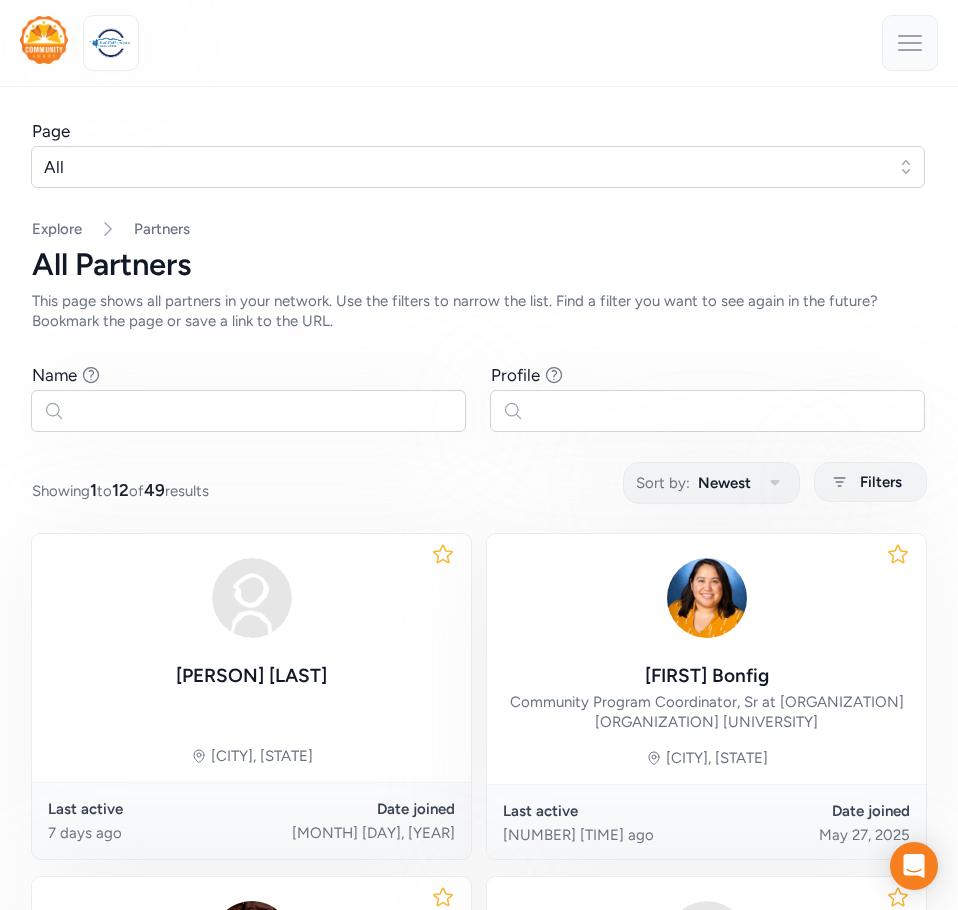 click 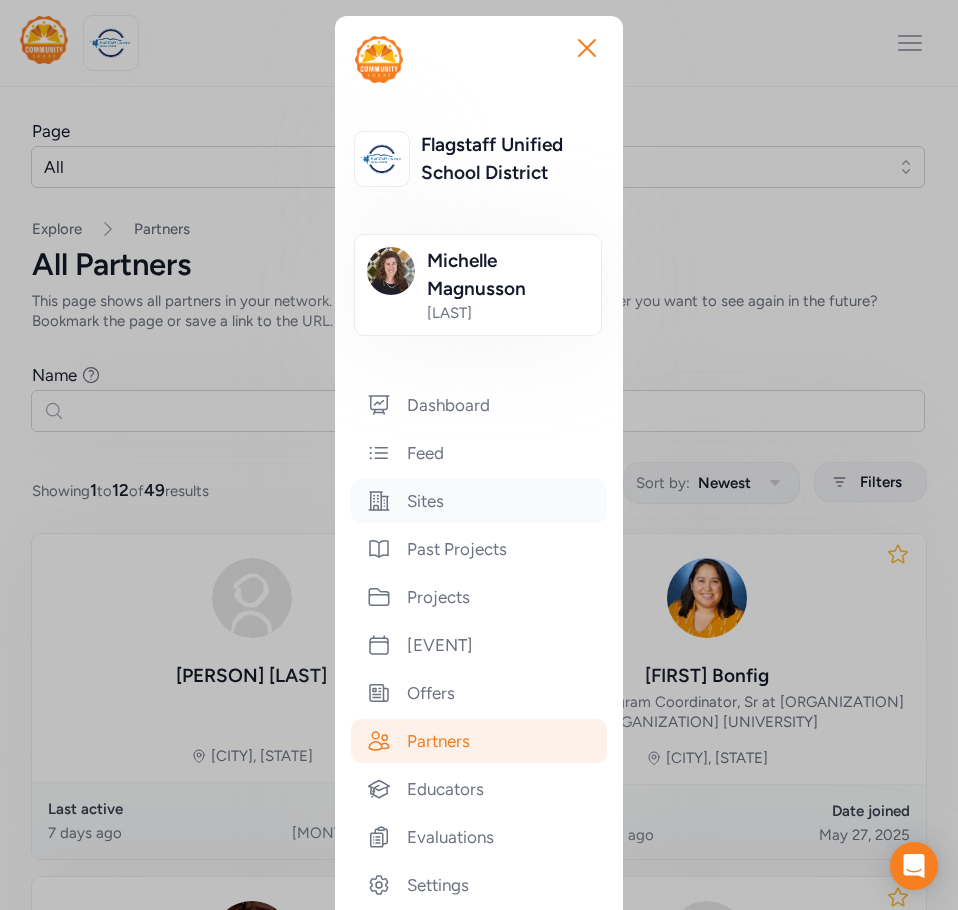 click on "Sites" at bounding box center [479, 501] 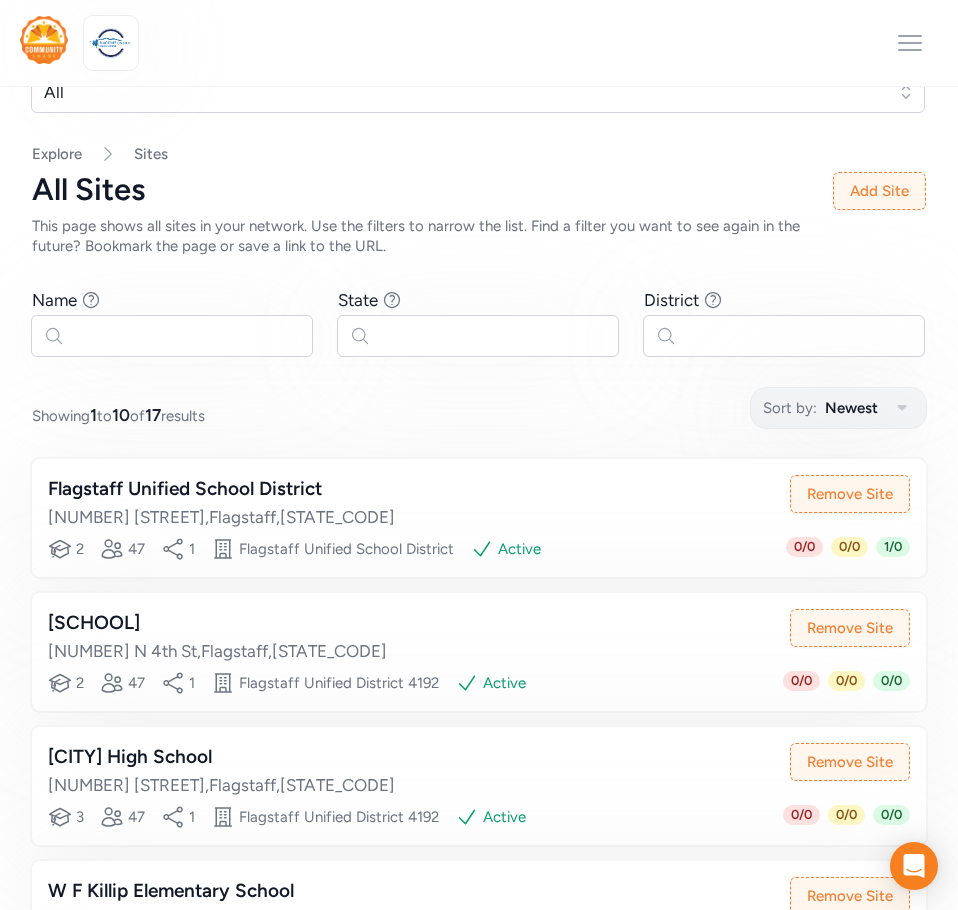 scroll, scrollTop: 300, scrollLeft: 0, axis: vertical 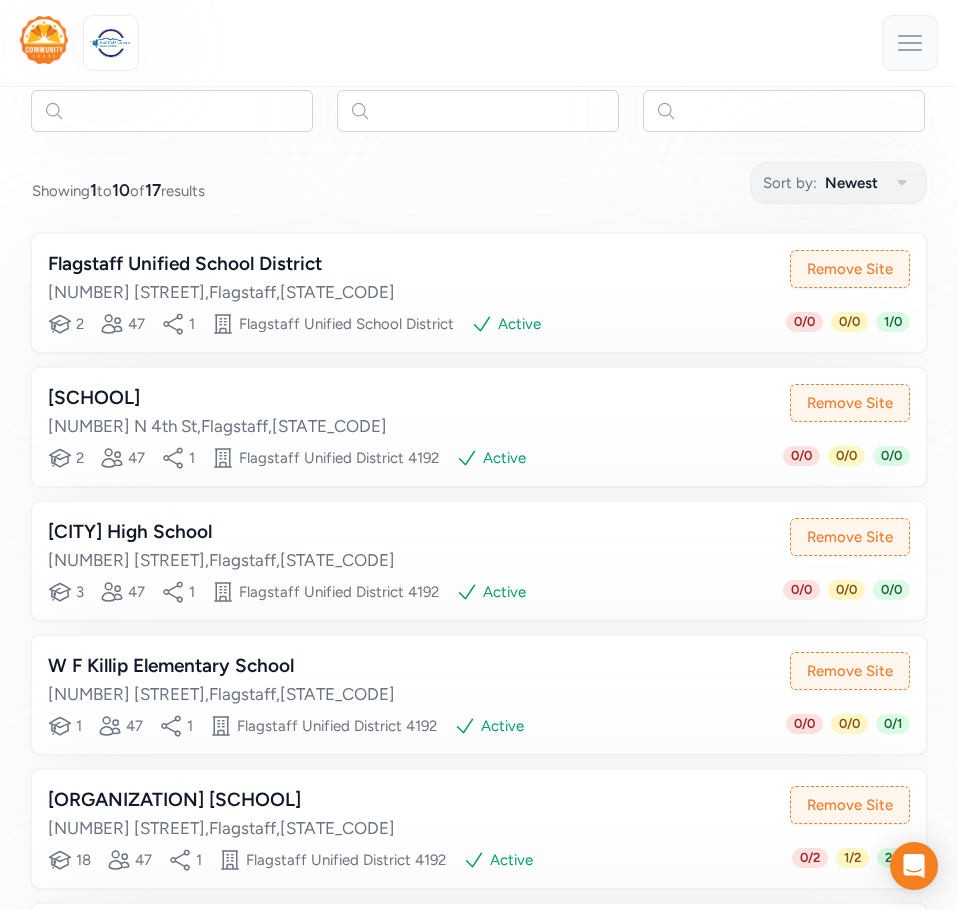 click 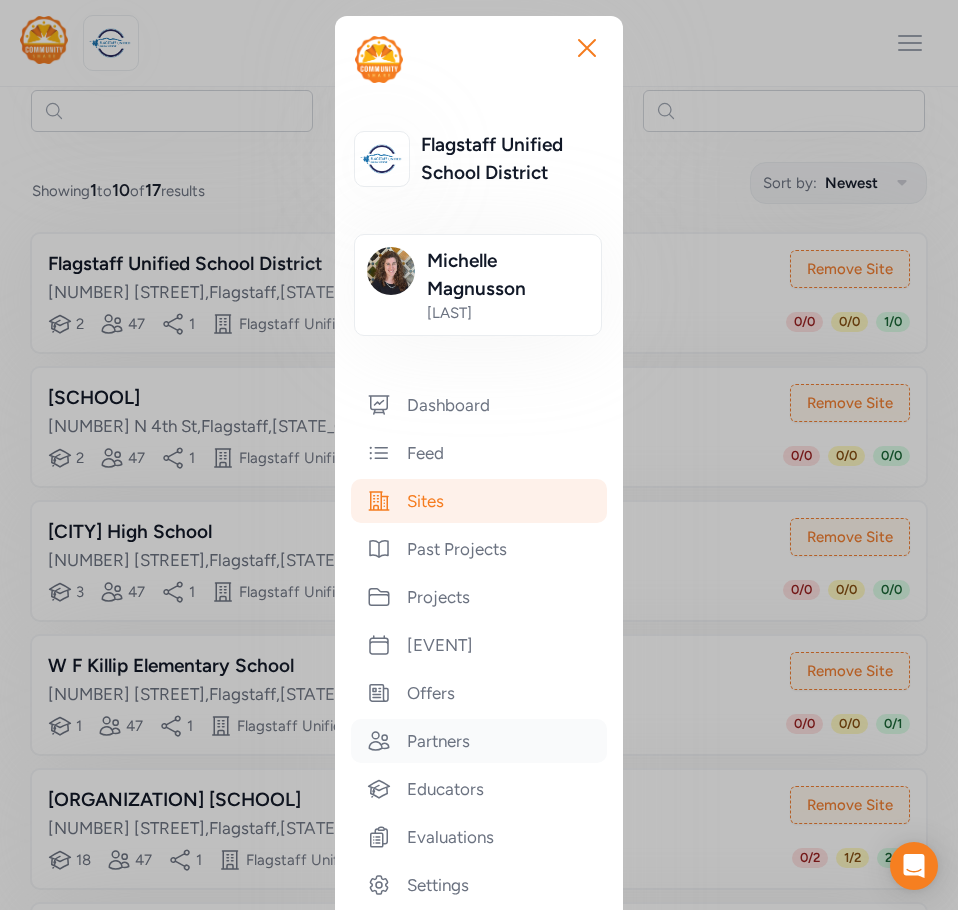 scroll, scrollTop: 129, scrollLeft: 0, axis: vertical 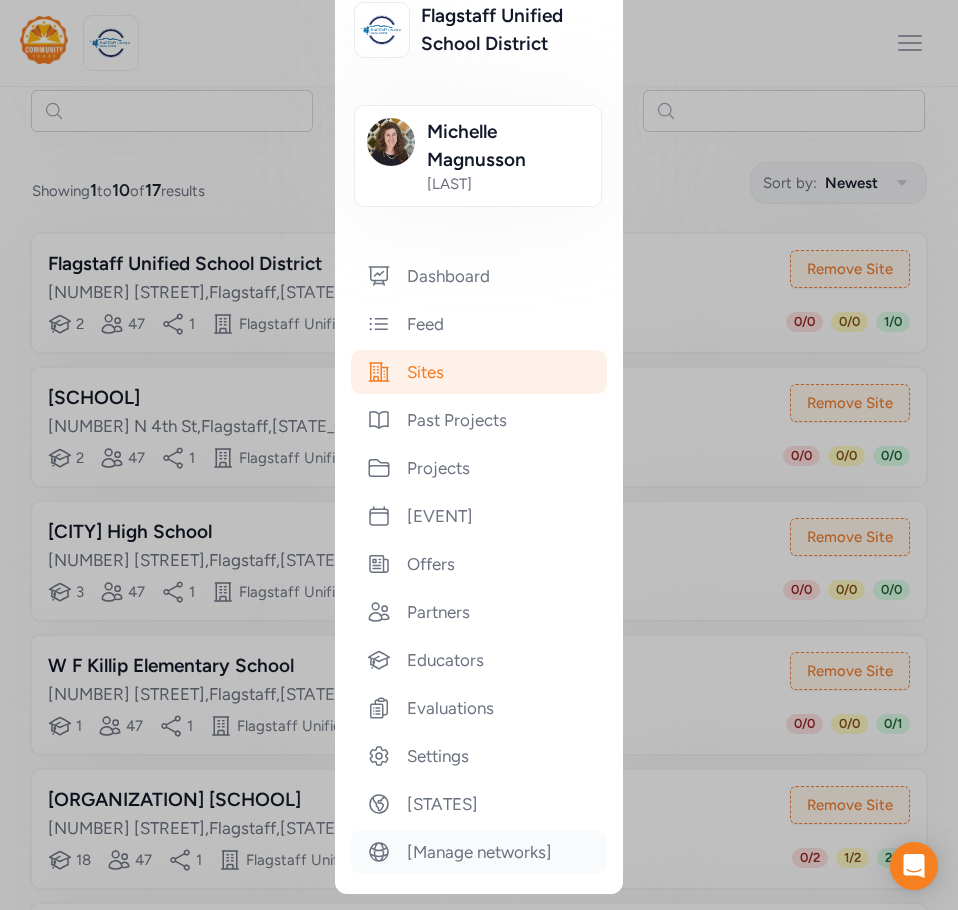 click on "[Manage networks]" at bounding box center (479, 852) 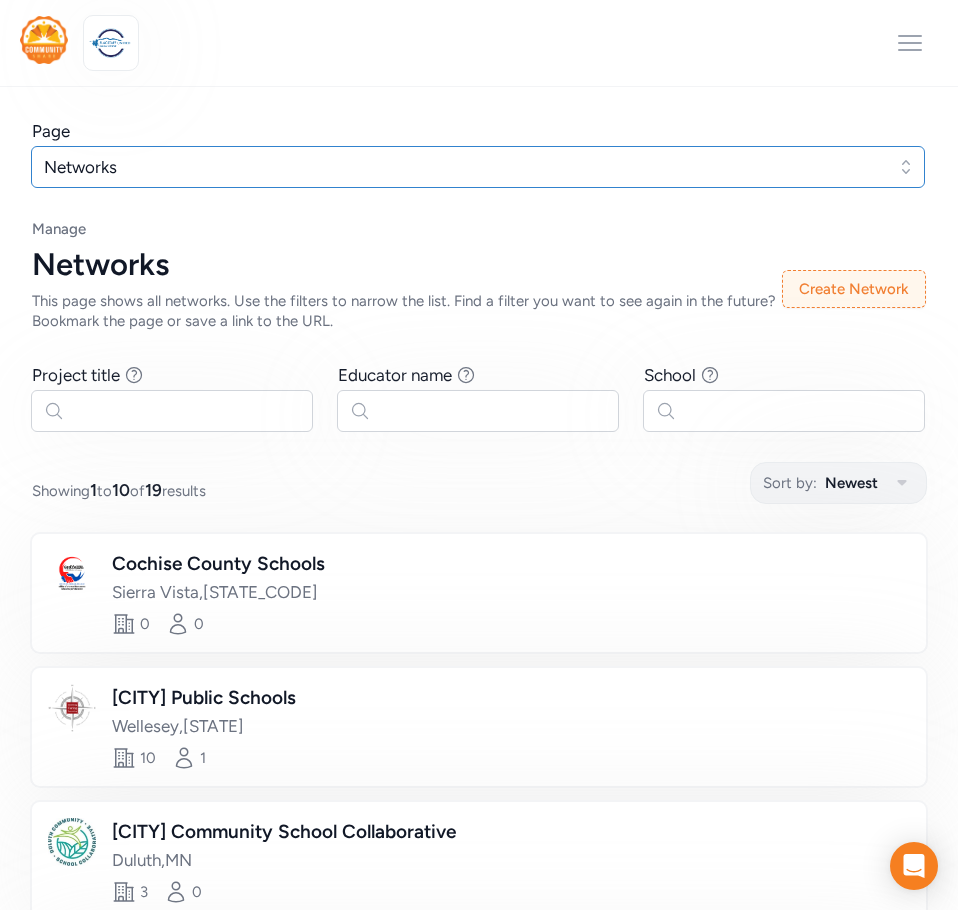 click on "Networks" at bounding box center (464, 167) 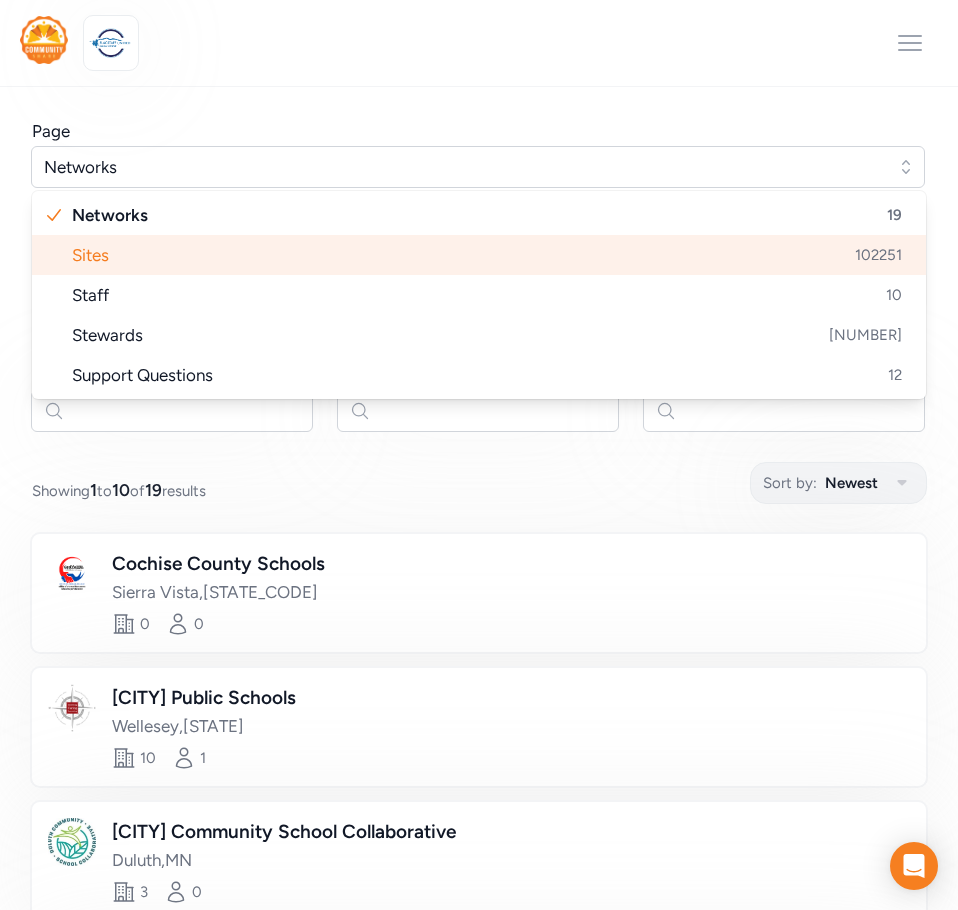 click on "Sites 102251" at bounding box center [491, 255] 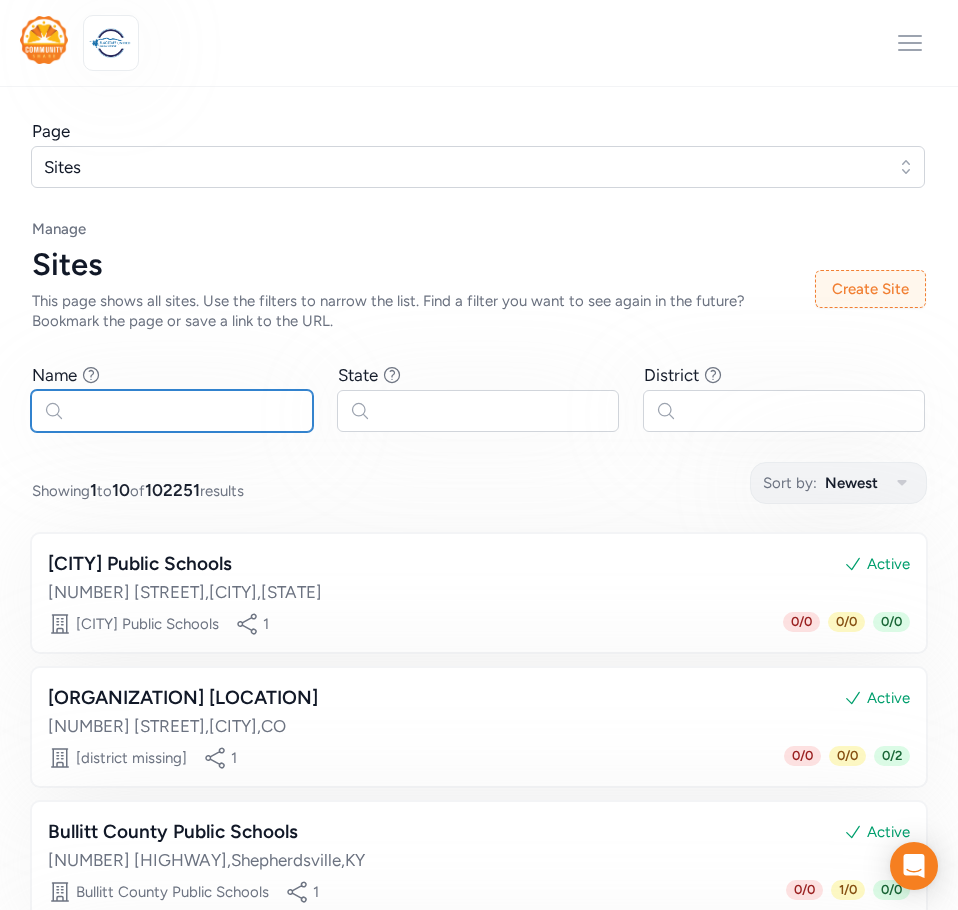 click at bounding box center [172, 411] 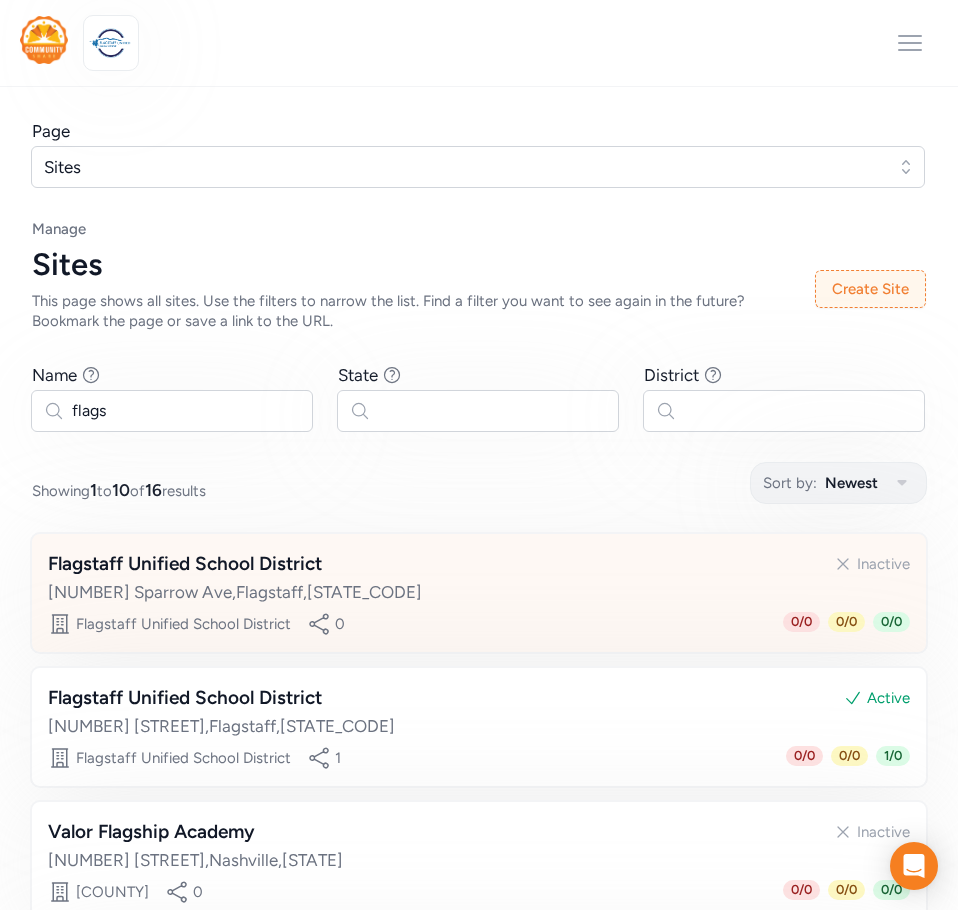 click on "[CITY] Unified School District Inactive [NUMBER] [STREET] ,  [CITY] ,  [STATE]" at bounding box center [479, 577] 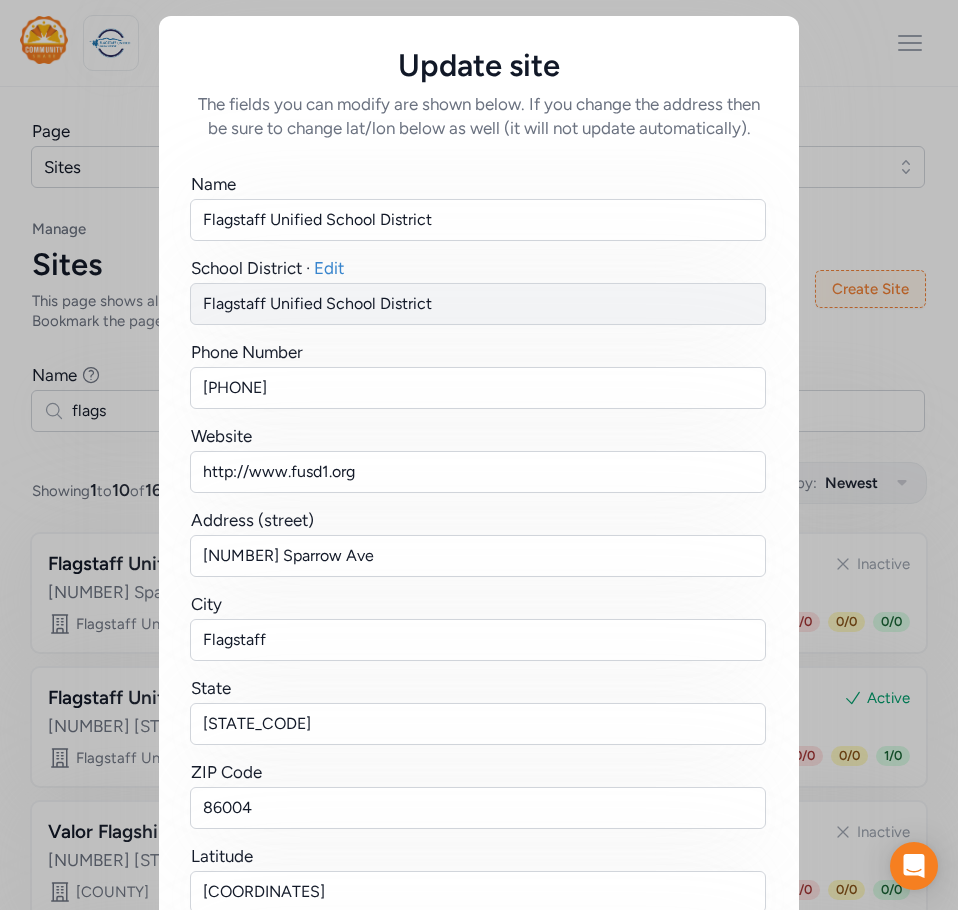 scroll, scrollTop: 246, scrollLeft: 0, axis: vertical 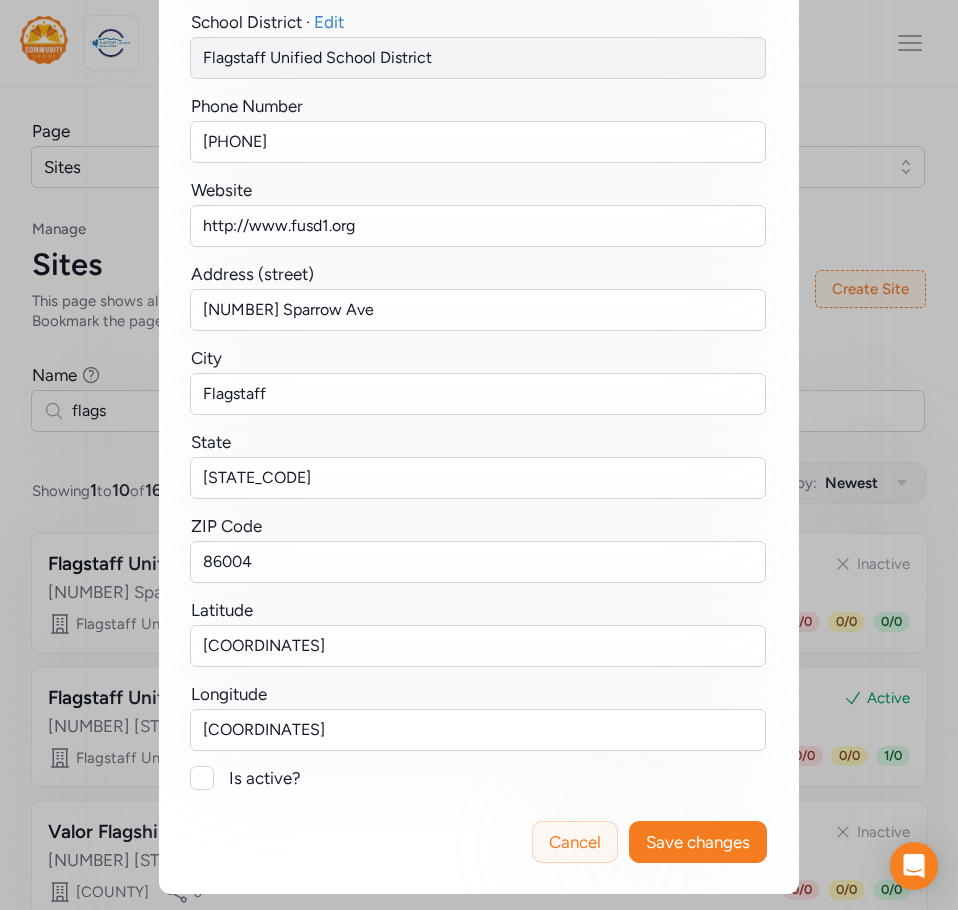 click on "Cancel" at bounding box center [575, 842] 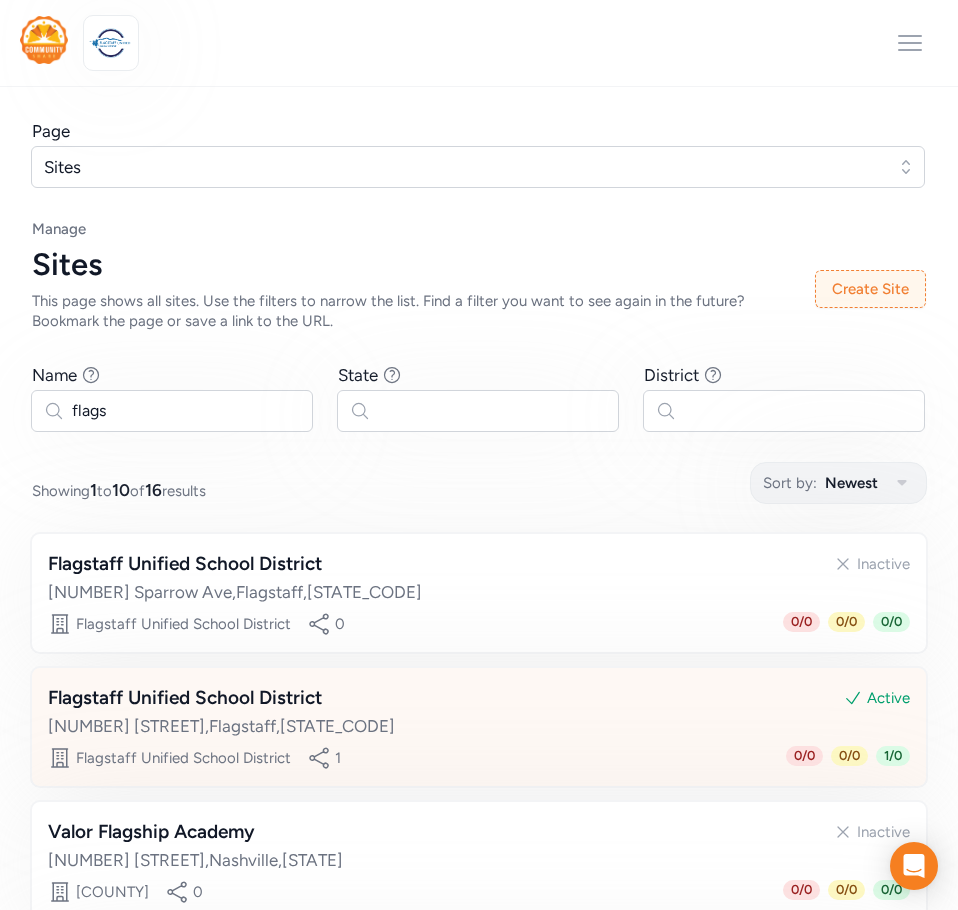 click on "Flagstaff Unified School District" at bounding box center [185, 698] 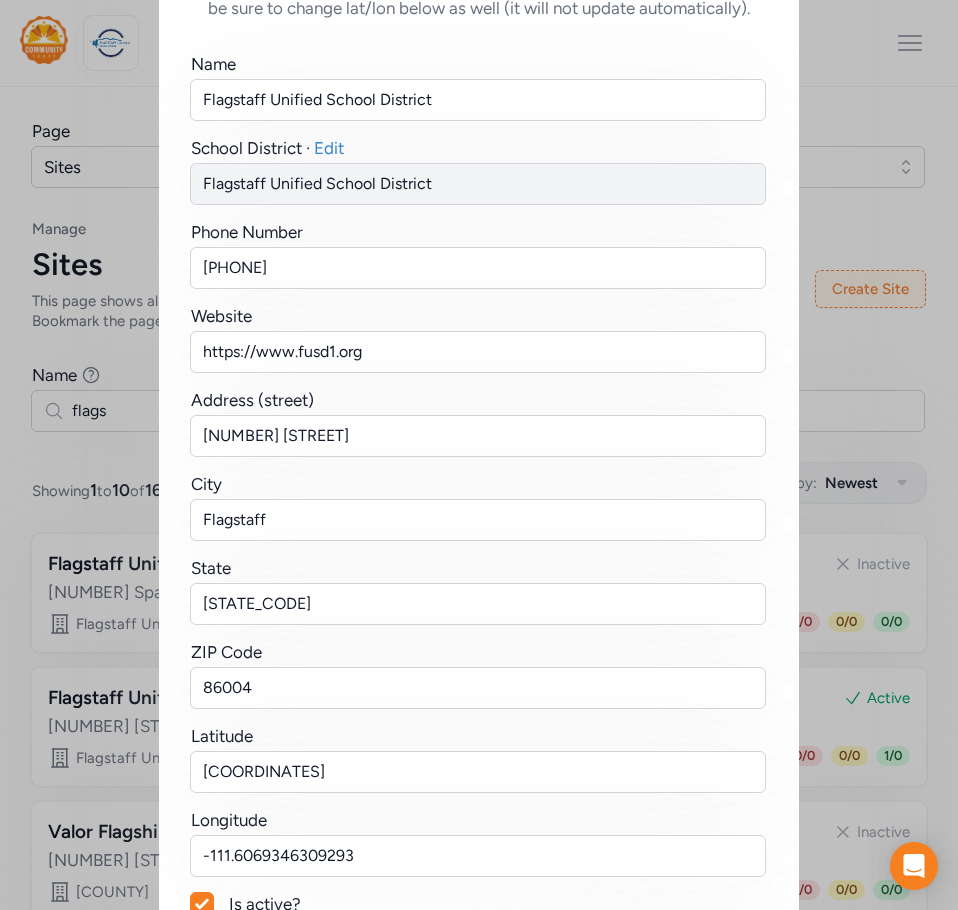 scroll, scrollTop: 246, scrollLeft: 0, axis: vertical 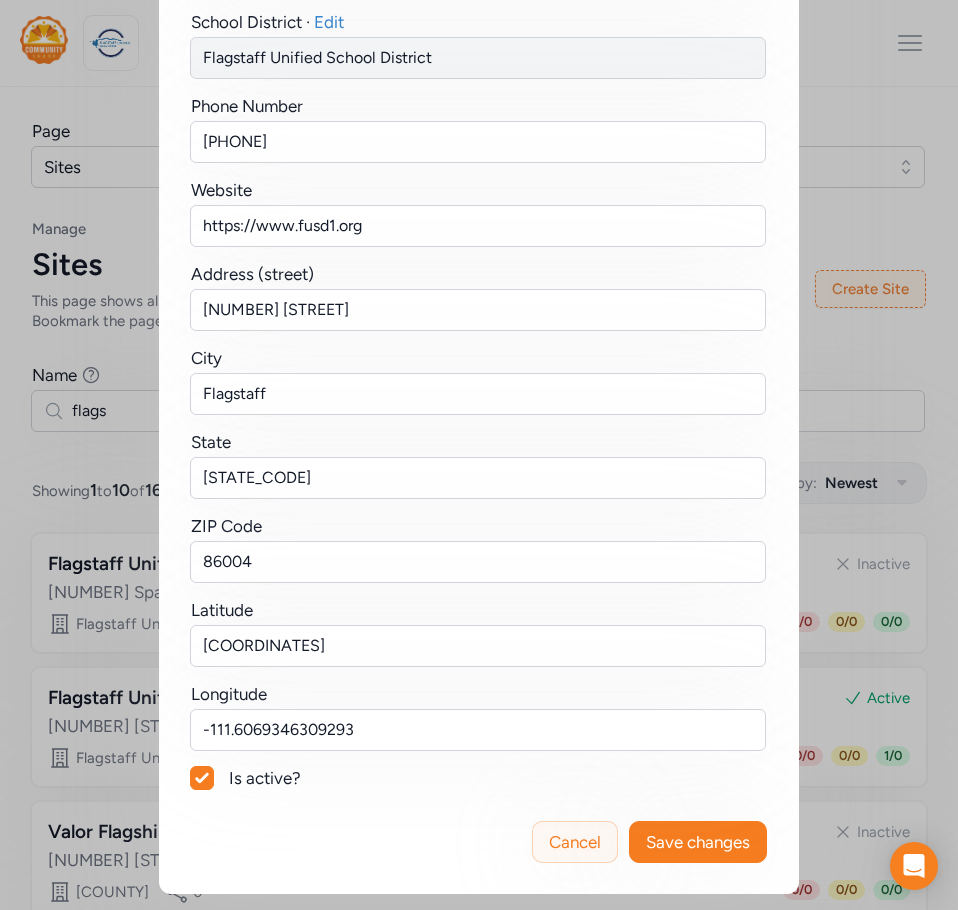 click on "Cancel" at bounding box center (575, 842) 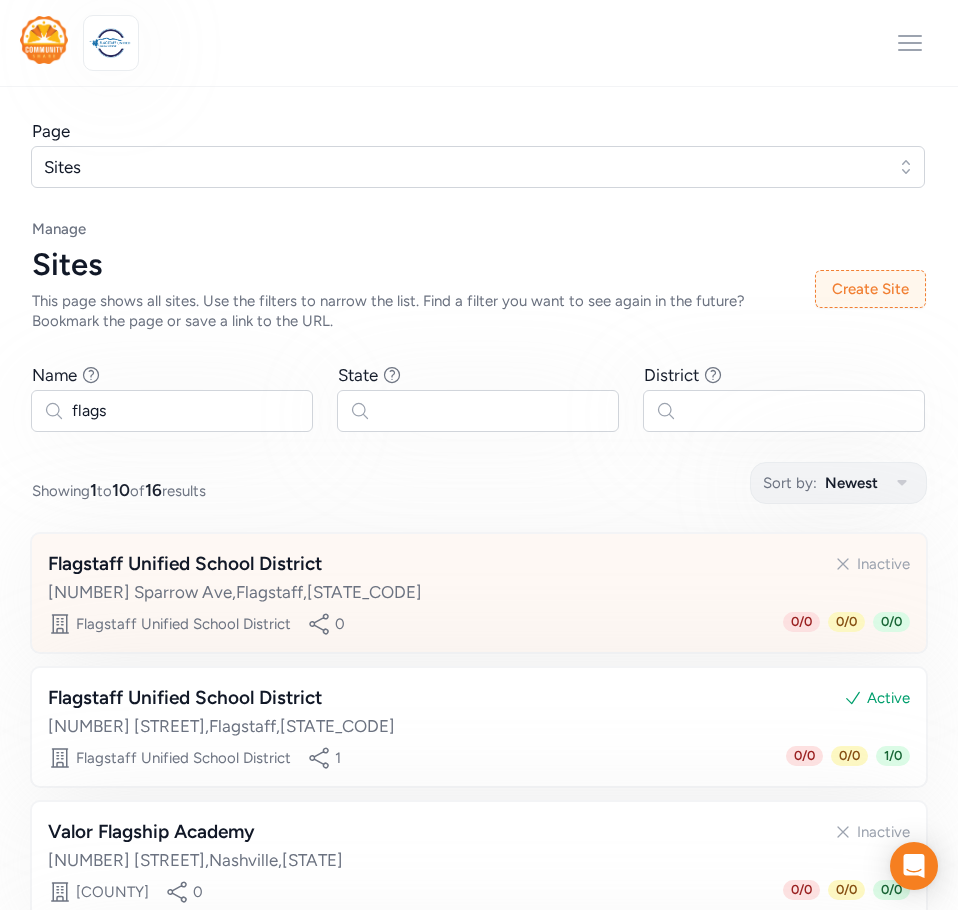click on "Flagstaff Unified School District Inactive" at bounding box center (479, 564) 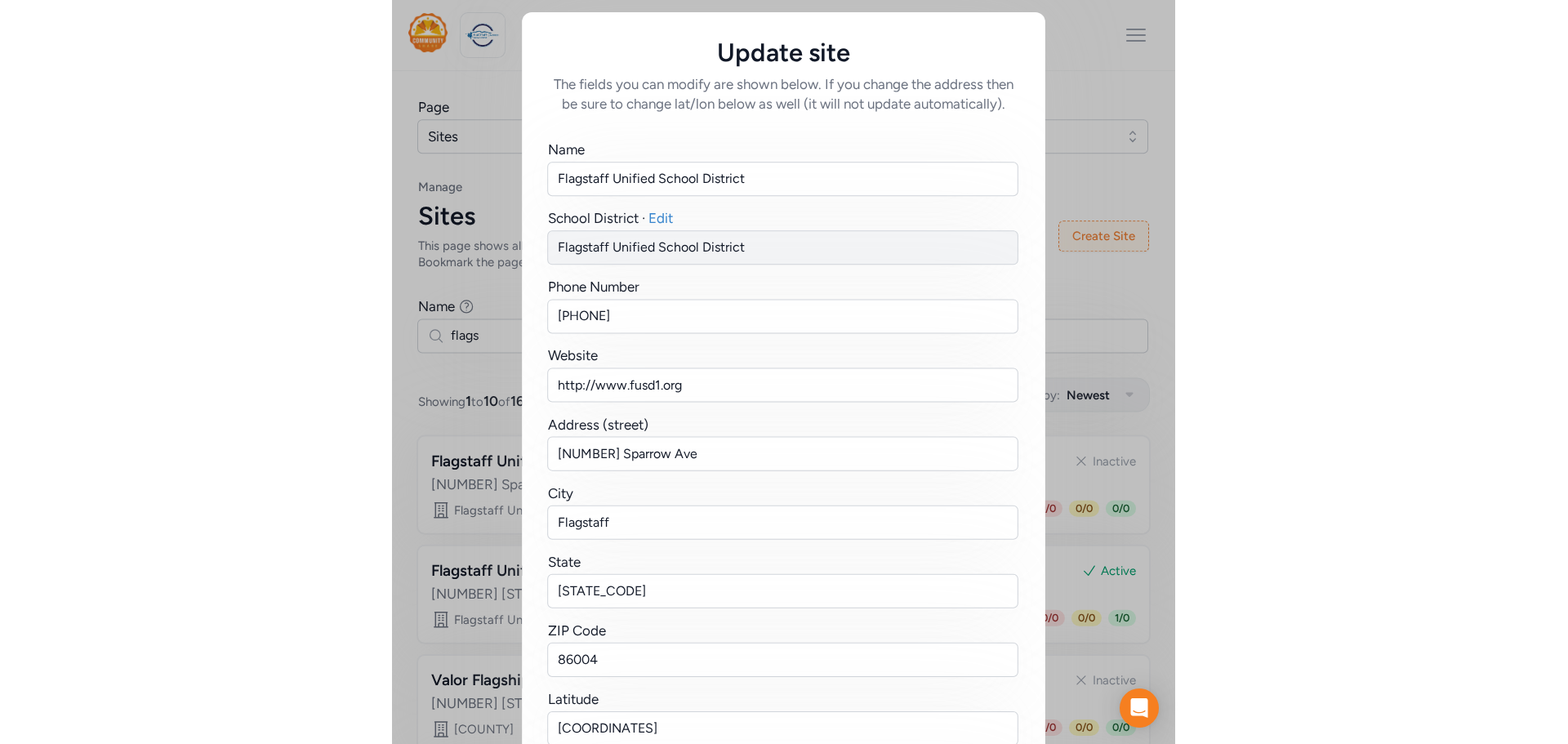 scroll, scrollTop: 0, scrollLeft: 0, axis: both 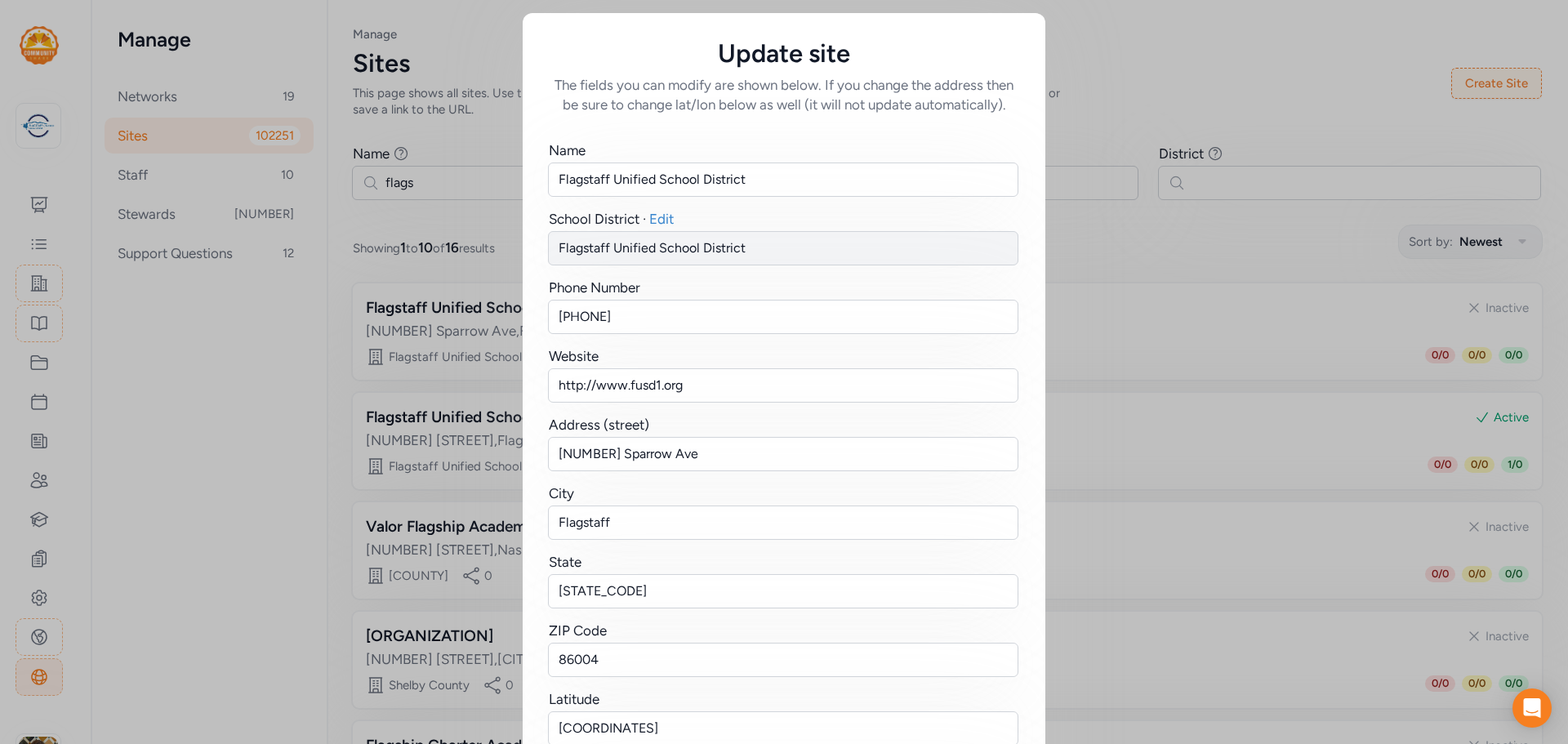 click on "Update site The fields you can modify are shown below. If you change the address then be sure to change lat/lon below as well (it will not update automatically). Name Flagstaff Unified School District School District · Edit Flagstaff Unified School District Phone Number [PHONE] Website [URL] Address (street) [NUMBER] [STREET] City [CITY] State [STATE] ZIP Code [ZIP] Latitude [COORDINATES] Longitude [COORDINATES] Is active? Cancel Save changes" at bounding box center [784, 472] 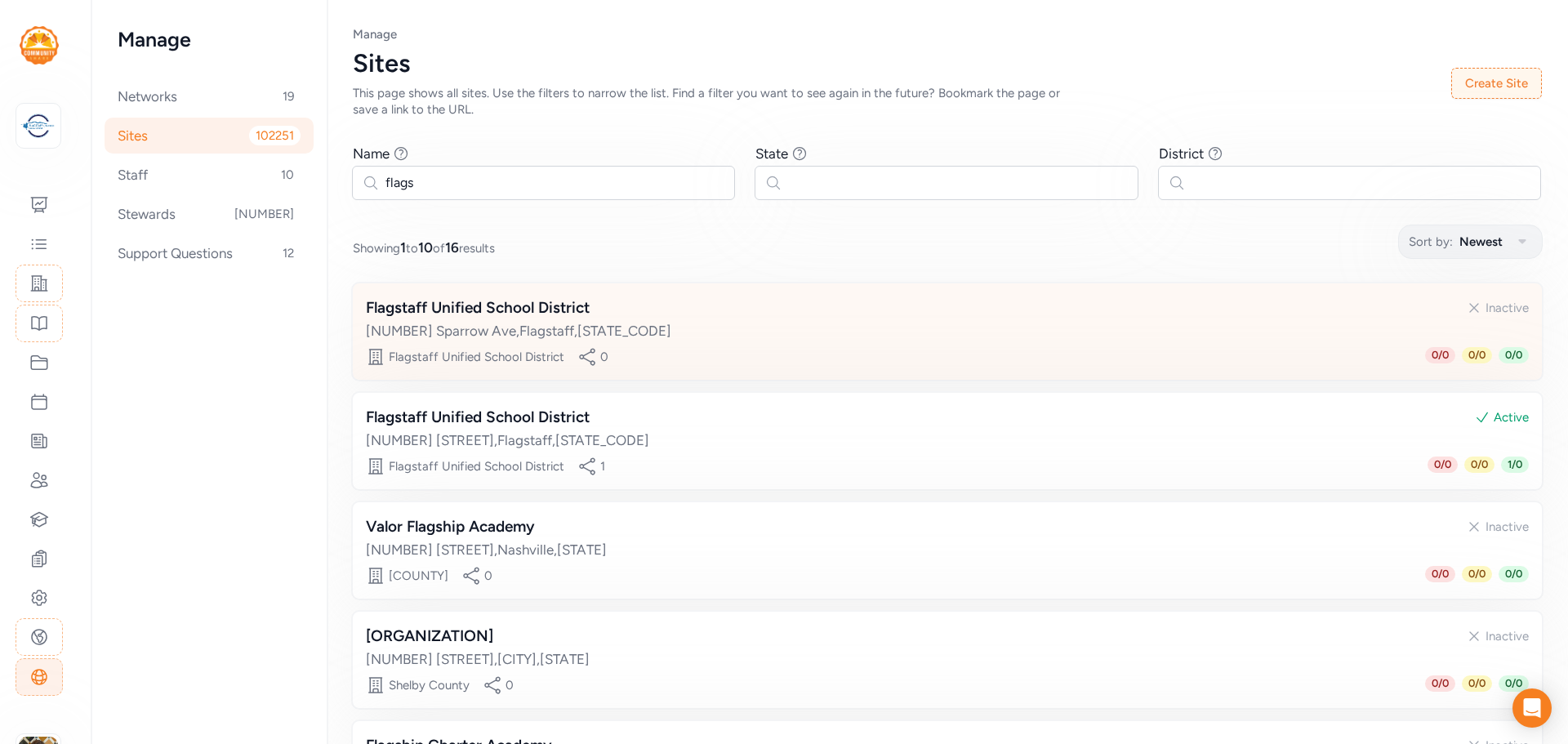 click on "[NUMBER] [STREET] ,  [CITY] ,  [STATE]" at bounding box center [947, 331] 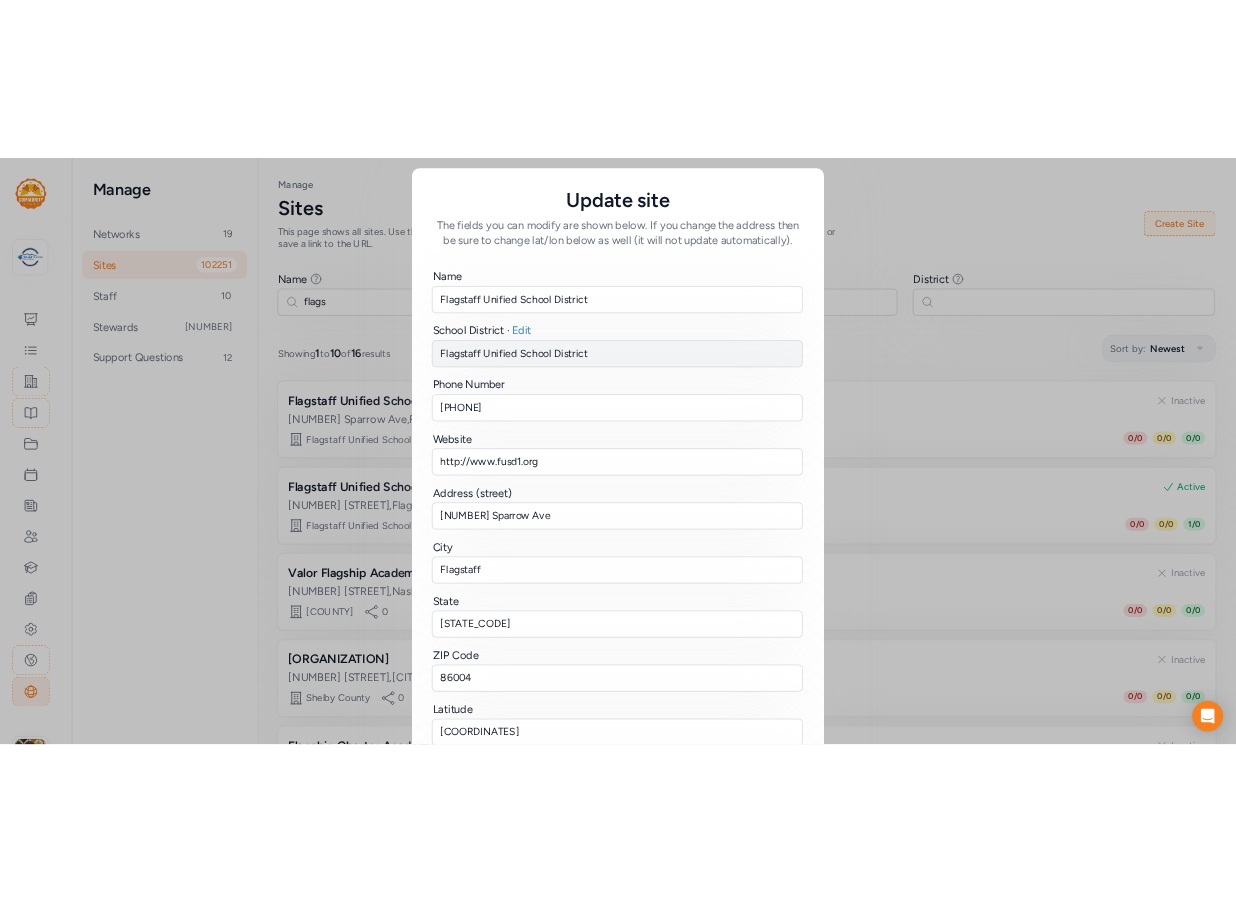 scroll, scrollTop: 245, scrollLeft: 0, axis: vertical 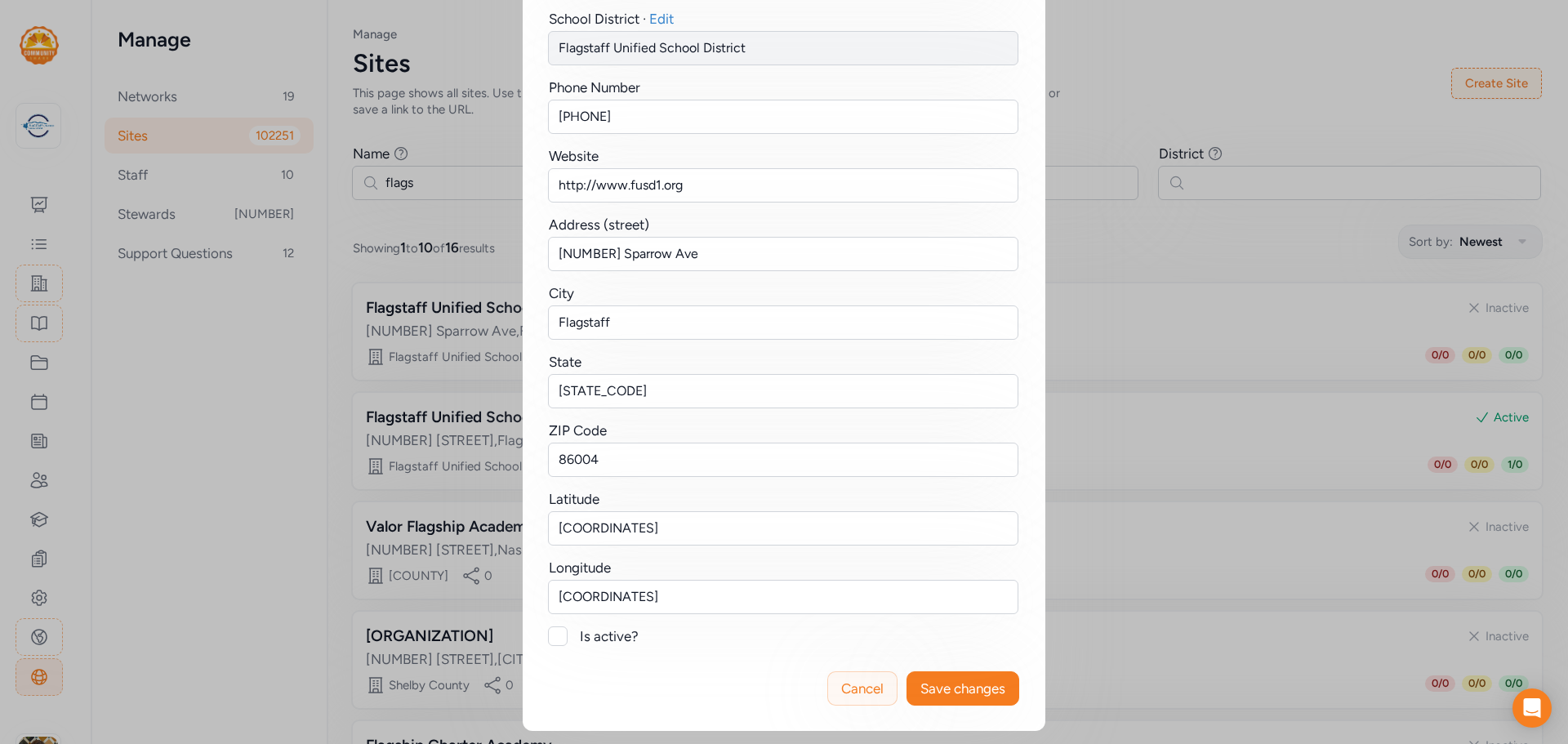 click on "Cancel" at bounding box center [862, 688] 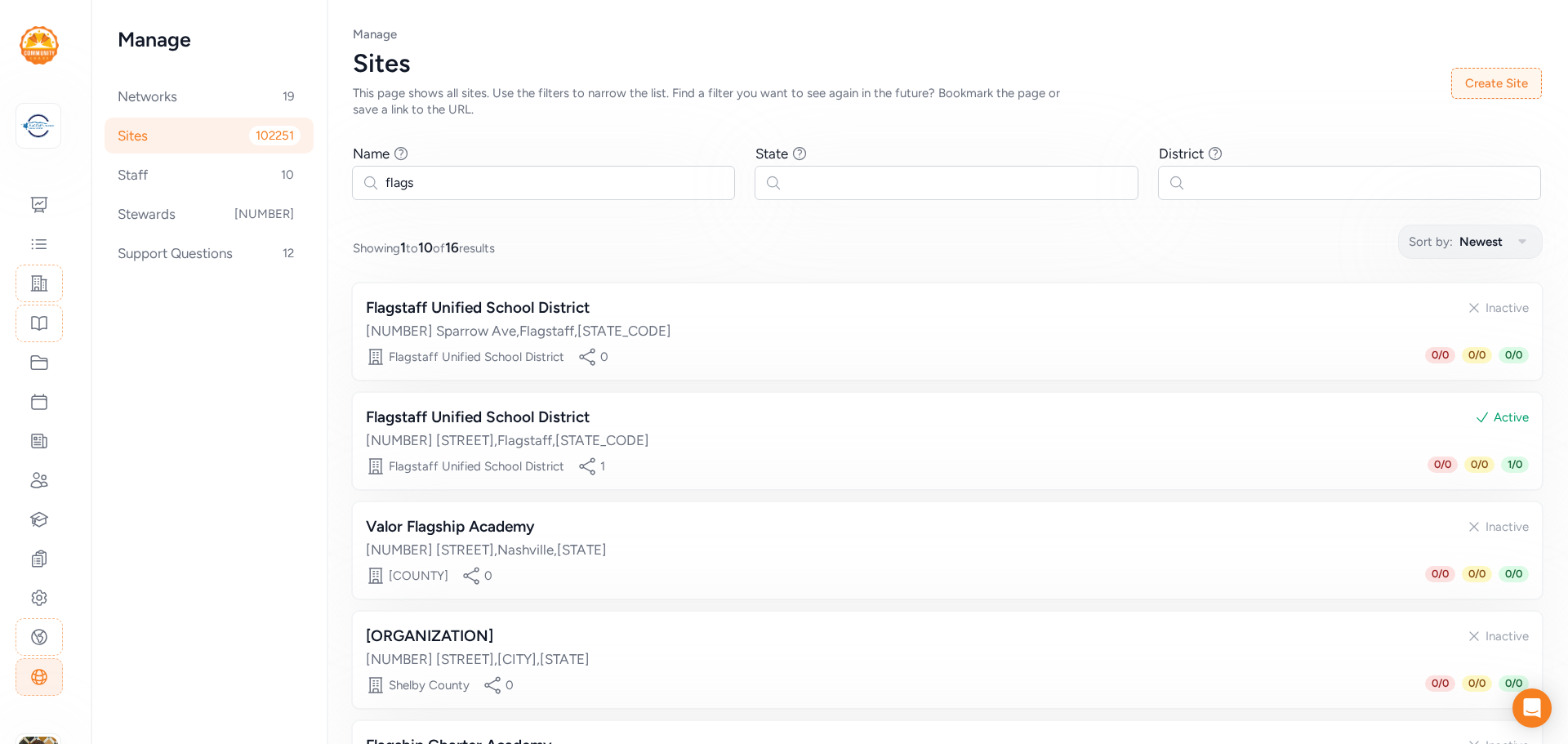 click on "Showing  1  to  10  of  16  results Sort by: Newest" at bounding box center (947, 241) 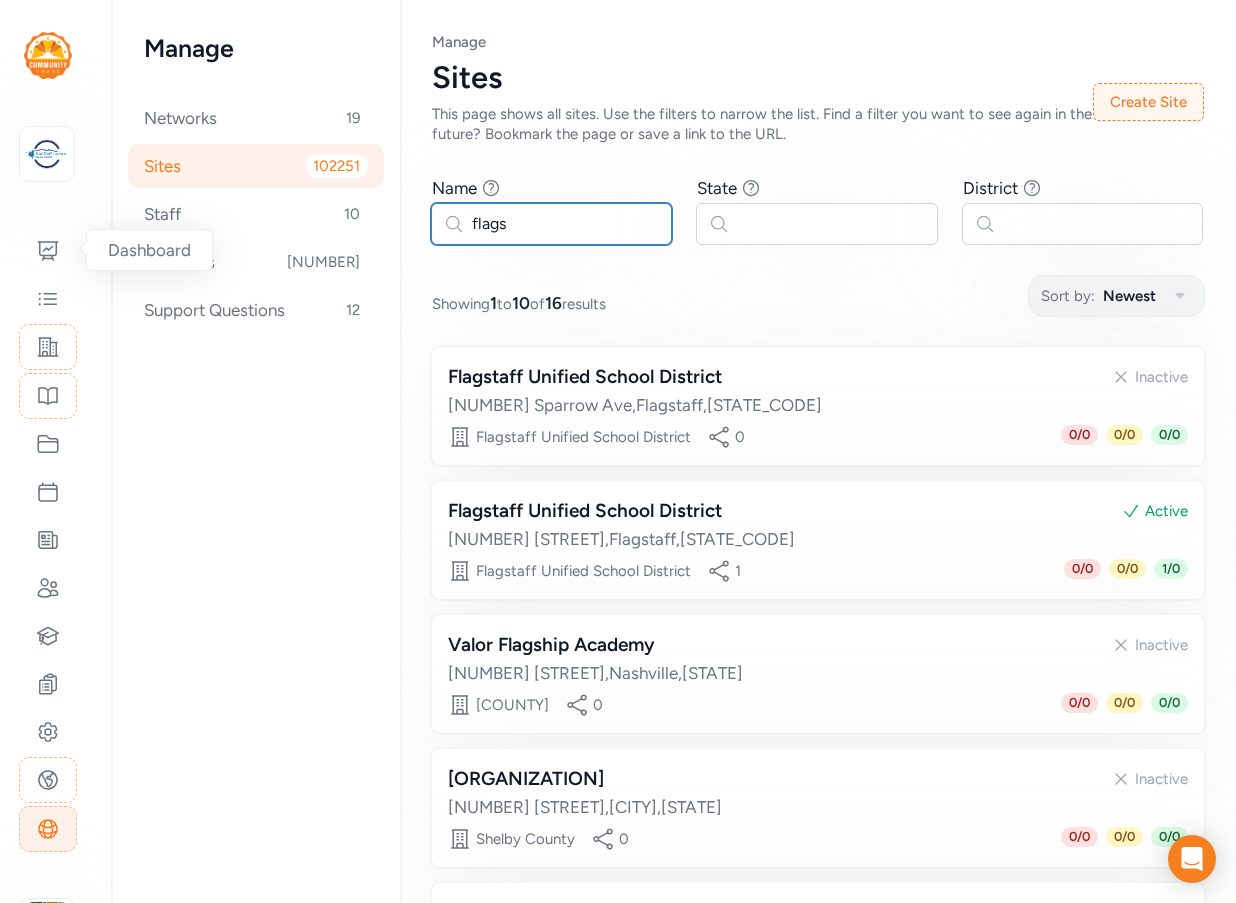 drag, startPoint x: 524, startPoint y: 218, endPoint x: 425, endPoint y: 220, distance: 99.0202 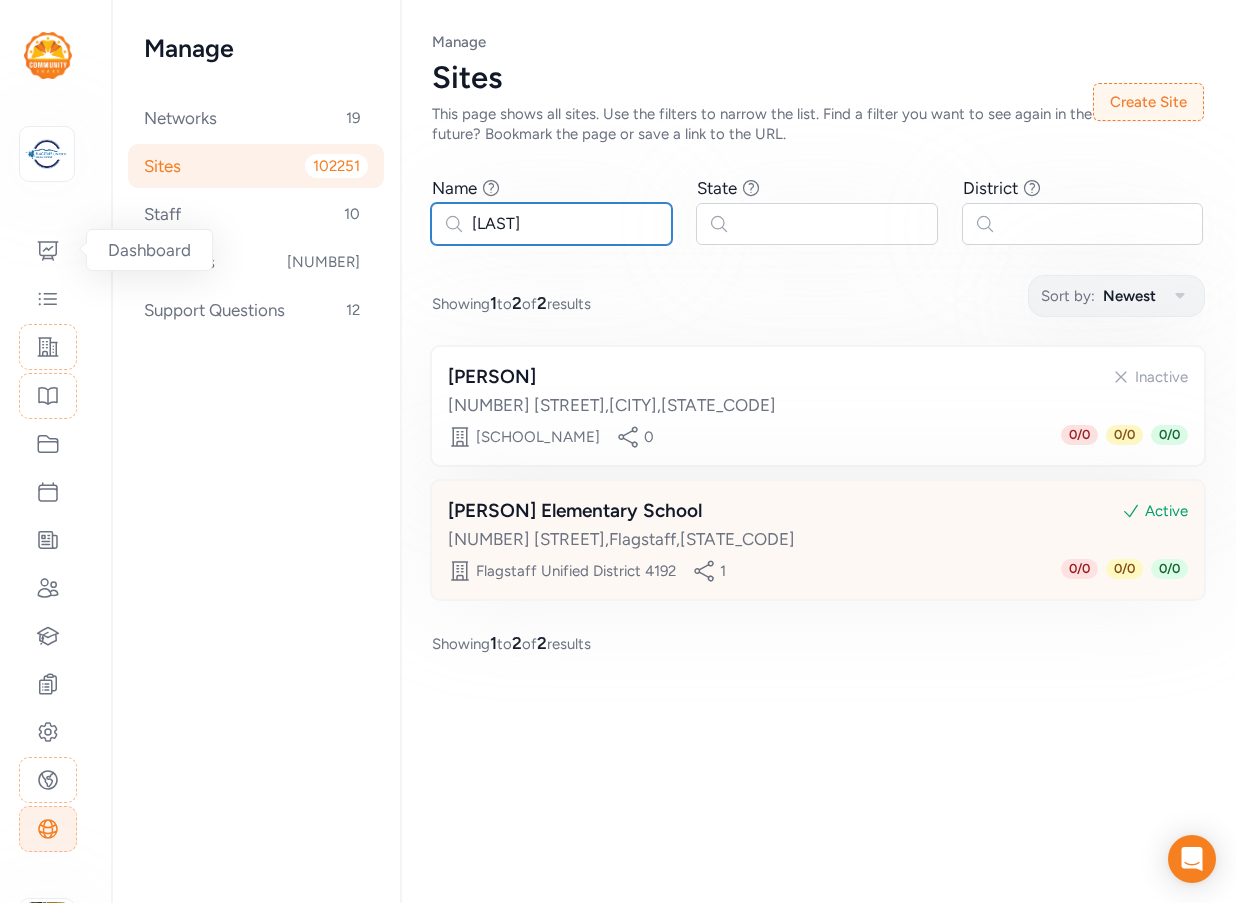 type on "[LAST]" 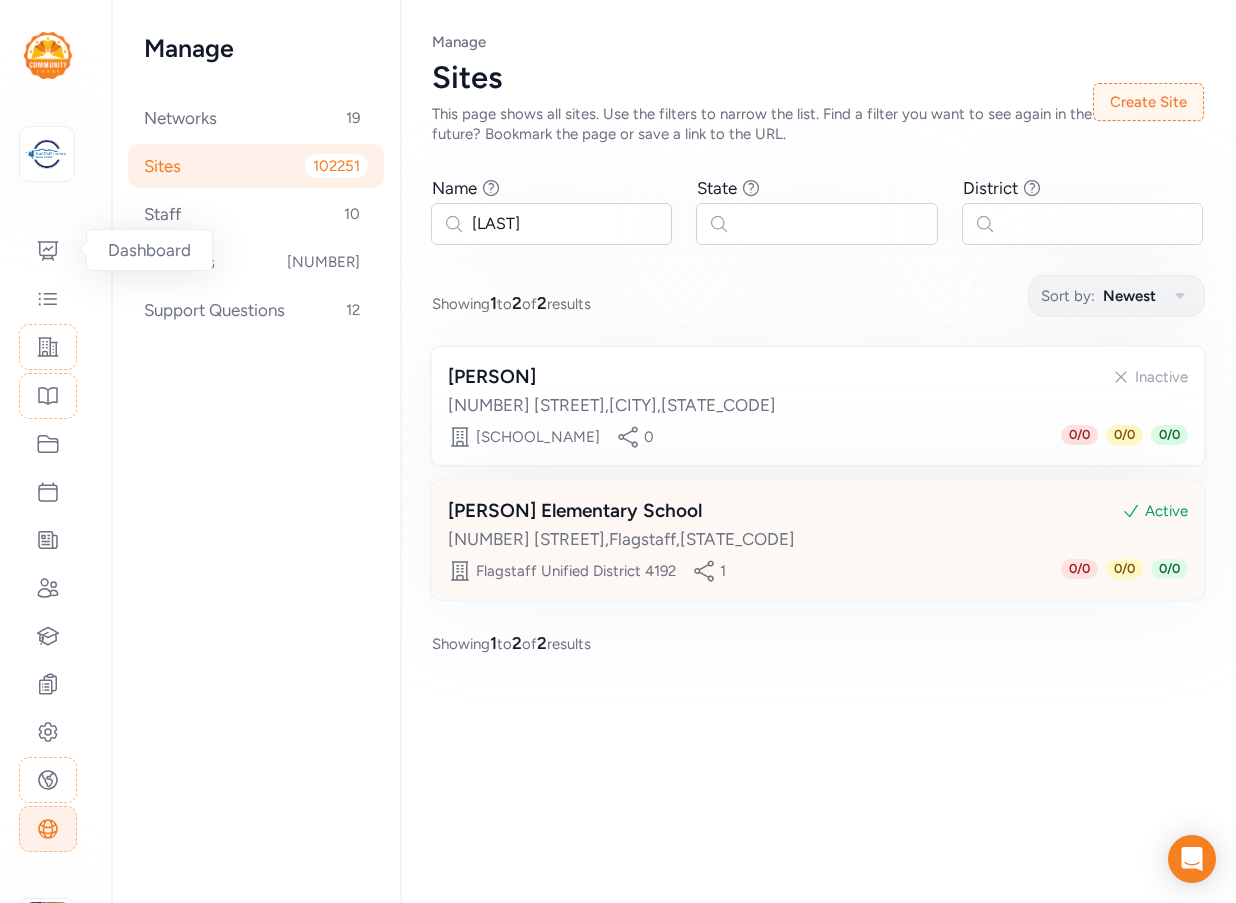 click on "[PERSON] Elementary School" at bounding box center (575, 511) 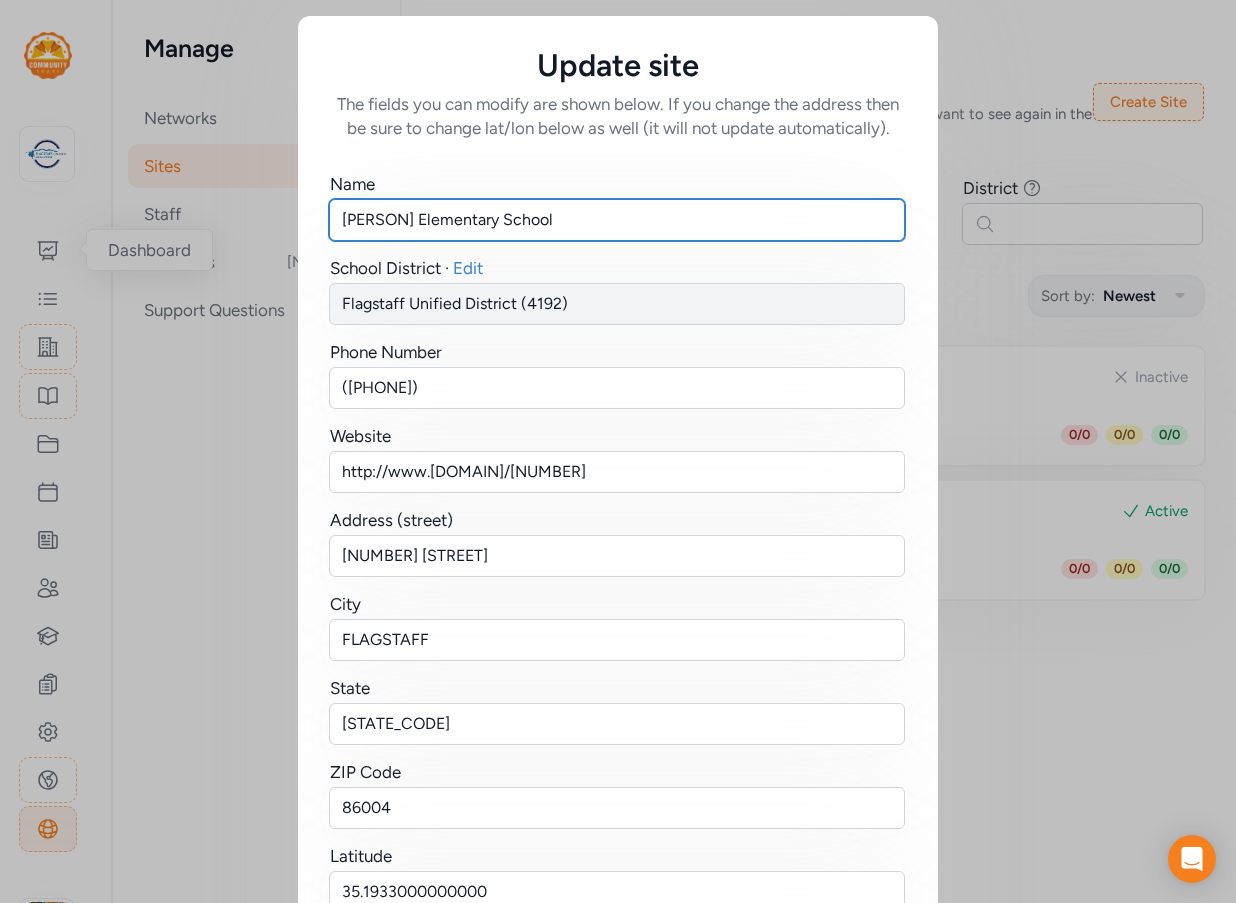 drag, startPoint x: 415, startPoint y: 219, endPoint x: 239, endPoint y: 222, distance: 176.02557 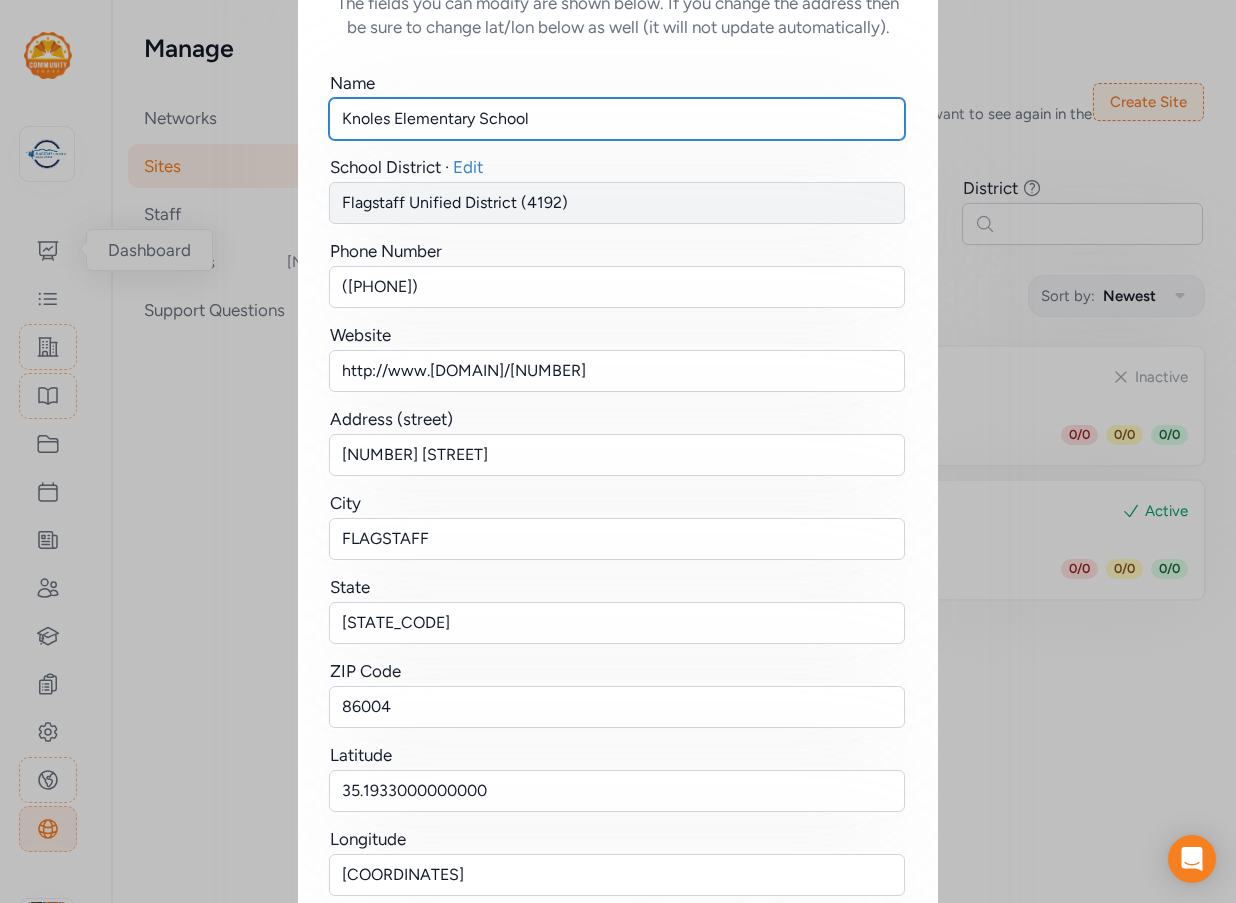 scroll, scrollTop: 253, scrollLeft: 0, axis: vertical 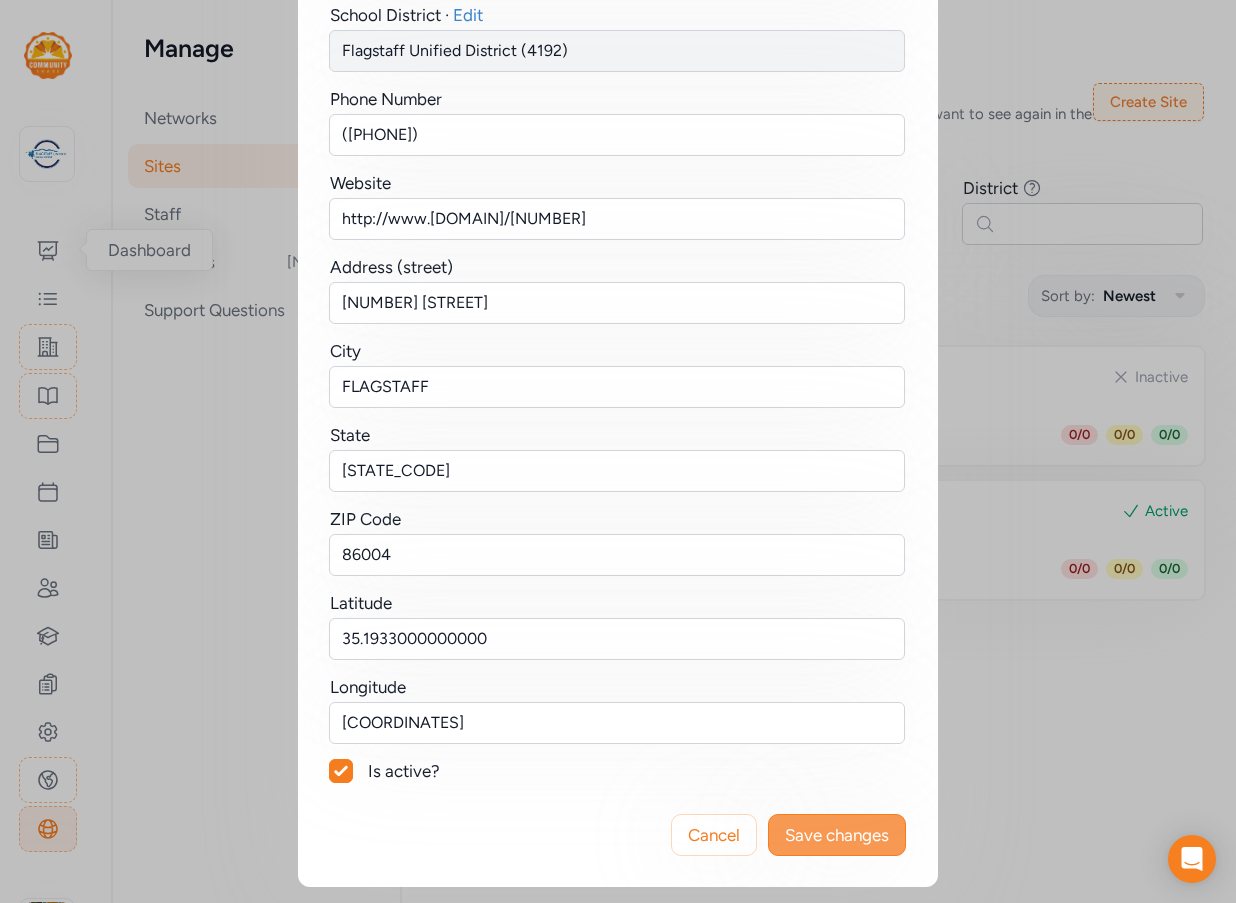 type on "Knoles Elementary School" 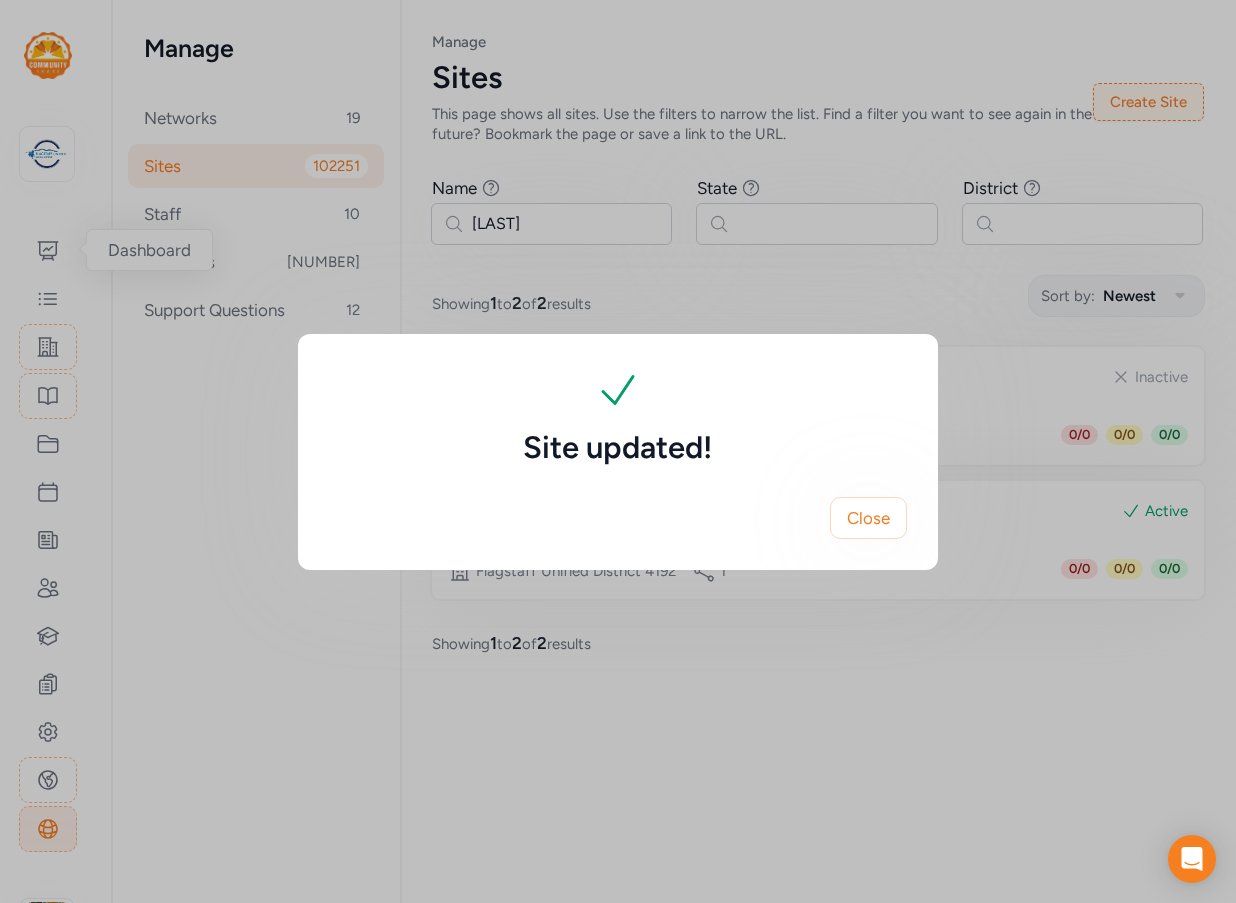 scroll, scrollTop: 0, scrollLeft: 0, axis: both 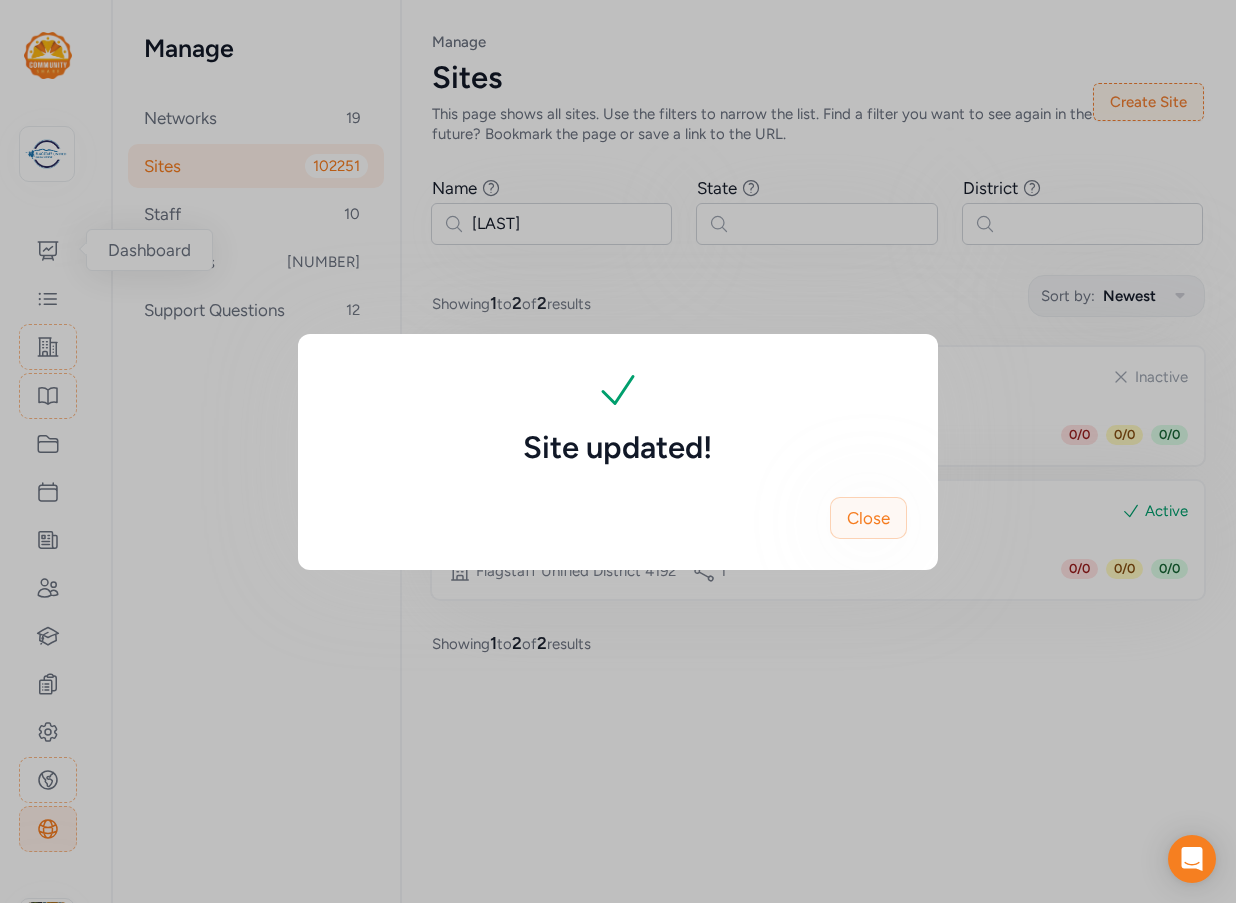 click on "Close" at bounding box center (868, 518) 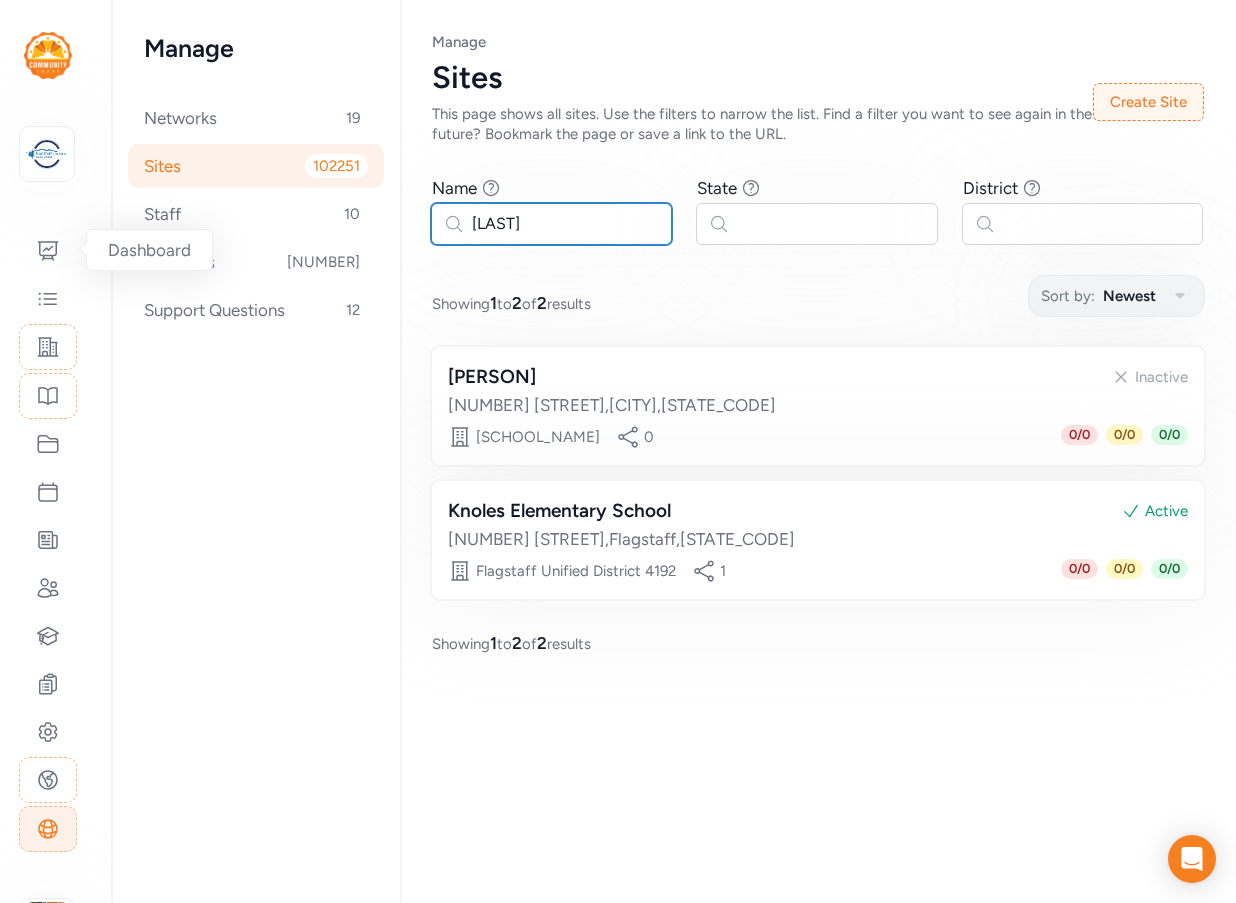 drag, startPoint x: 520, startPoint y: 218, endPoint x: 424, endPoint y: 209, distance: 96.42095 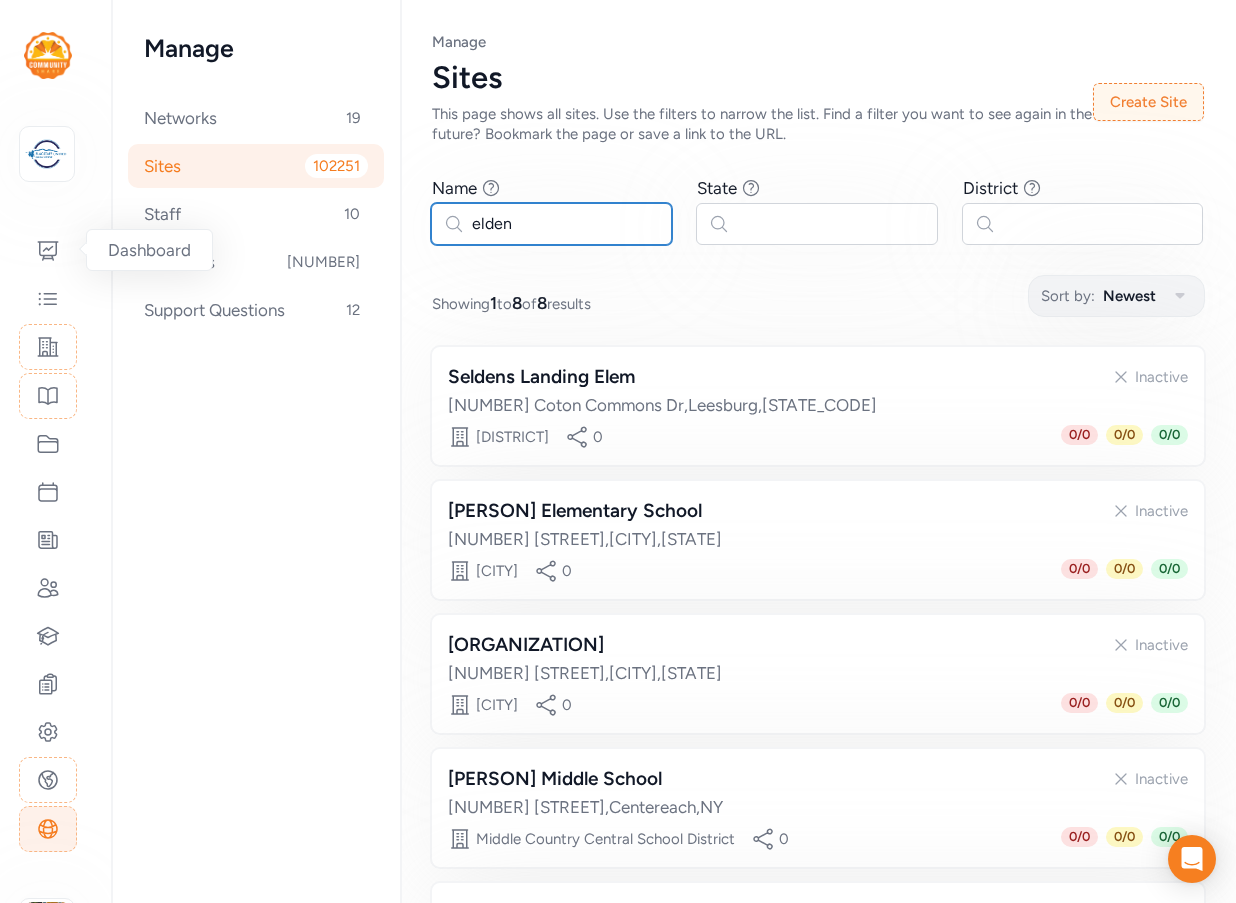 click on "elden" at bounding box center [551, 224] 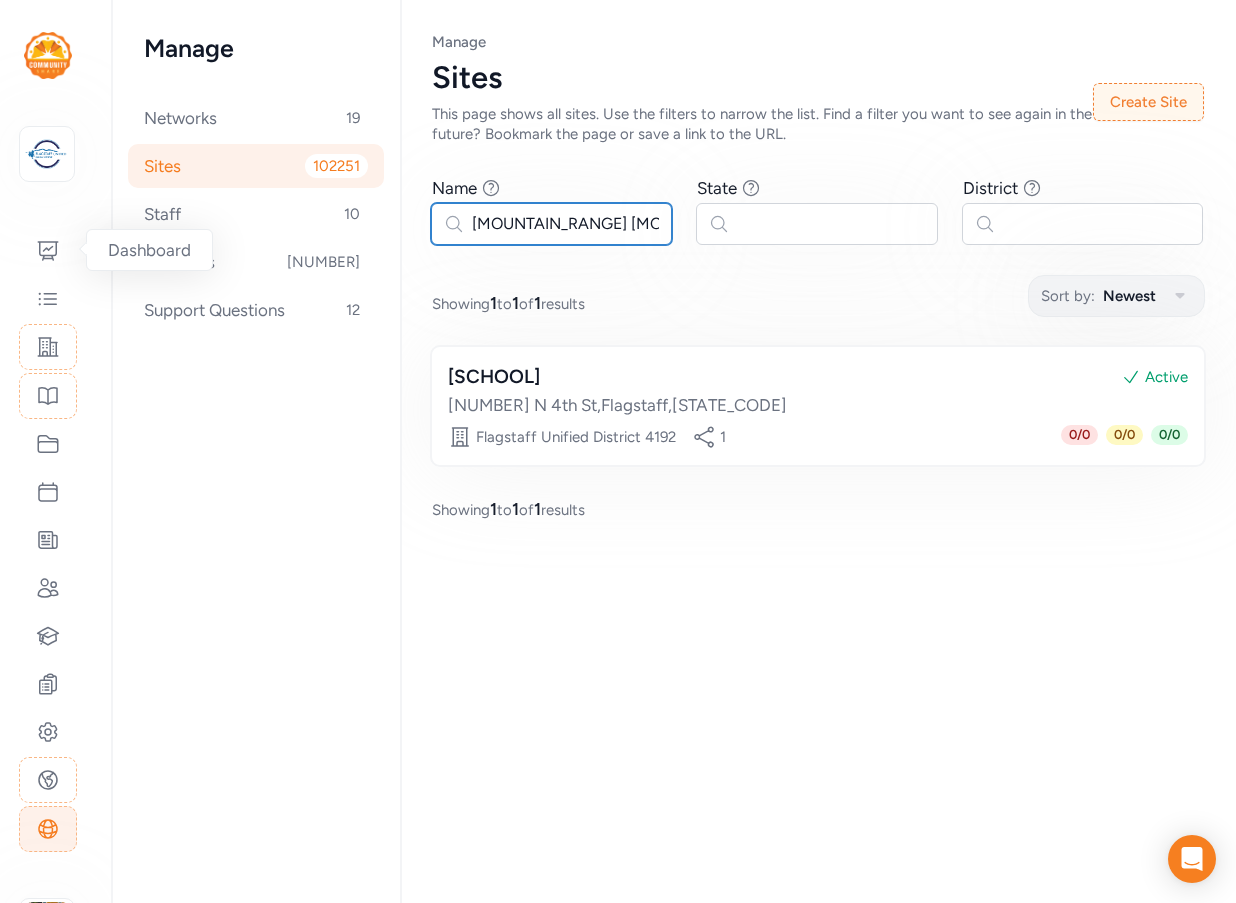 drag, startPoint x: 480, startPoint y: 223, endPoint x: 442, endPoint y: 223, distance: 38 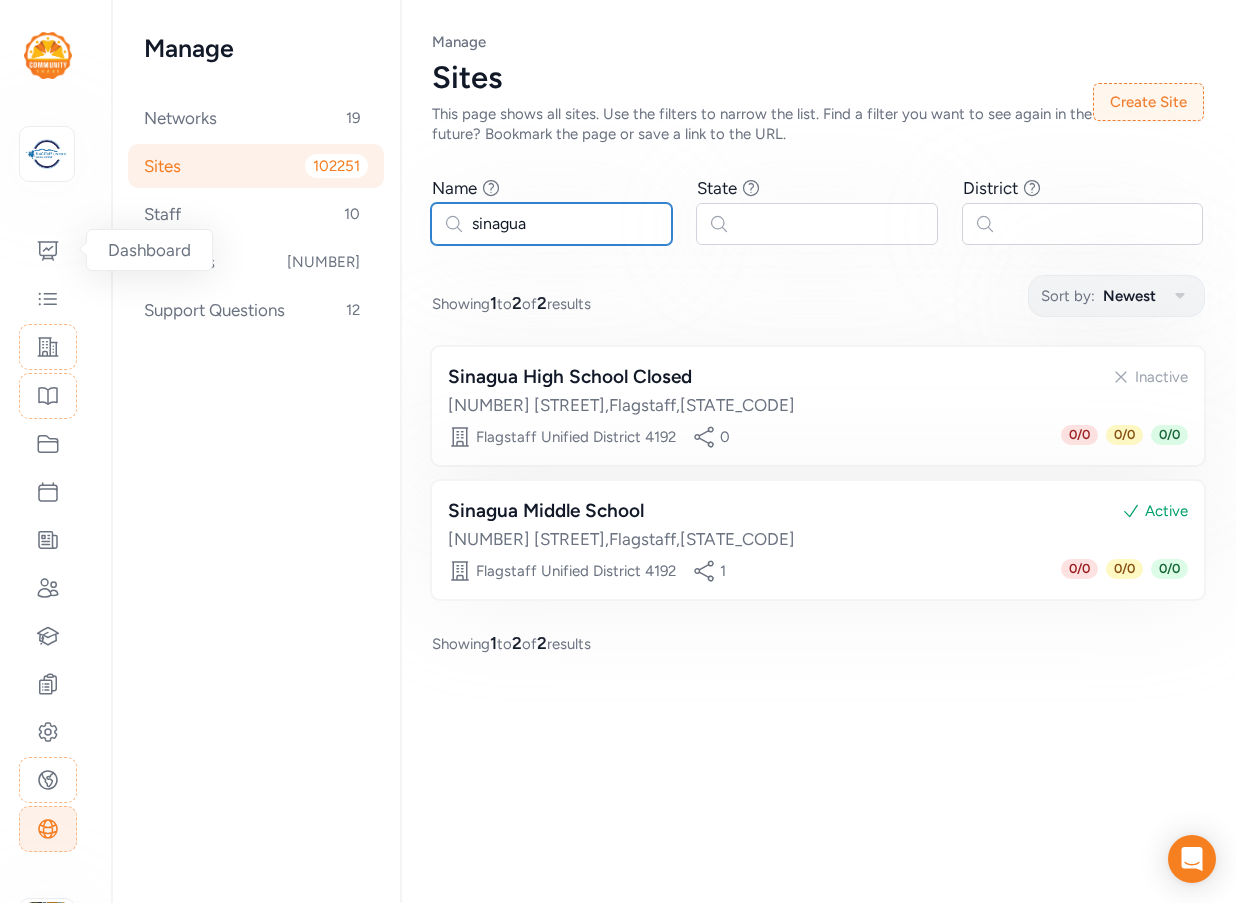 drag, startPoint x: 549, startPoint y: 222, endPoint x: 409, endPoint y: 208, distance: 140.69826 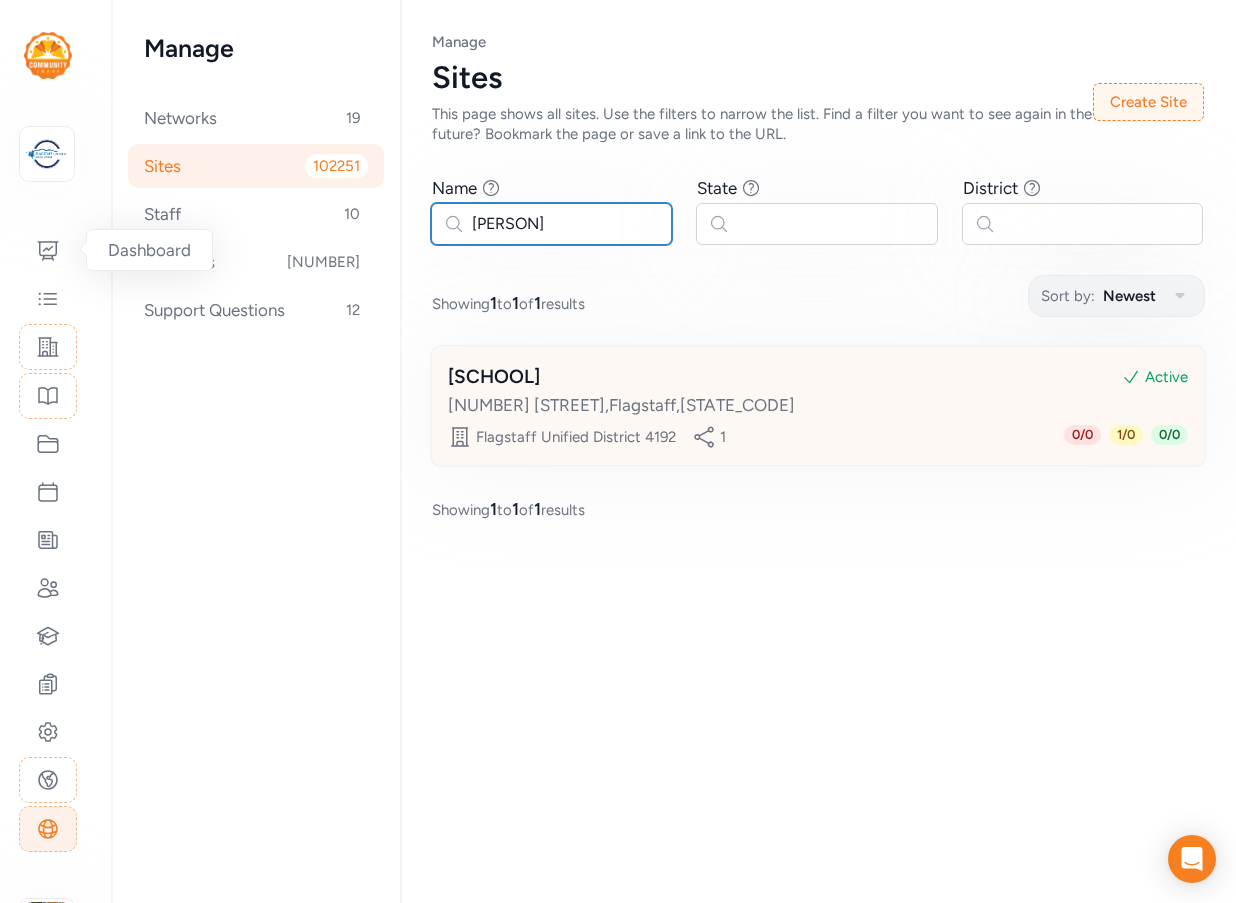 type on "[PERSON]" 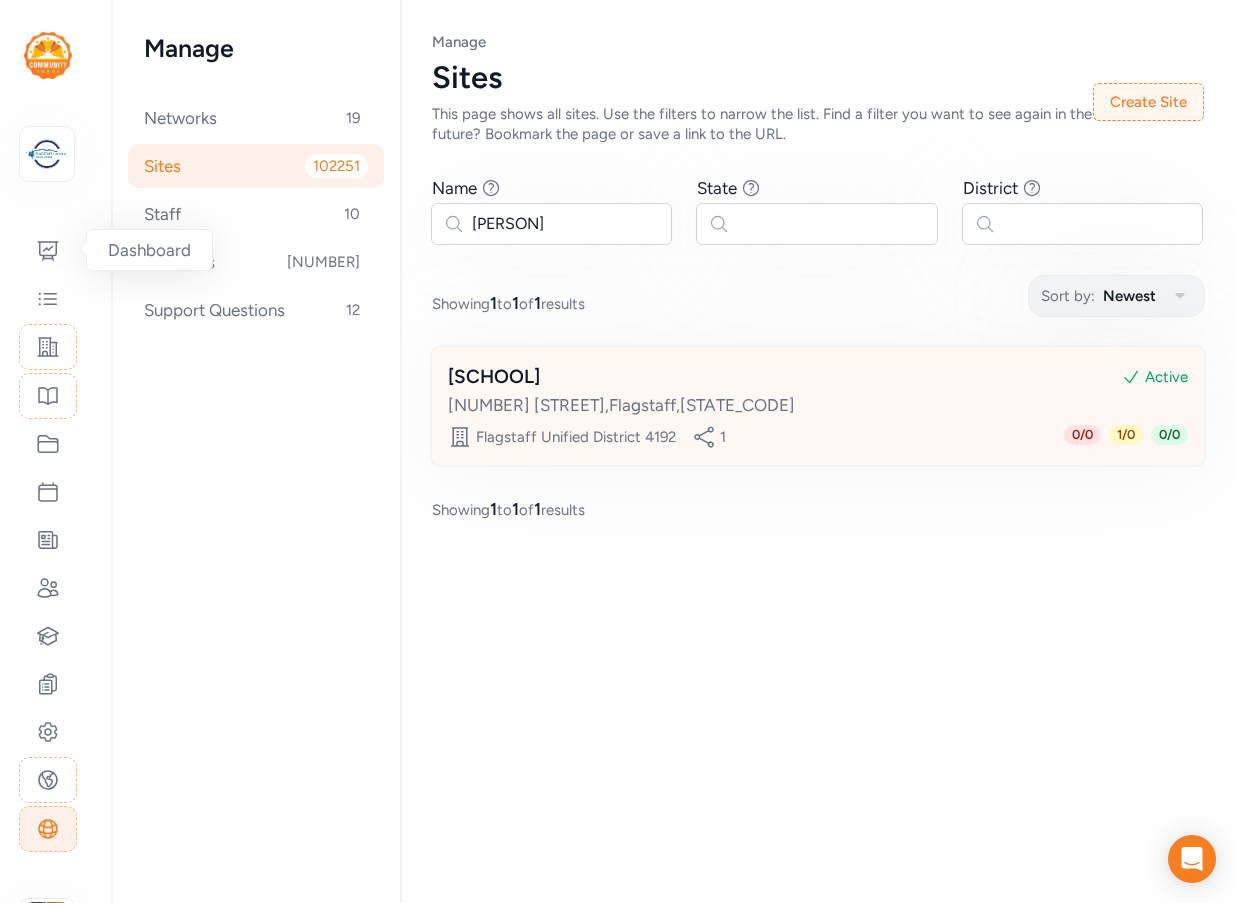 click on "[SCHOOL]" at bounding box center (494, 377) 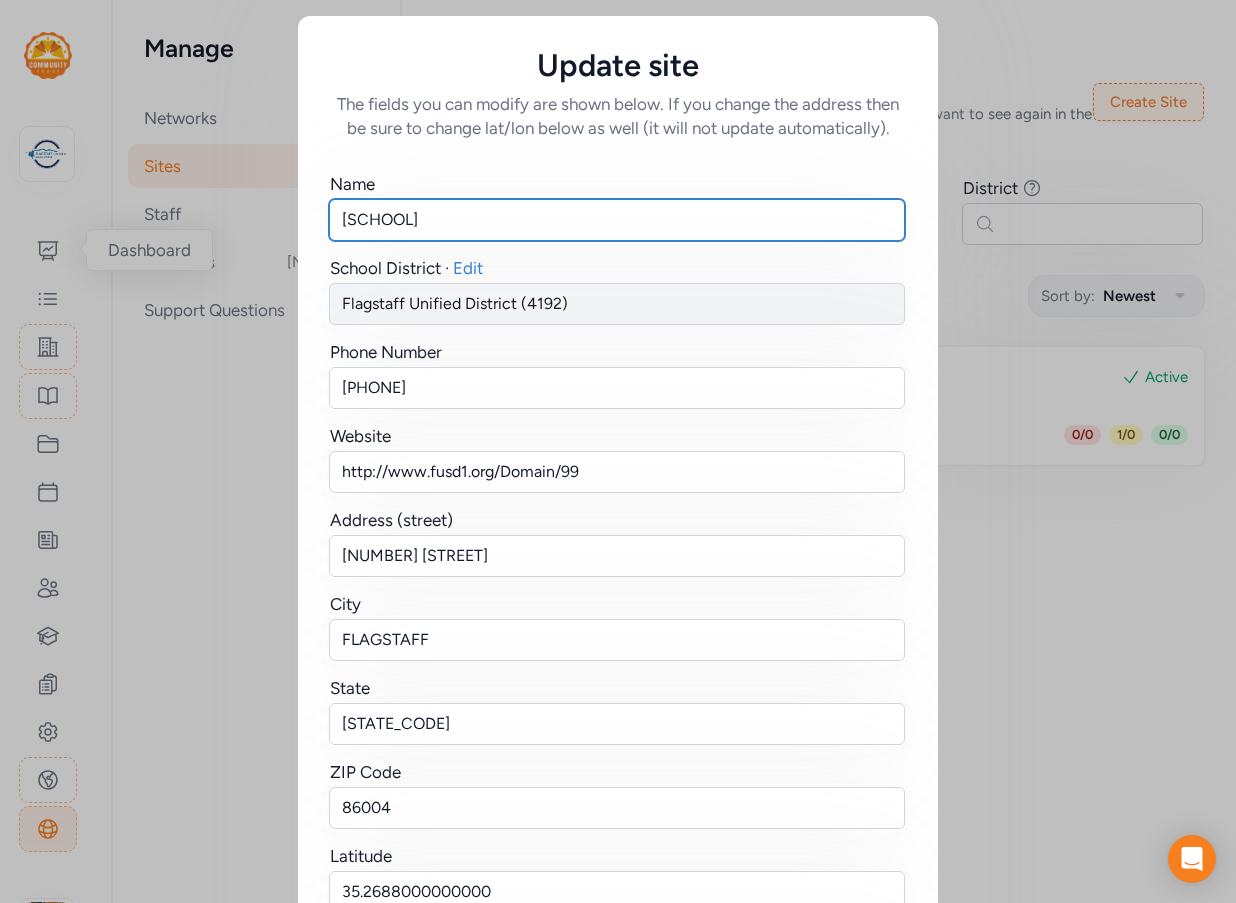 drag, startPoint x: 403, startPoint y: 217, endPoint x: 274, endPoint y: 211, distance: 129.13947 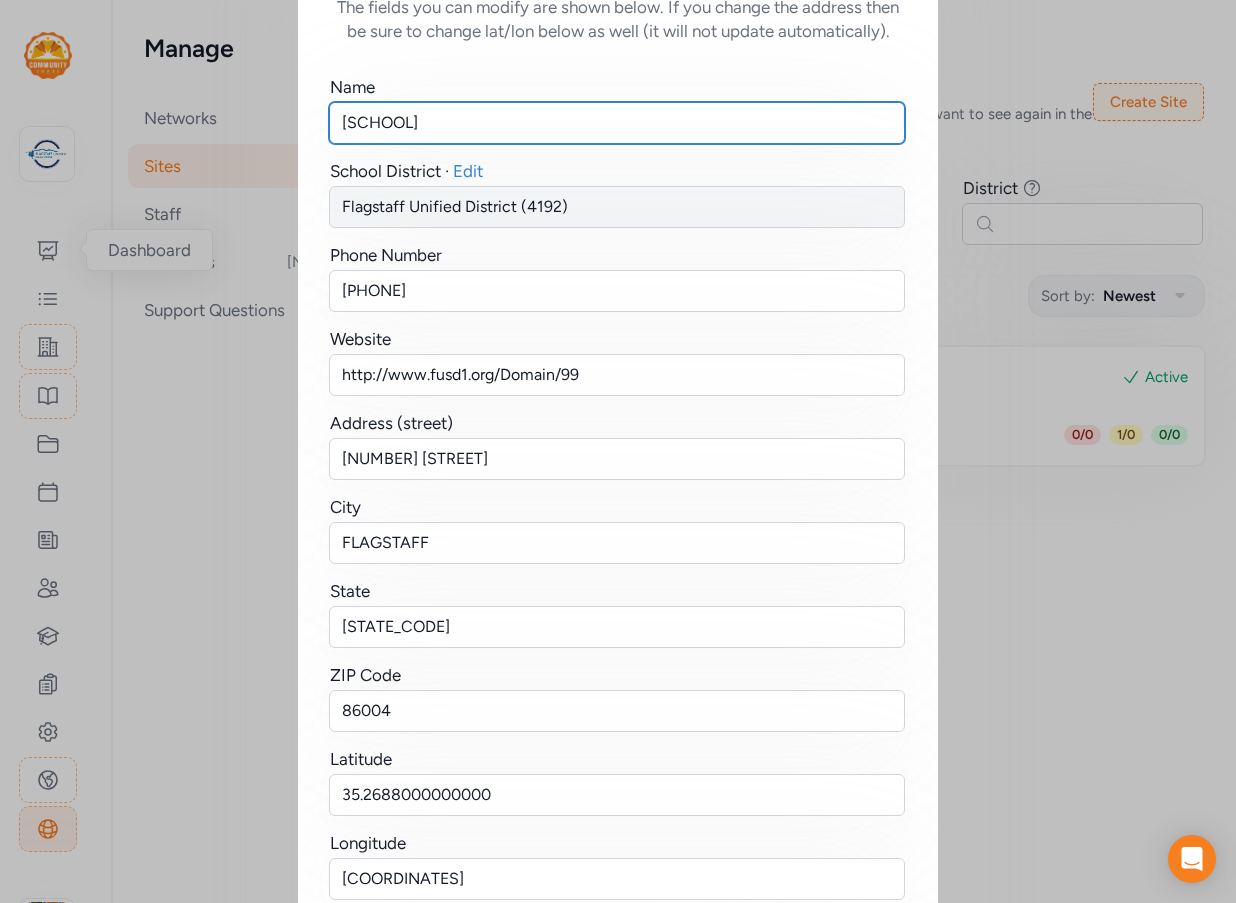 scroll, scrollTop: 253, scrollLeft: 0, axis: vertical 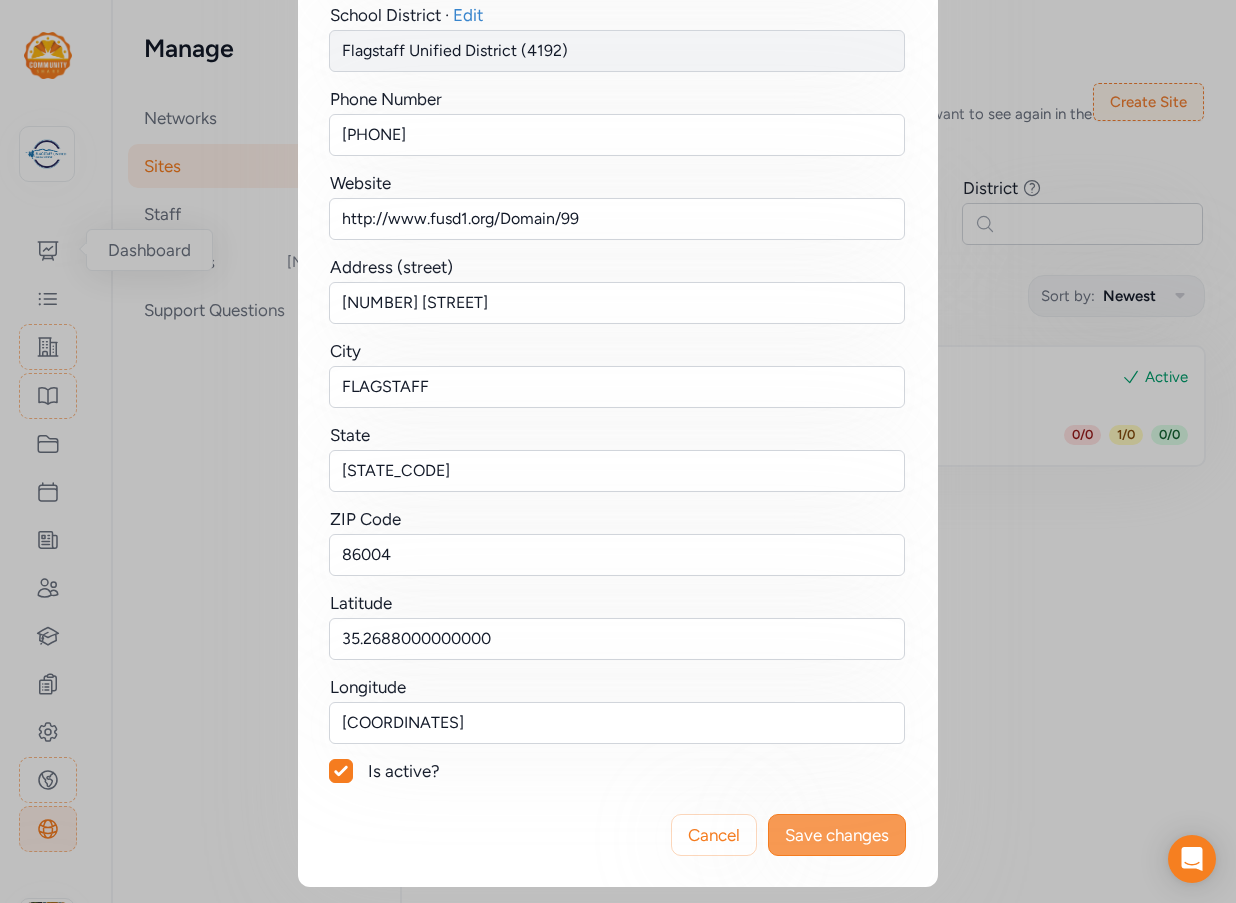 type on "[SCHOOL]" 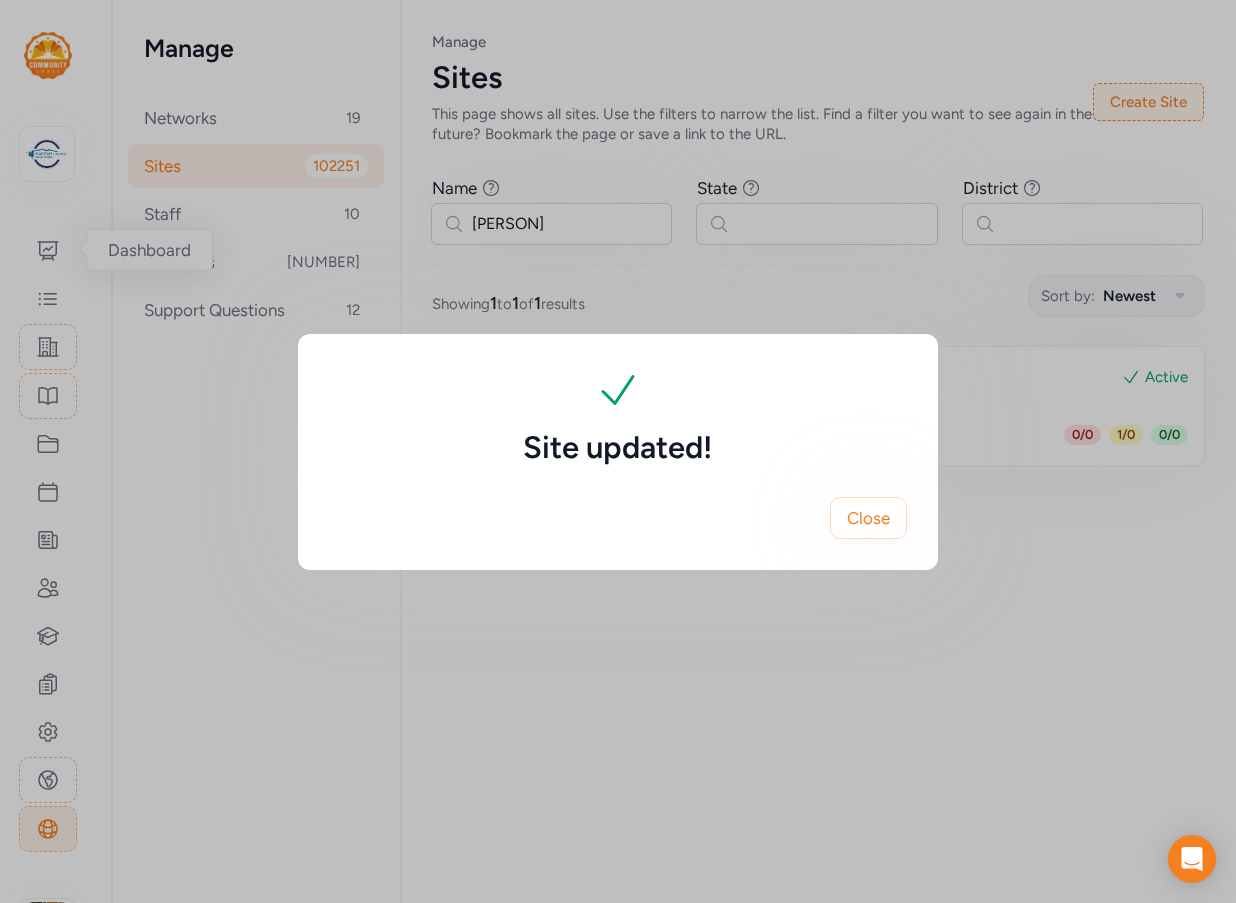 scroll, scrollTop: 0, scrollLeft: 0, axis: both 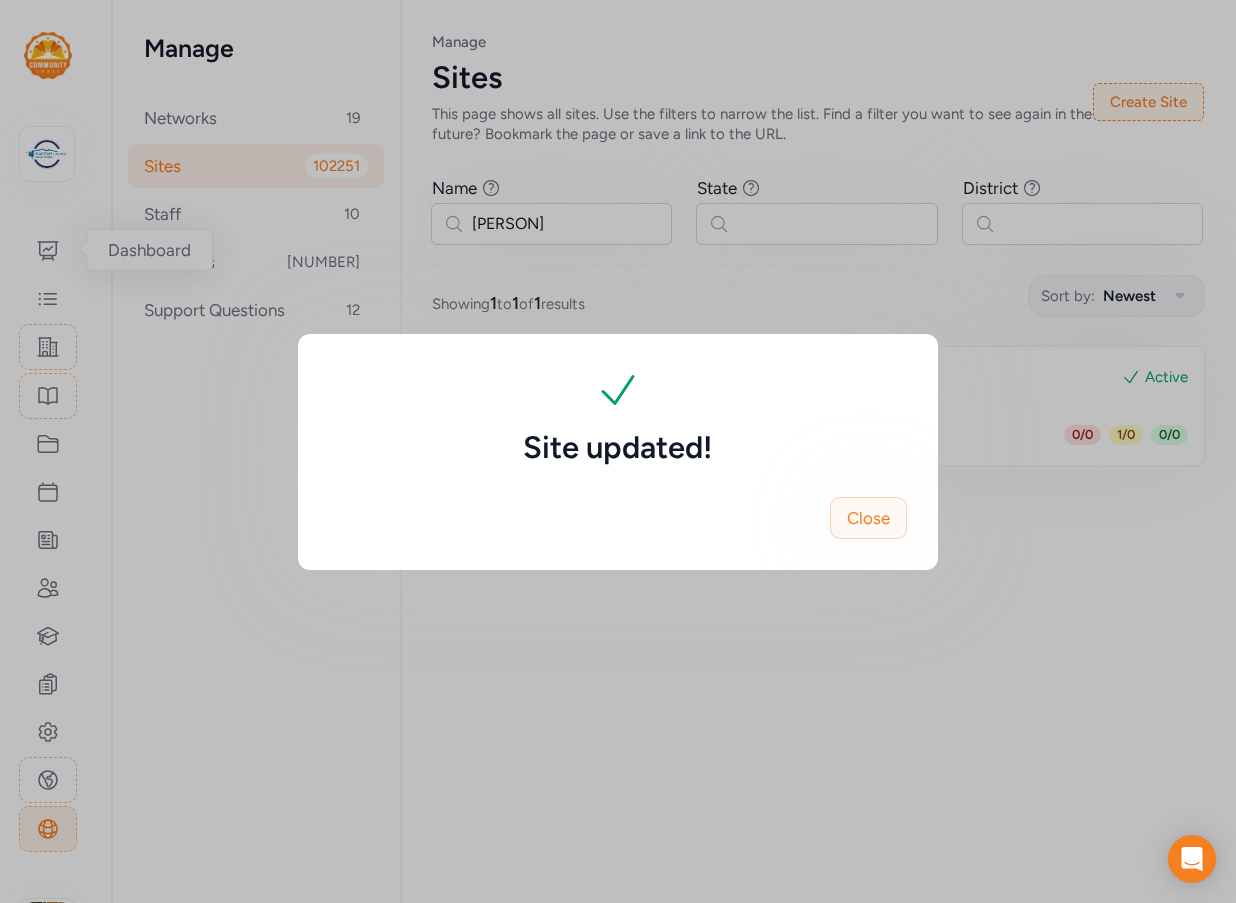 click on "Close" at bounding box center [868, 518] 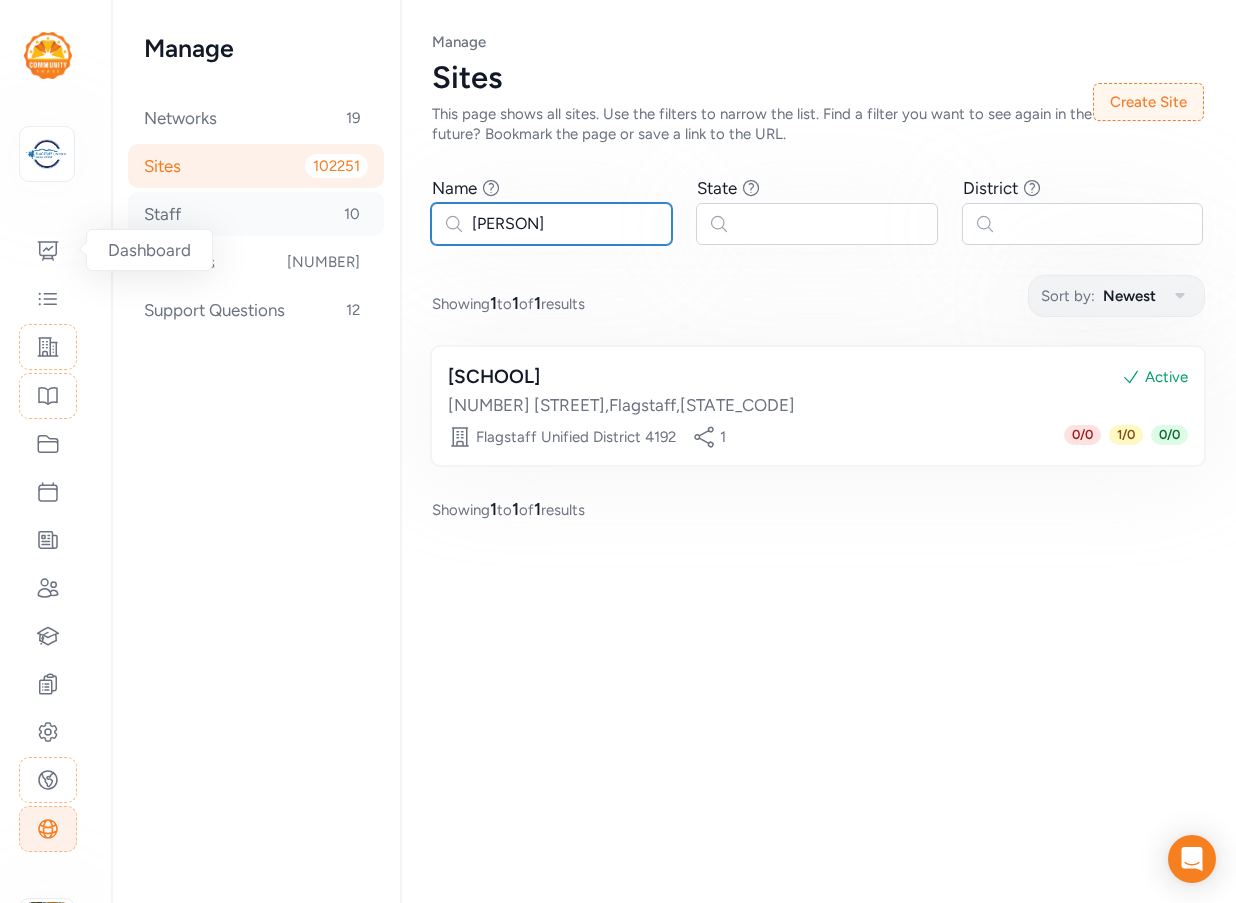 drag, startPoint x: 538, startPoint y: 220, endPoint x: 376, endPoint y: 215, distance: 162.07715 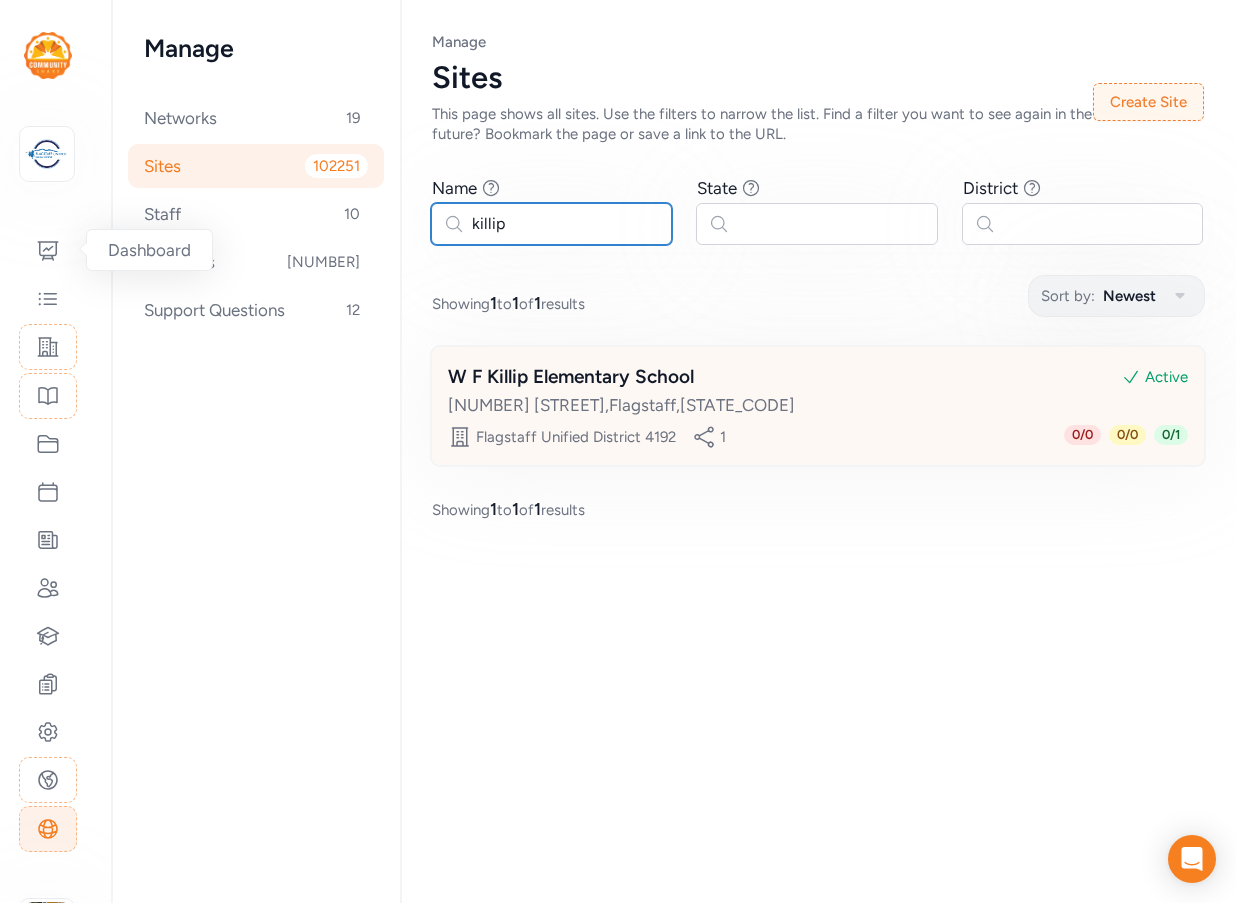 type on "killip" 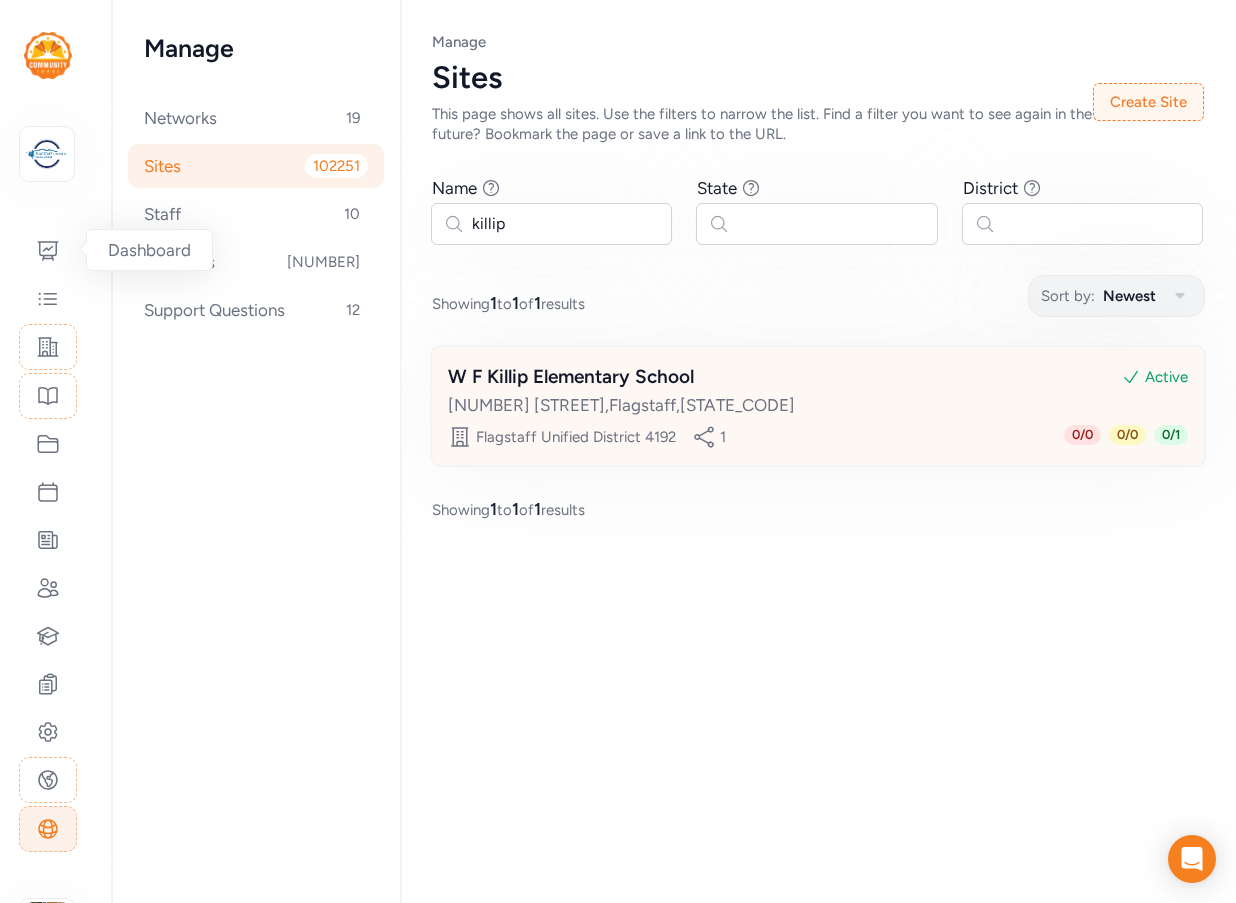 click on "W F Killip Elementary School" at bounding box center [571, 377] 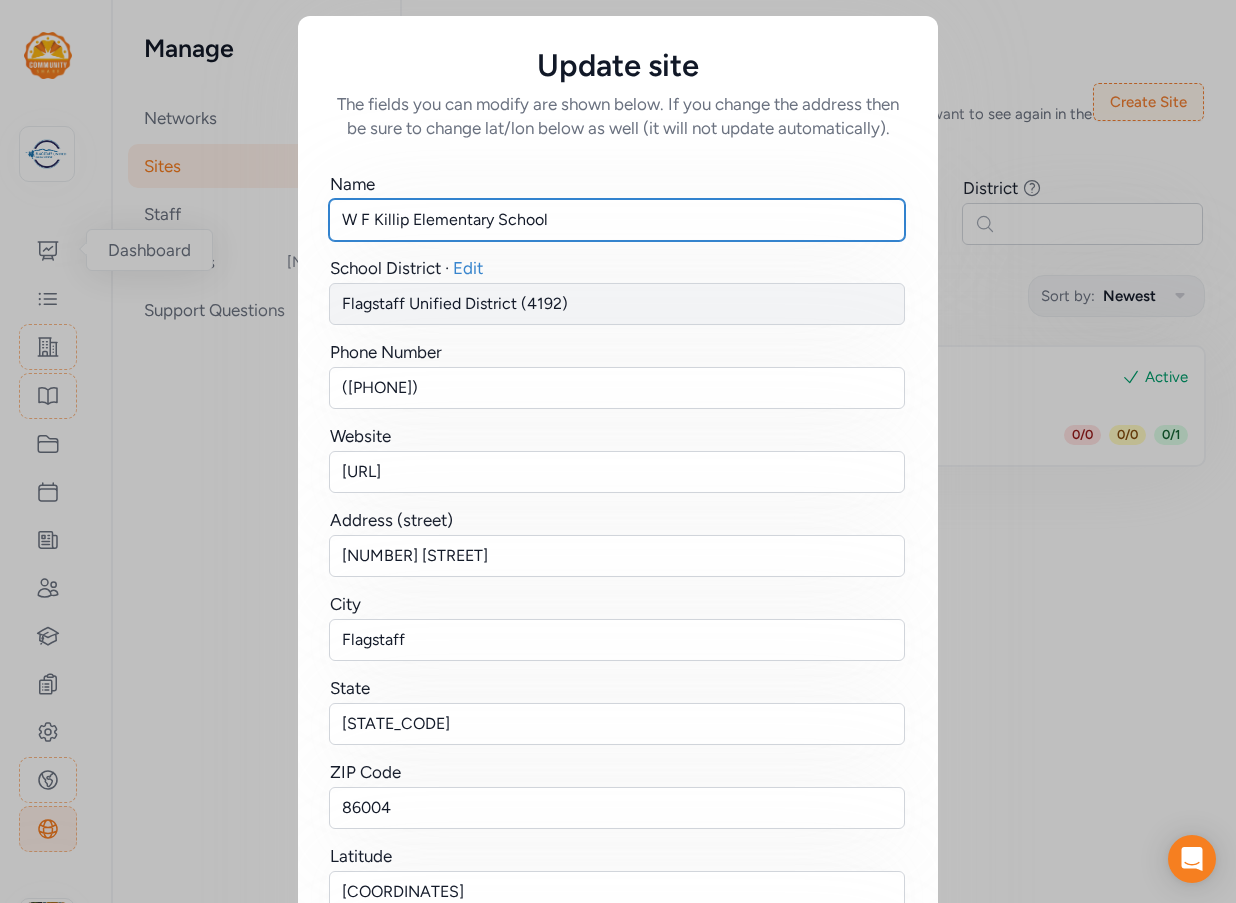 drag, startPoint x: 369, startPoint y: 217, endPoint x: 243, endPoint y: 226, distance: 126.32102 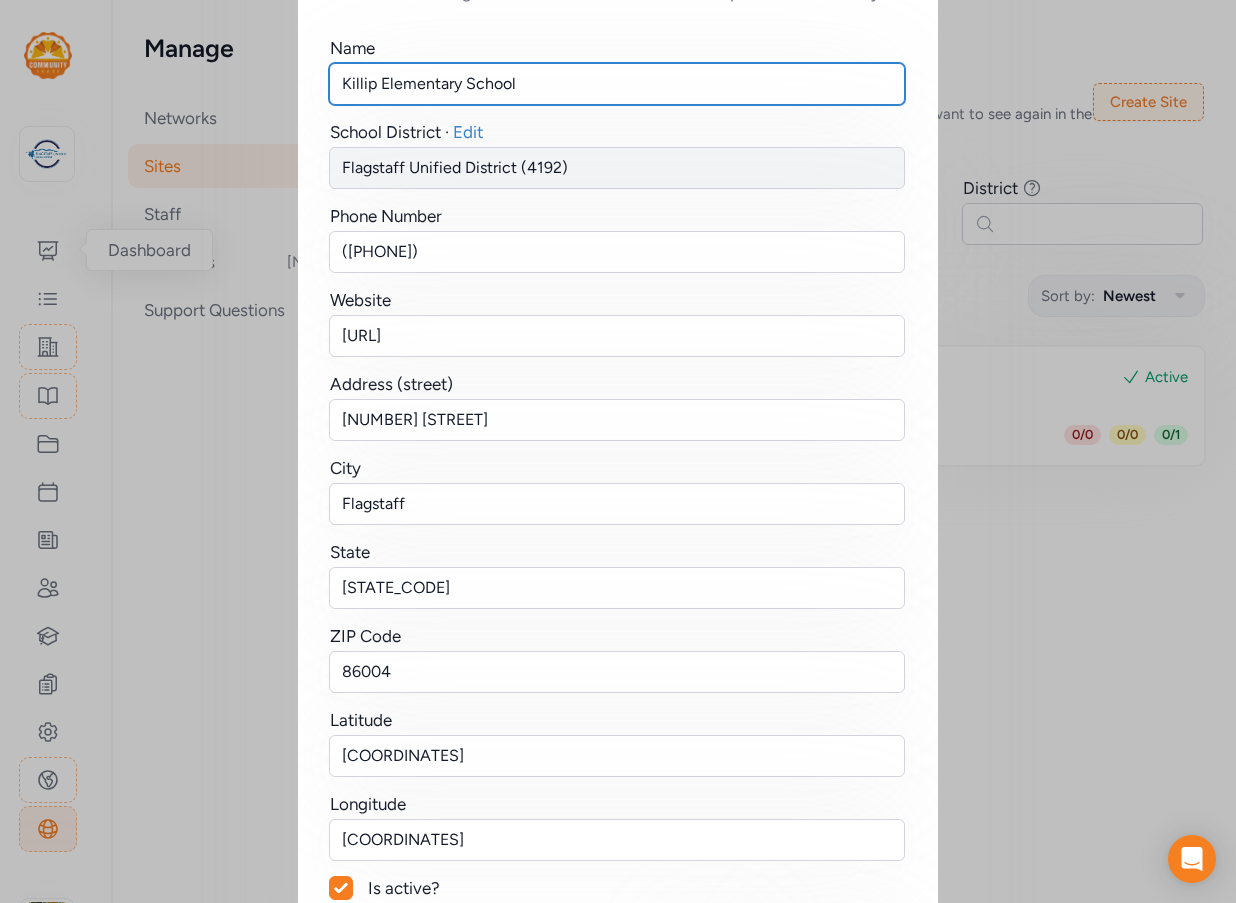 scroll, scrollTop: 253, scrollLeft: 0, axis: vertical 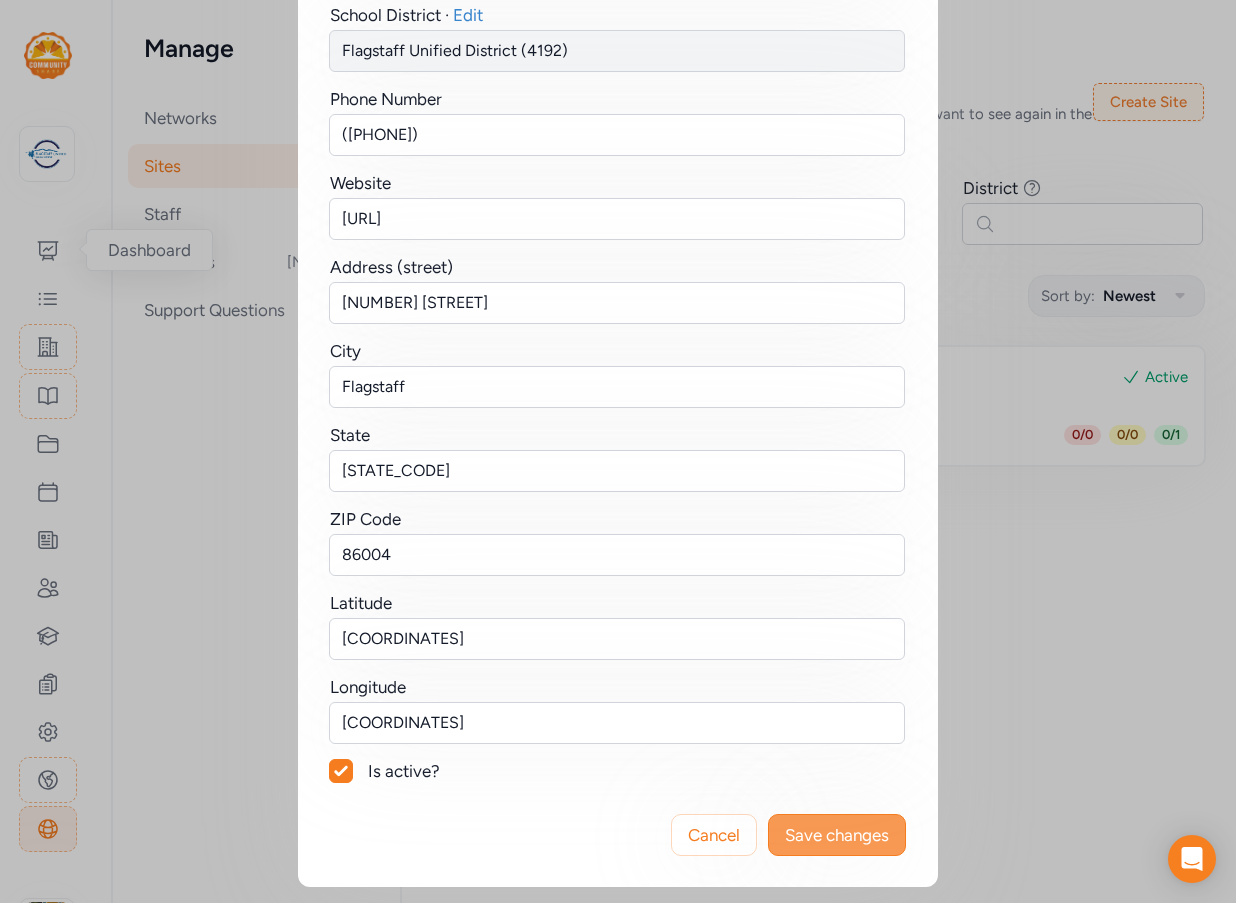 type on "Killip Elementary School" 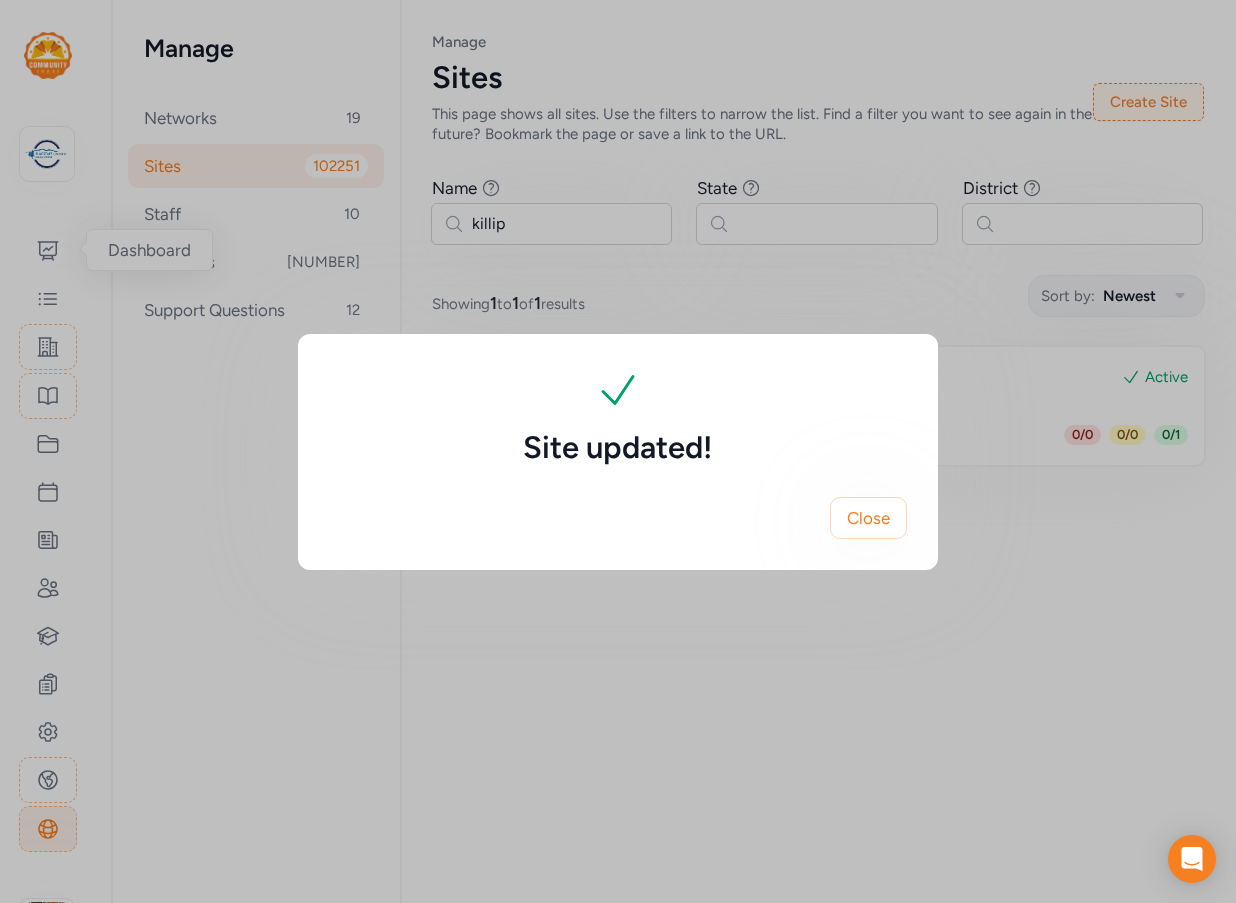 scroll, scrollTop: 0, scrollLeft: 0, axis: both 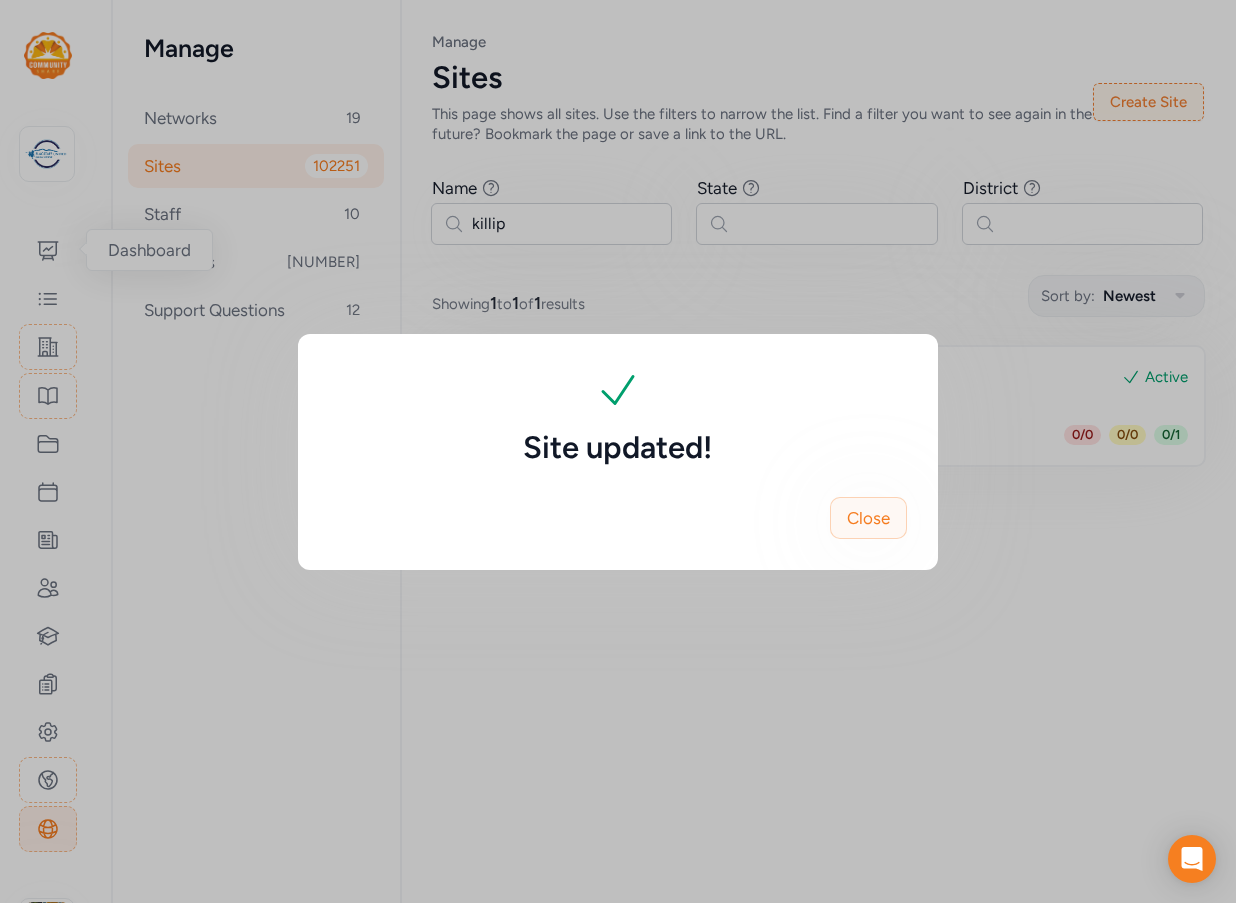 click on "Close" at bounding box center [868, 518] 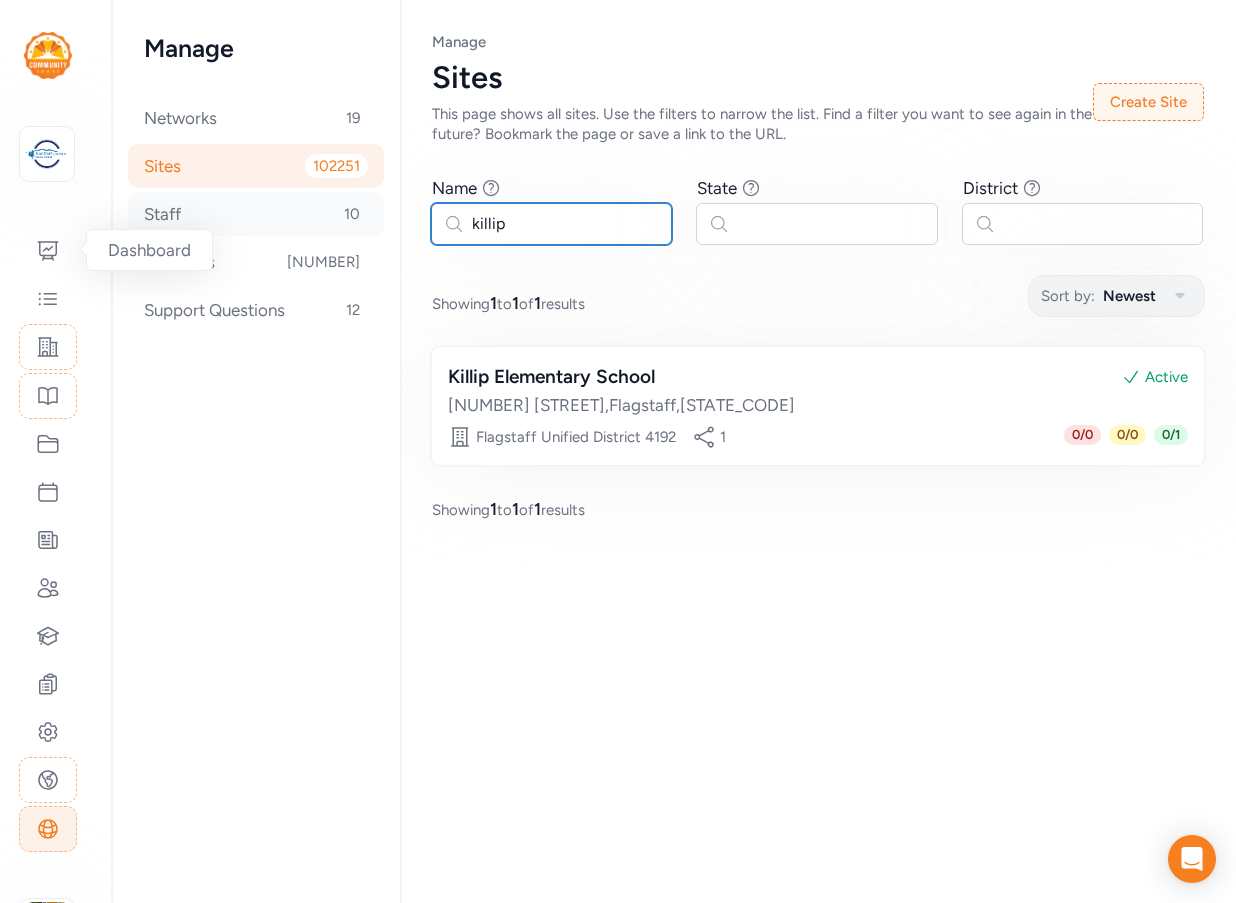 drag, startPoint x: 555, startPoint y: 226, endPoint x: 371, endPoint y: 216, distance: 184.27155 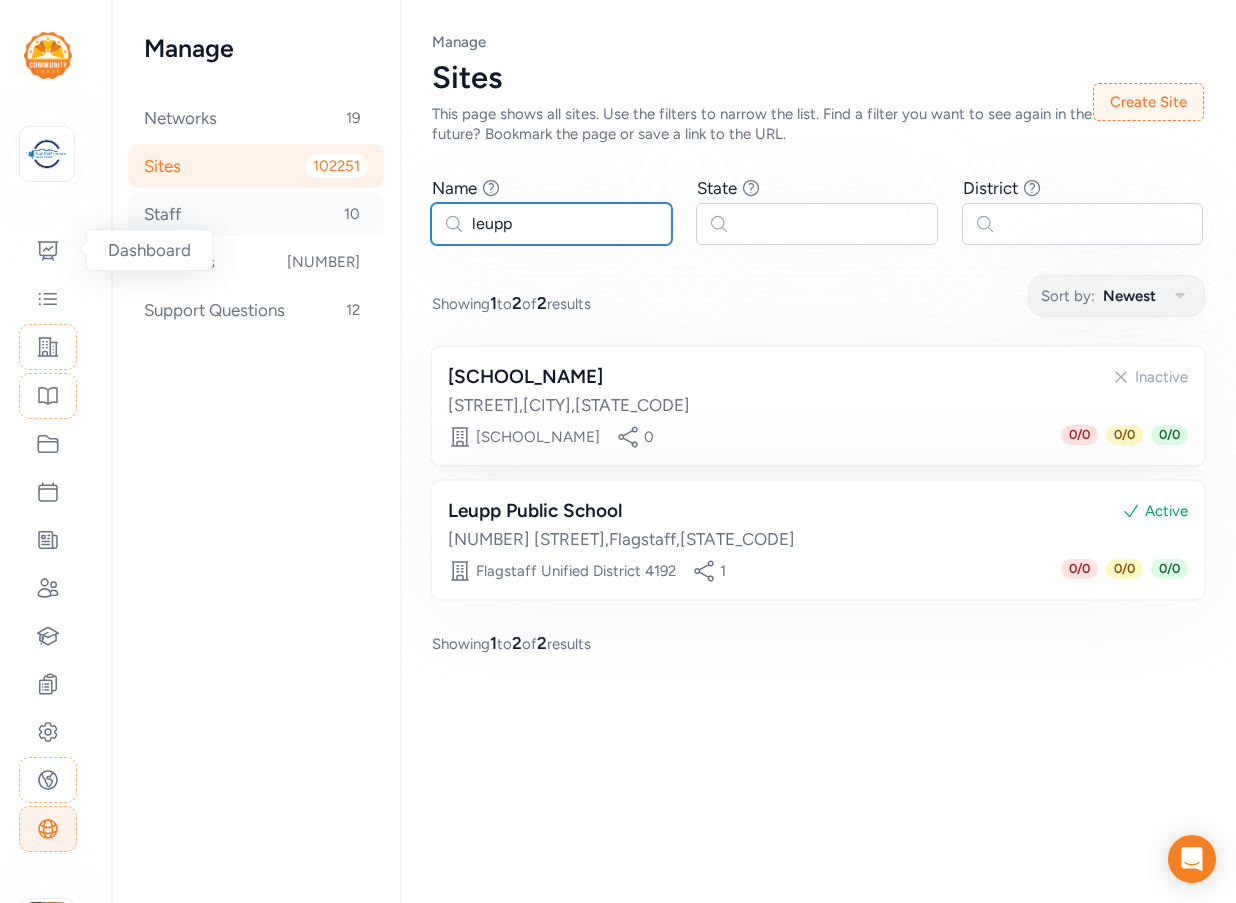 drag, startPoint x: 525, startPoint y: 223, endPoint x: 373, endPoint y: 224, distance: 152.0033 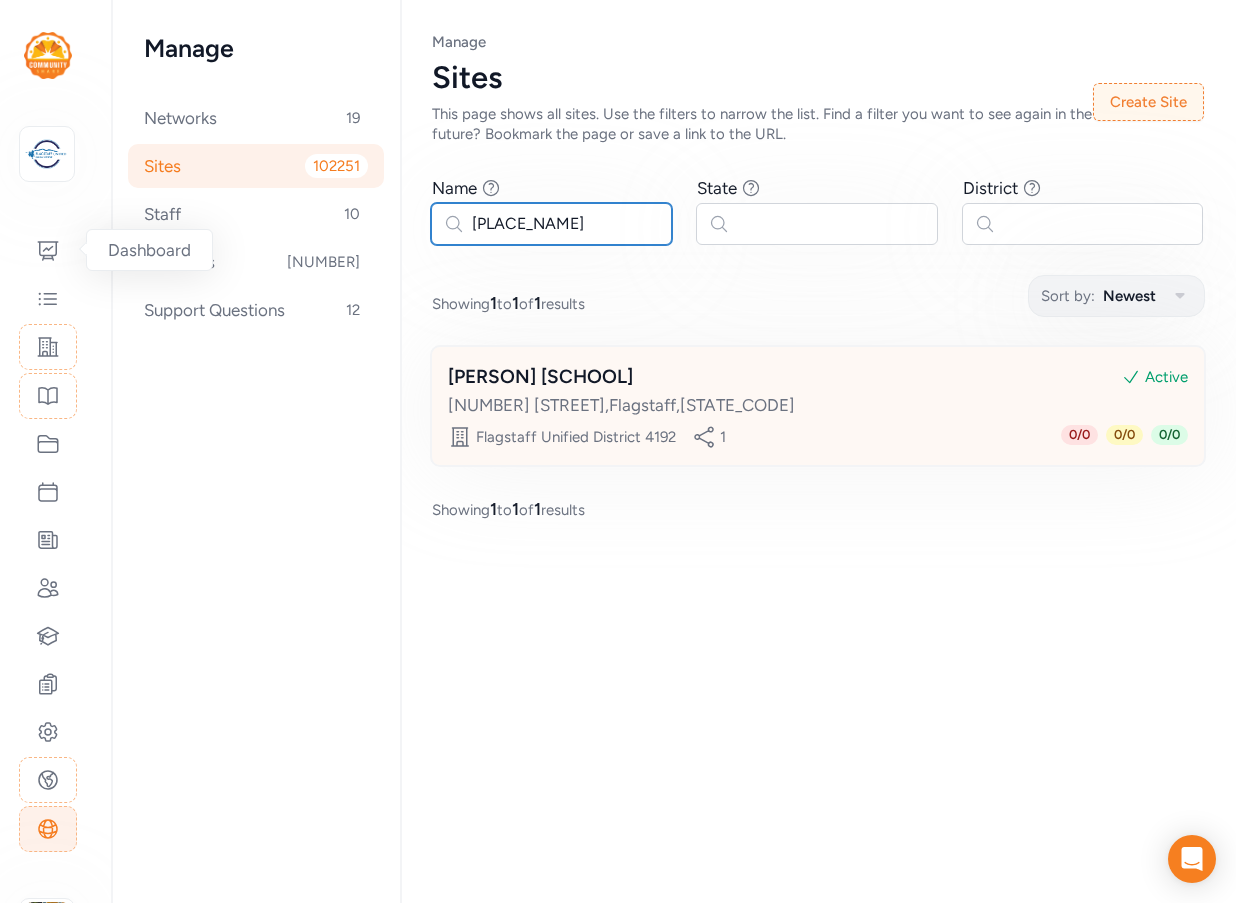type on "[PLACE_NAME]" 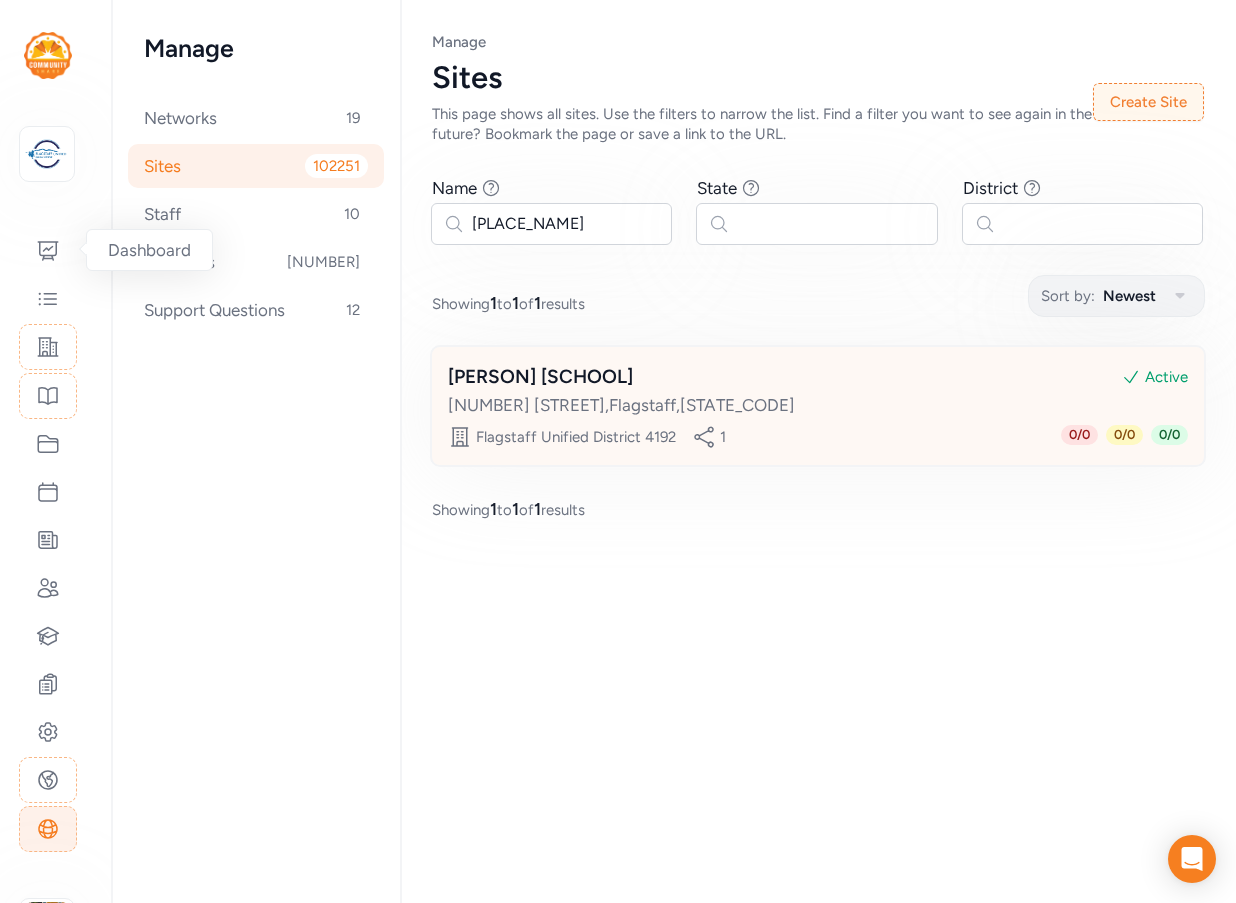 click on "[PERSON] [SCHOOL]" at bounding box center (540, 377) 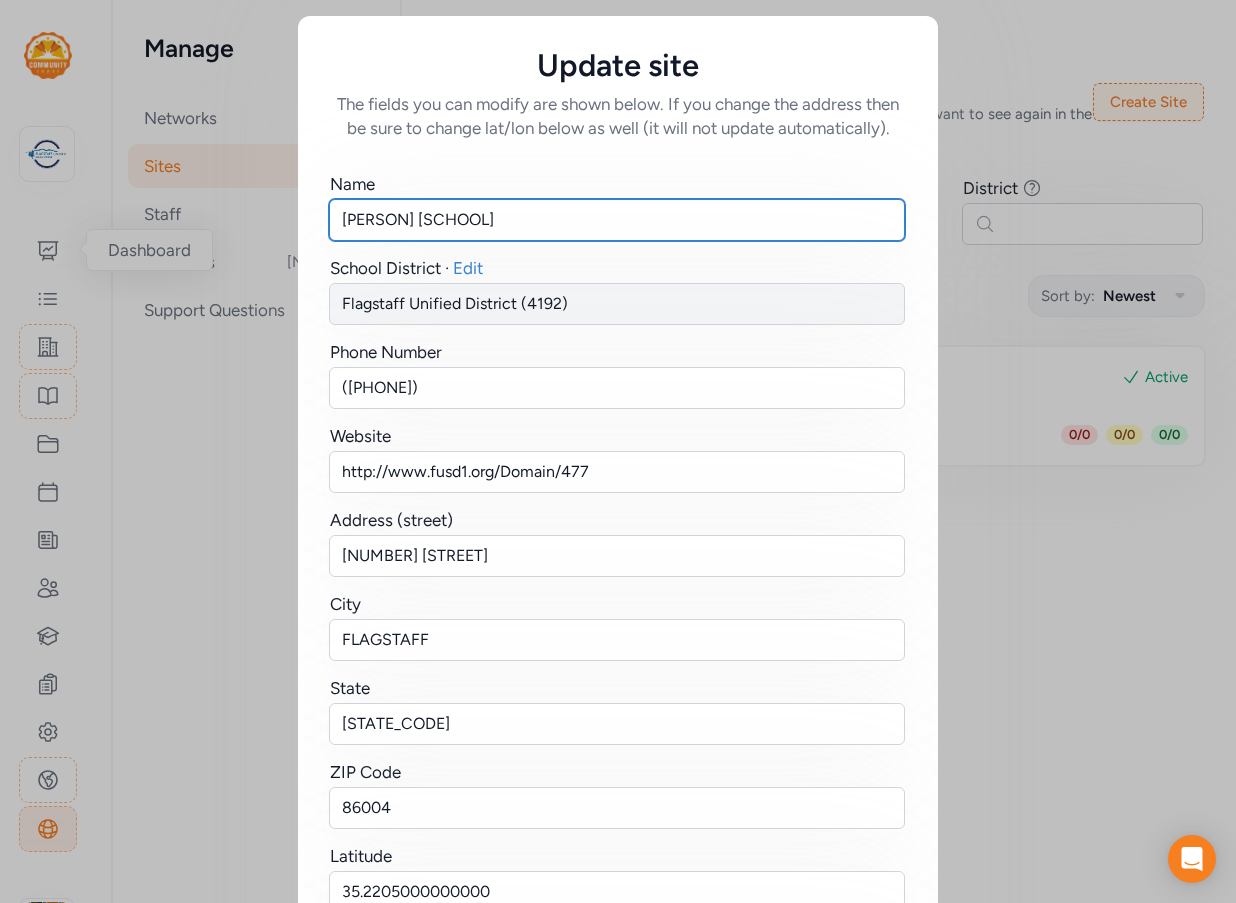 drag, startPoint x: 403, startPoint y: 217, endPoint x: 252, endPoint y: 217, distance: 151 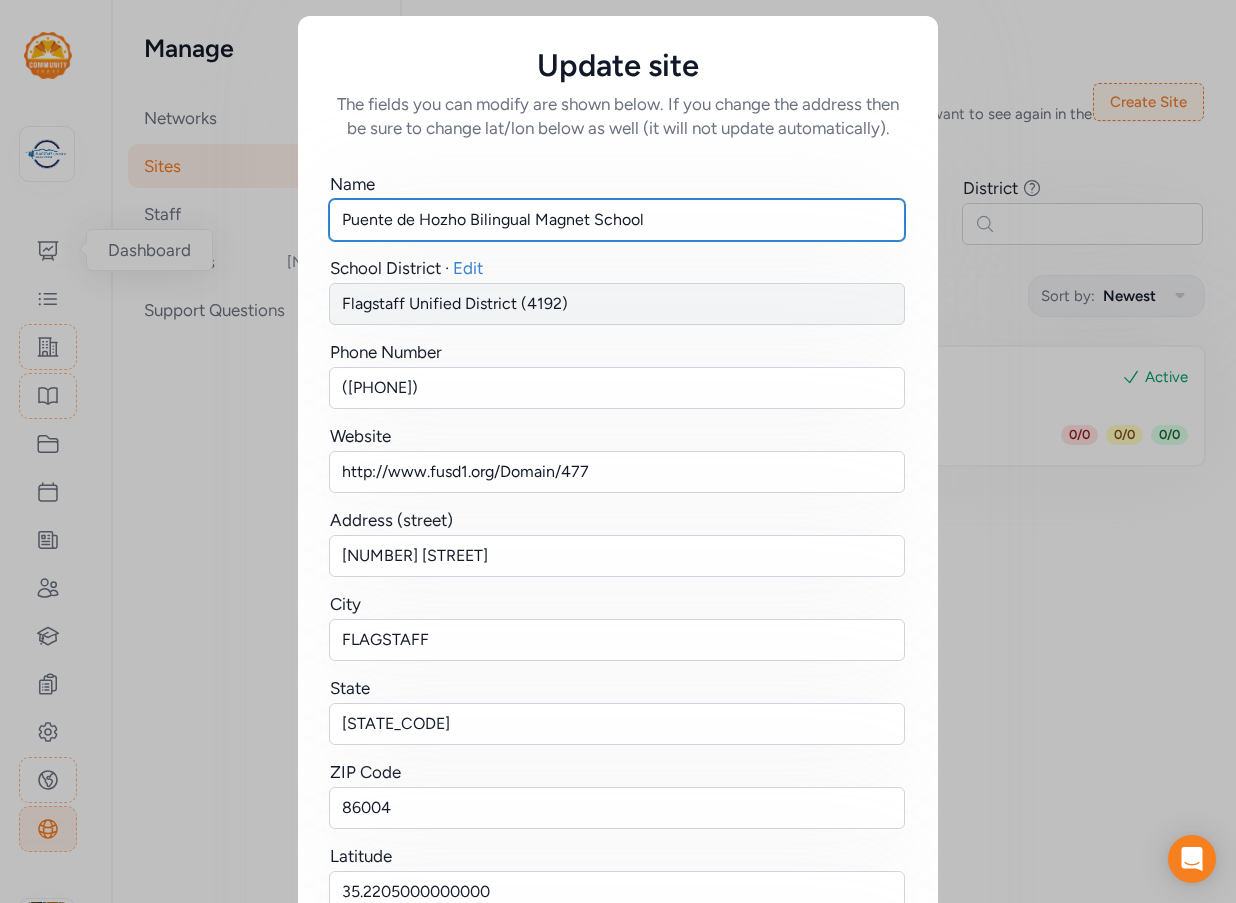drag, startPoint x: 463, startPoint y: 221, endPoint x: 581, endPoint y: 216, distance: 118.10589 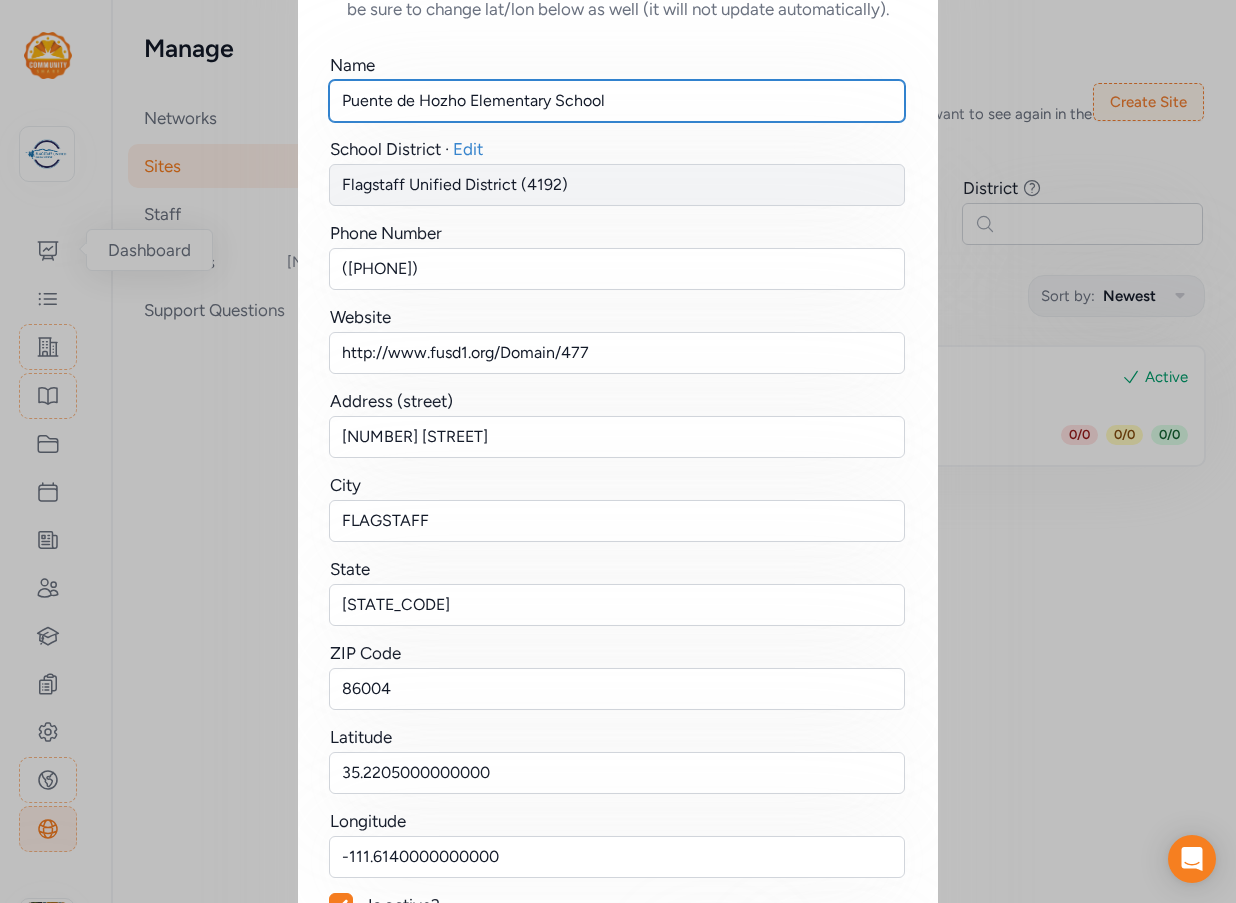 scroll, scrollTop: 253, scrollLeft: 0, axis: vertical 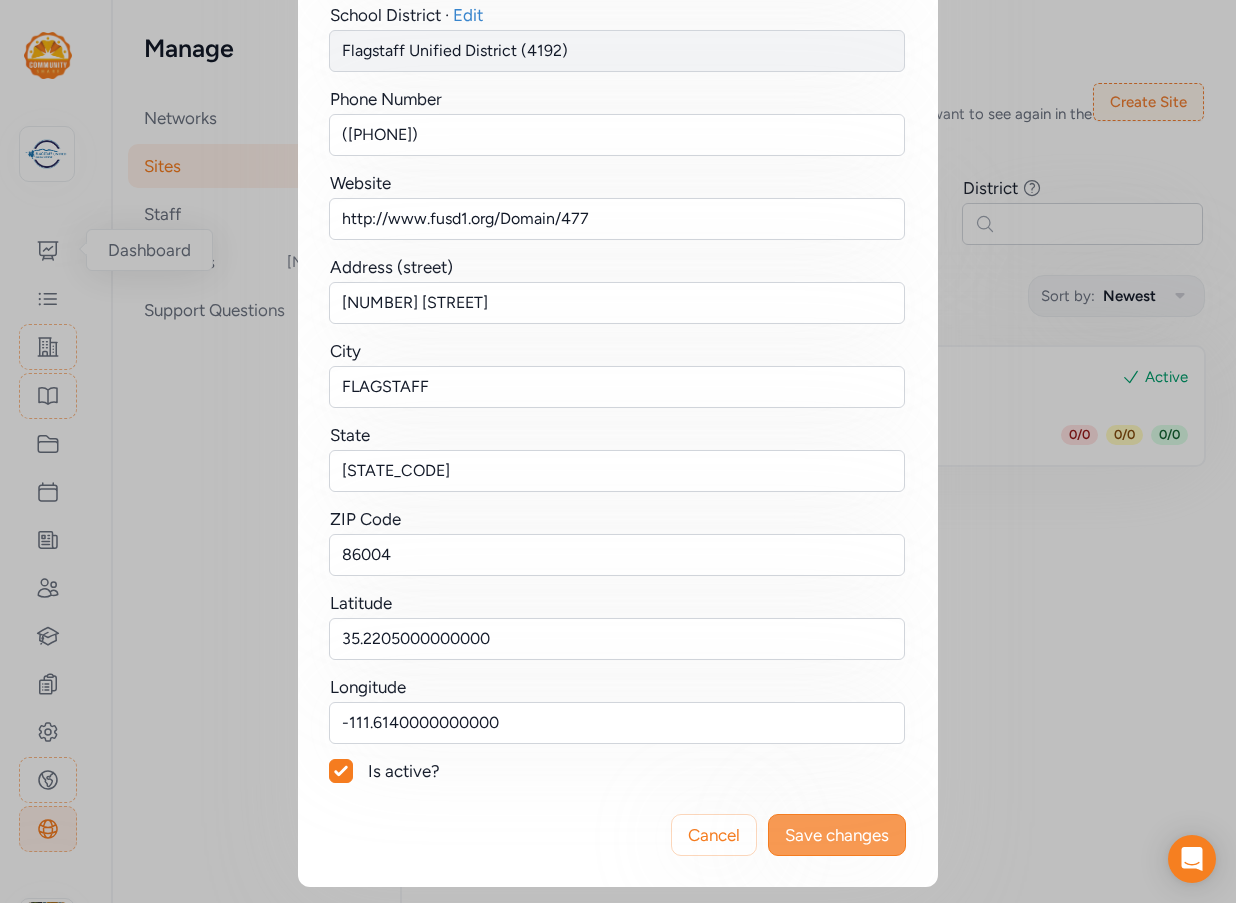 type on "Puente de Hozho Elementary School" 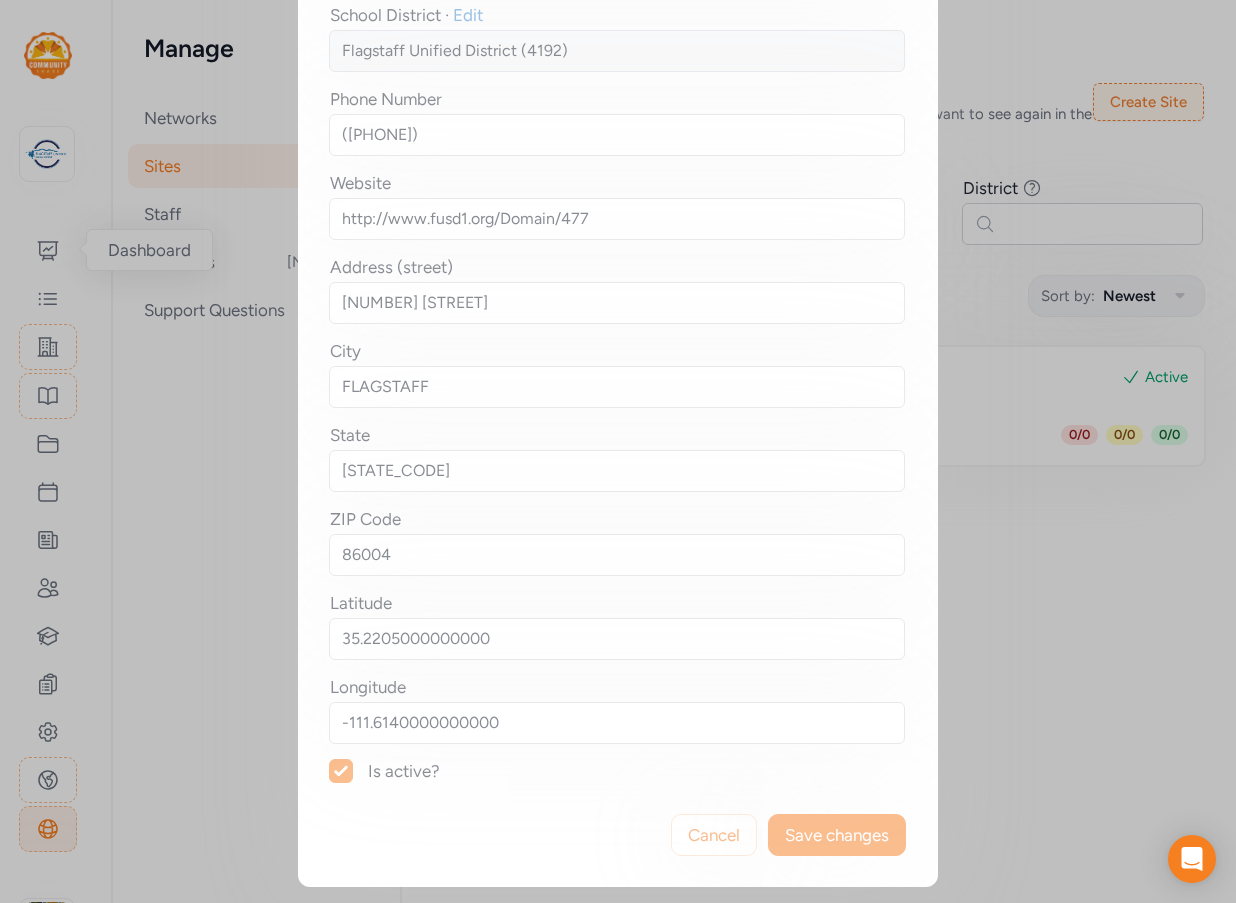 scroll, scrollTop: 0, scrollLeft: 0, axis: both 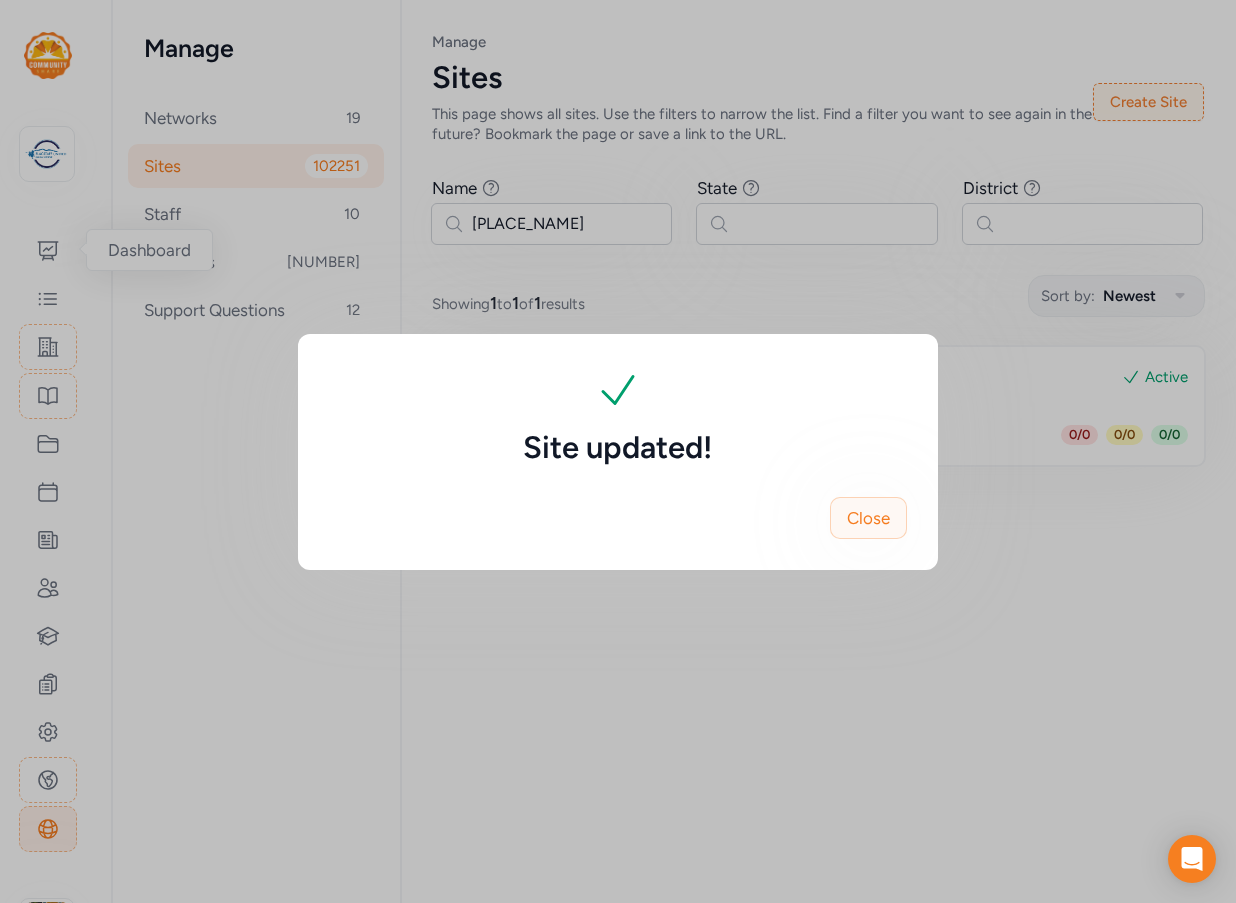 click on "Close" at bounding box center [868, 518] 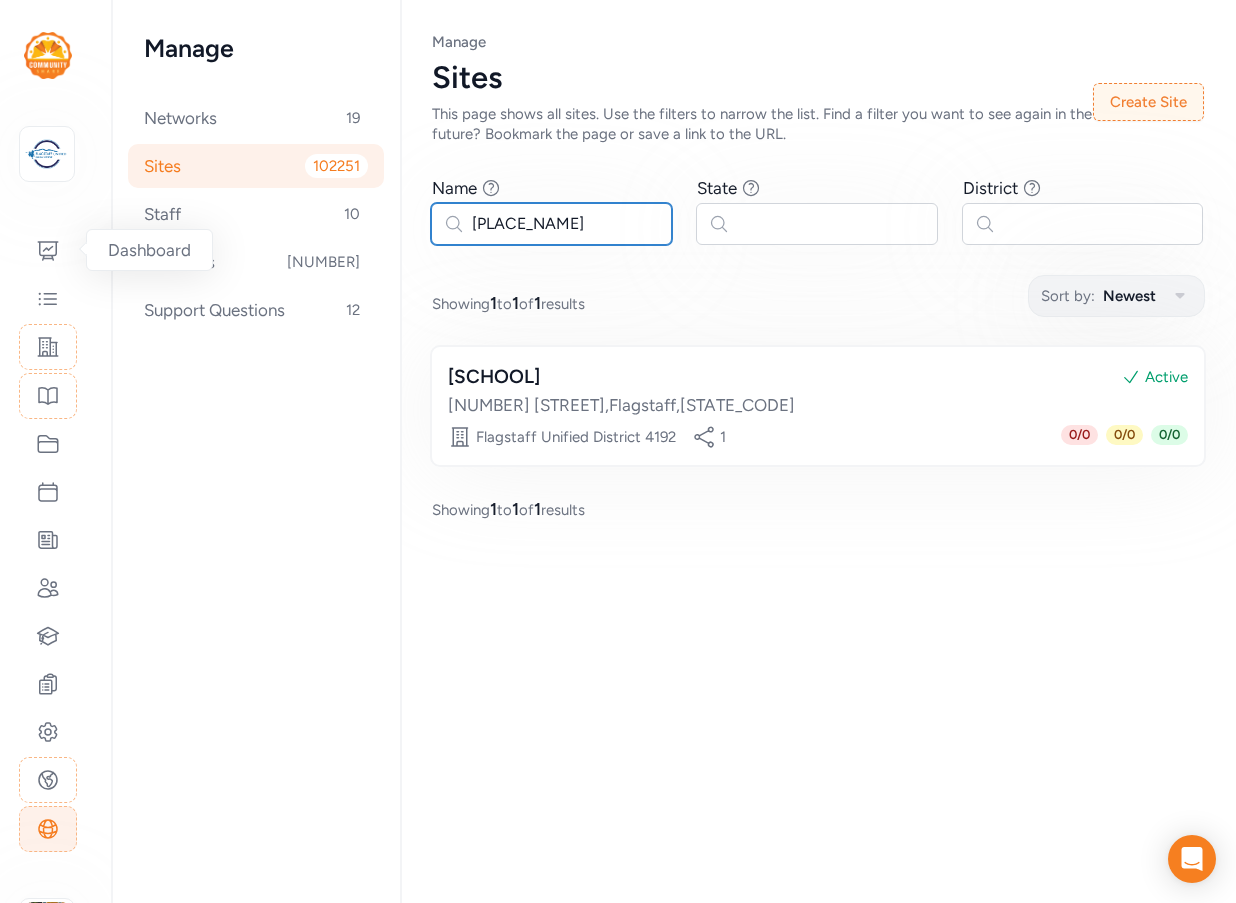 drag, startPoint x: 497, startPoint y: 219, endPoint x: 439, endPoint y: 216, distance: 58.077534 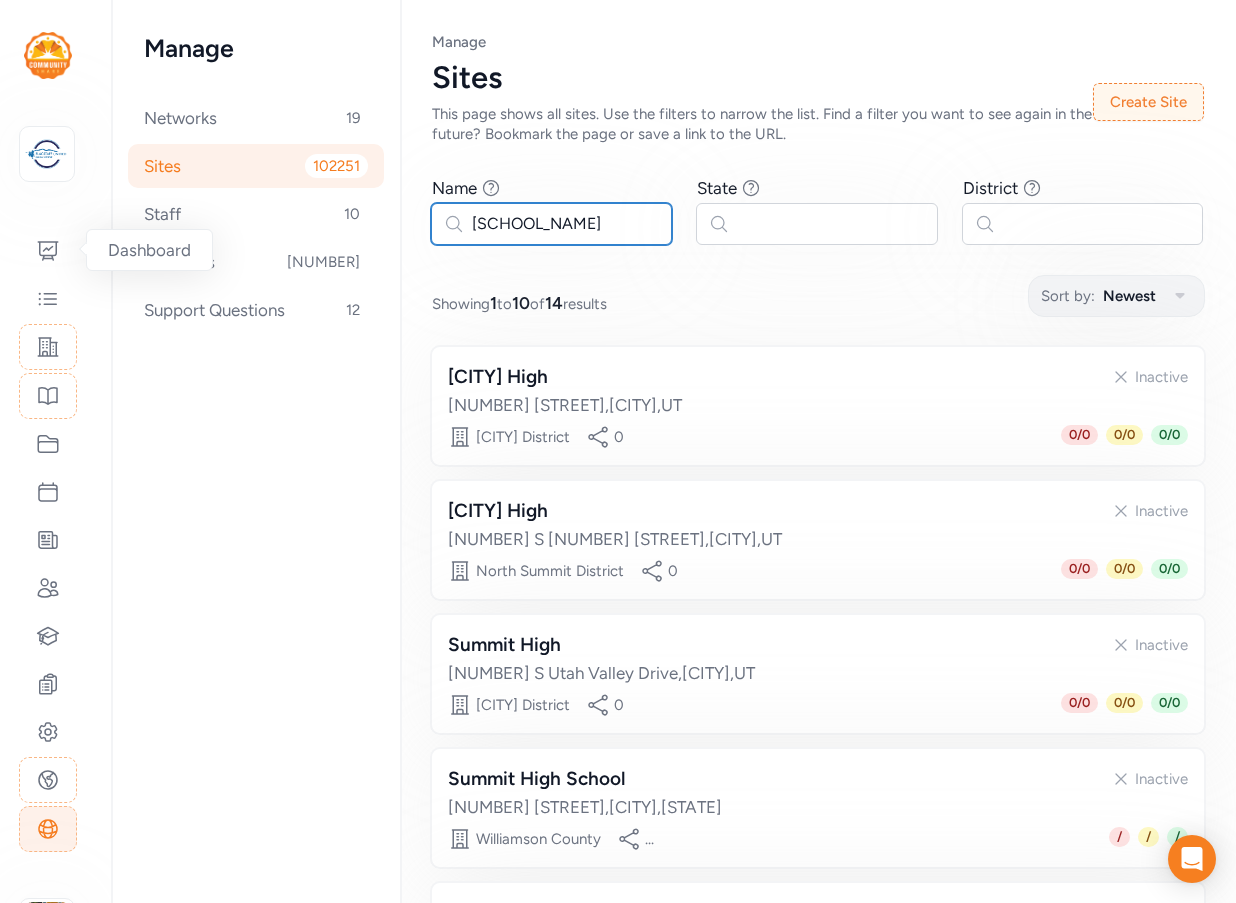 type on "[SCHOOL_NAME]" 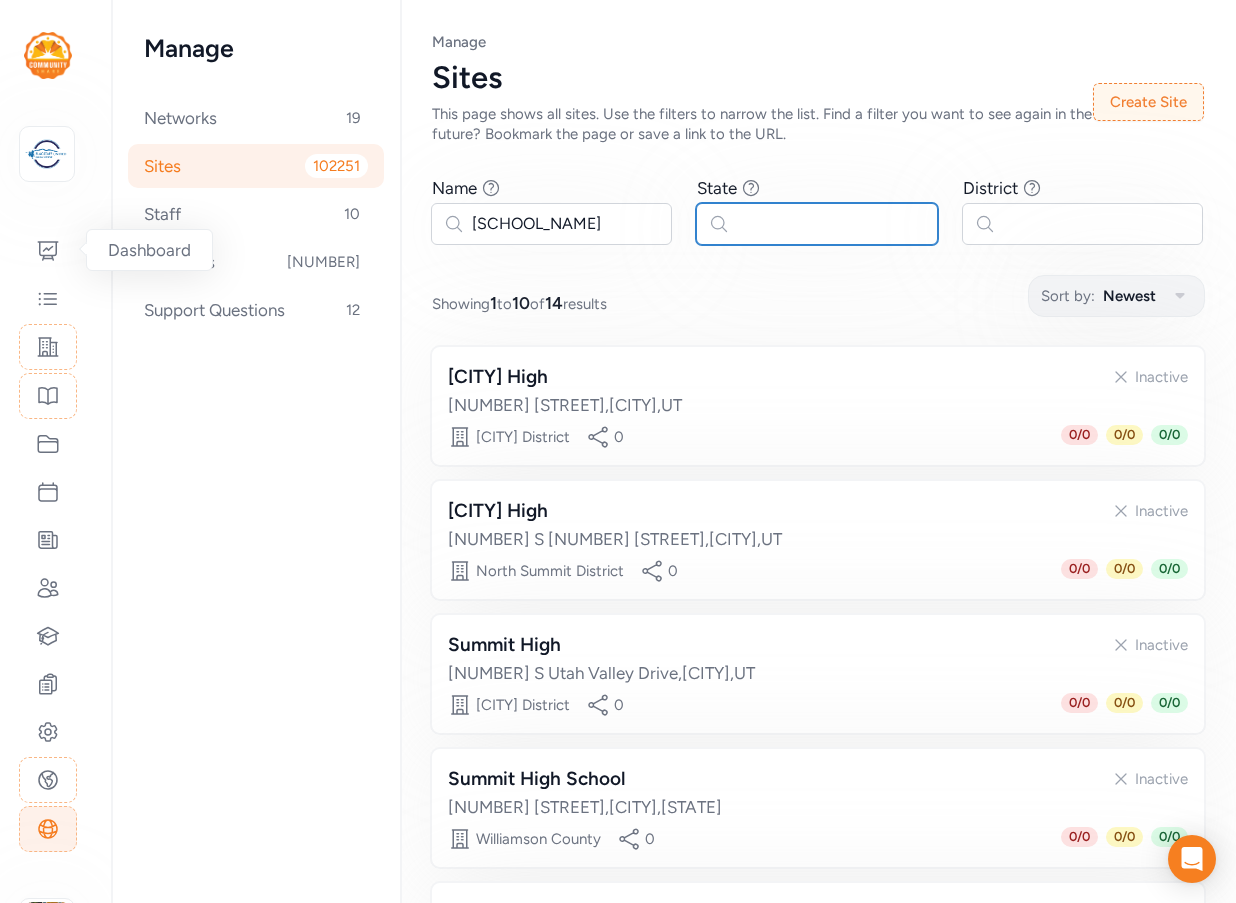 click at bounding box center [816, 224] 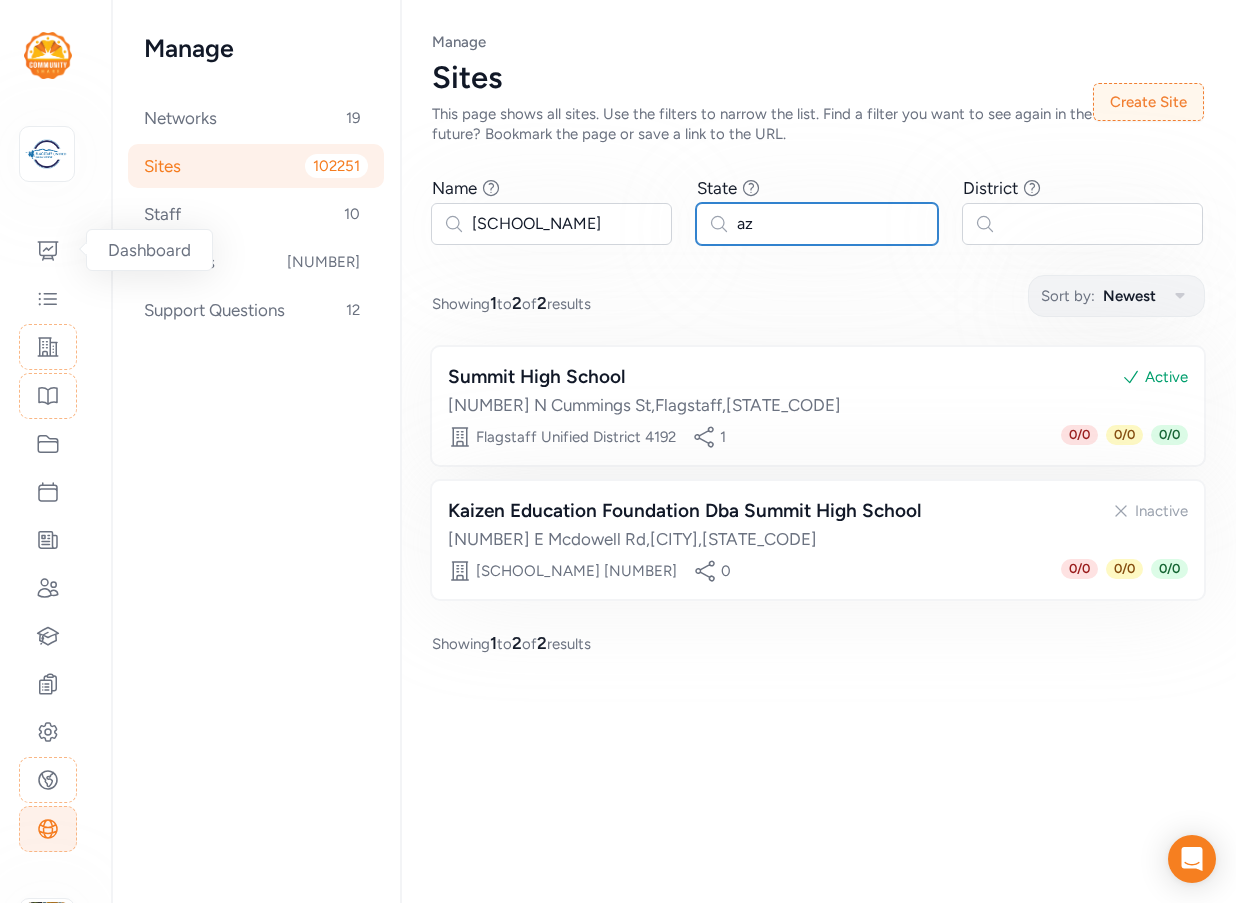 type on "az" 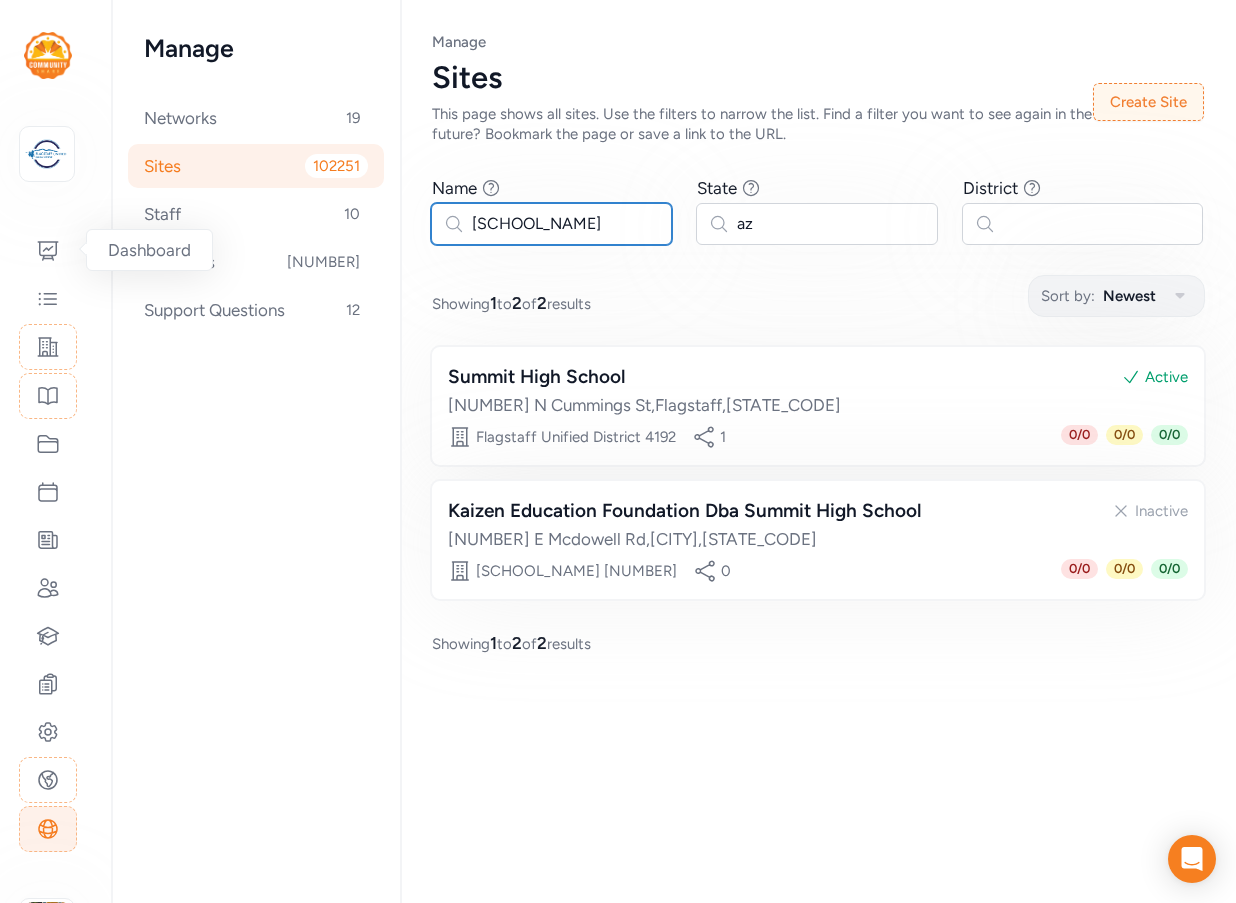 drag, startPoint x: 592, startPoint y: 218, endPoint x: 420, endPoint y: 217, distance: 172.00291 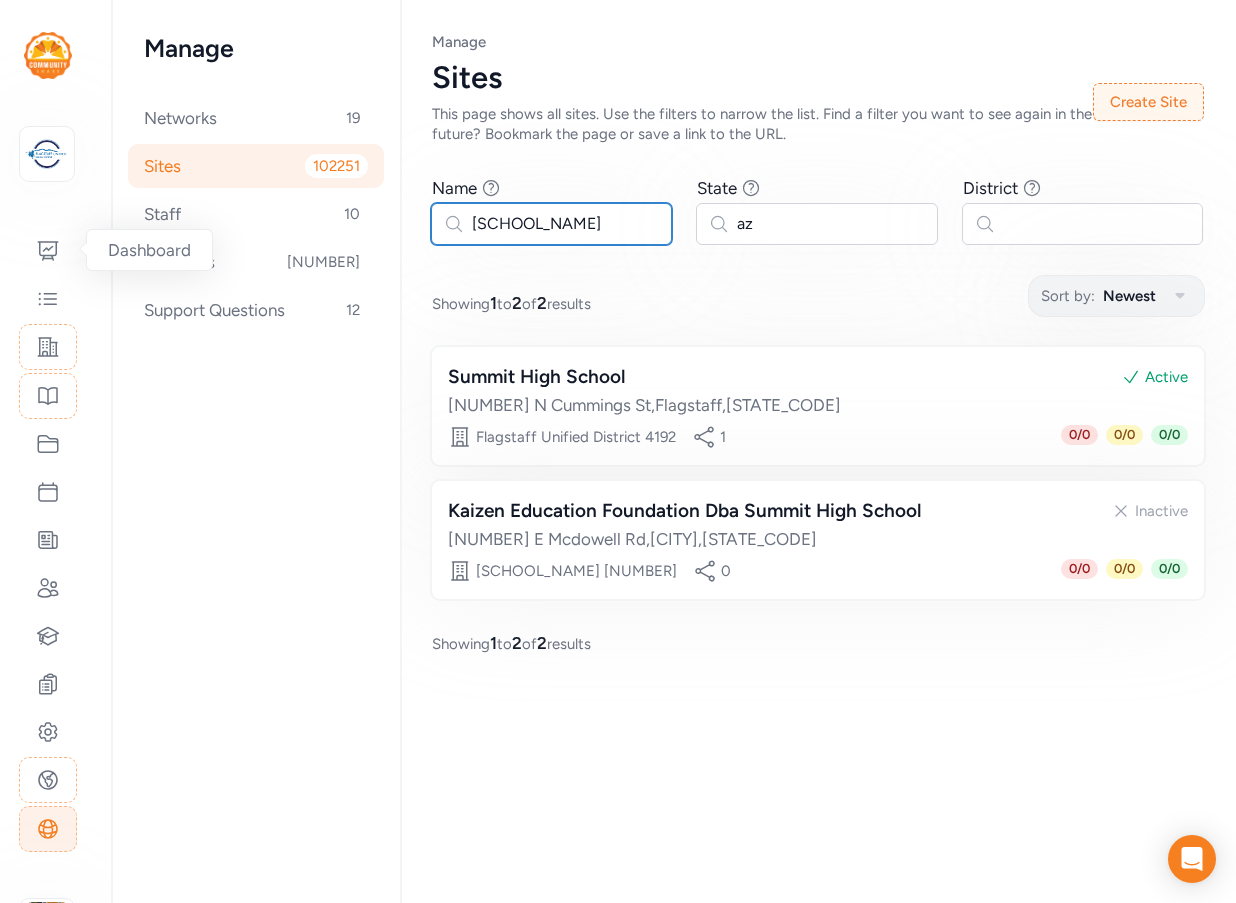 click on "Page Sites Manage Sites This page shows all sites. Use the filters to narrow the list. Find a filter you want to see again in the future? Bookmark the page or save a link to the URL. Create Site Name Find sites with a name that contains the phrase you type. summit high State Find sites with a state that contains the acronym you type. az District Find sites with a school district that contains the phrase you type. Showing  1  to  2  of  2  results Sort by: Newest Summit High School Active [NUMBER] [STREET] ,  [CITY] ,  [STATE] Flagstaff Unified District 4192 1 0  /  0 0  /  0 0  /  0 Kaizen Education Foundation Dba Summit High School Inactive [NUMBER] [STREET] ,  [CITY] ,  [STATE] Kaizen Education Foundation Dba Summit High School 79876 0 0  /  0 0  /  0 0  /  0 Showing  1  to  2  of  2  results" at bounding box center [818, 343] 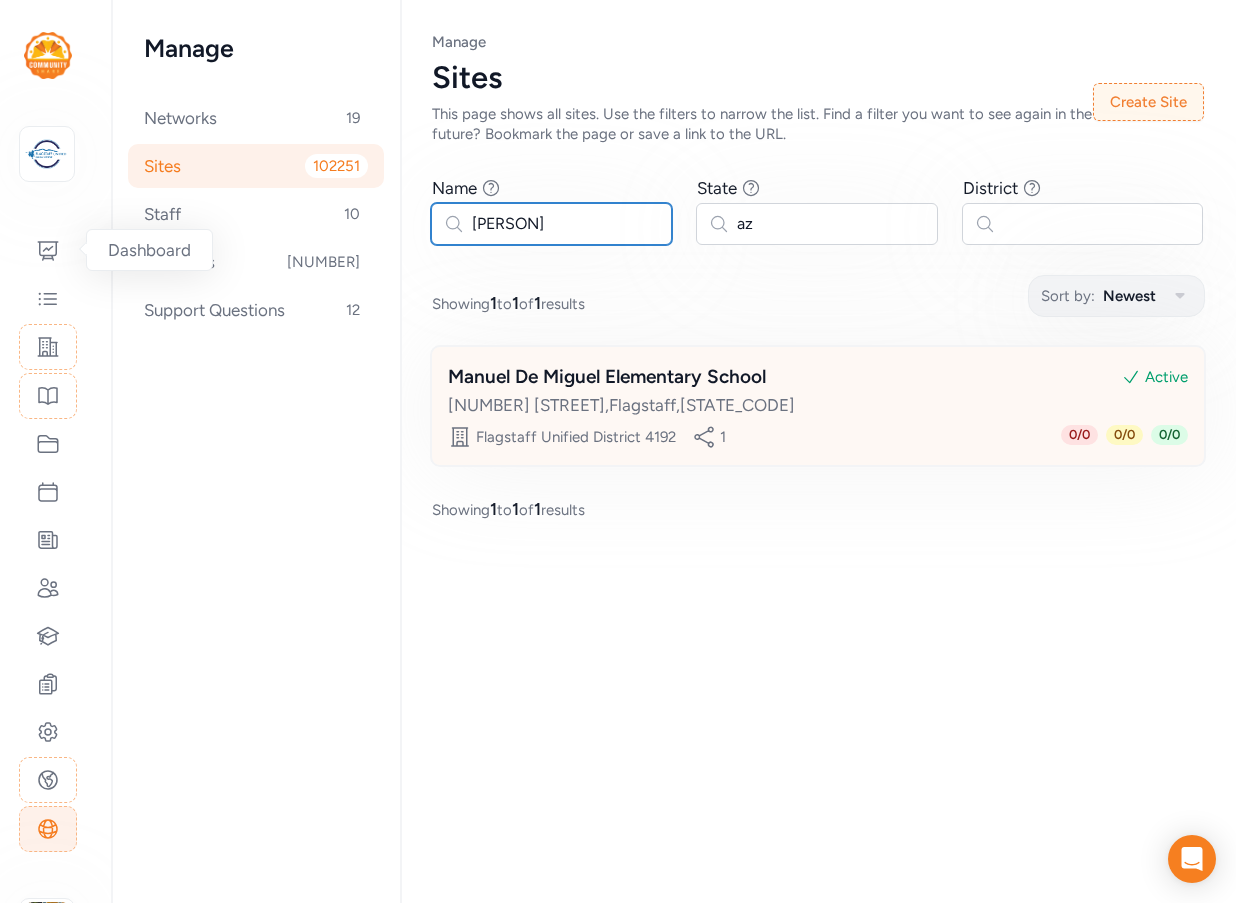 type on "[PERSON]" 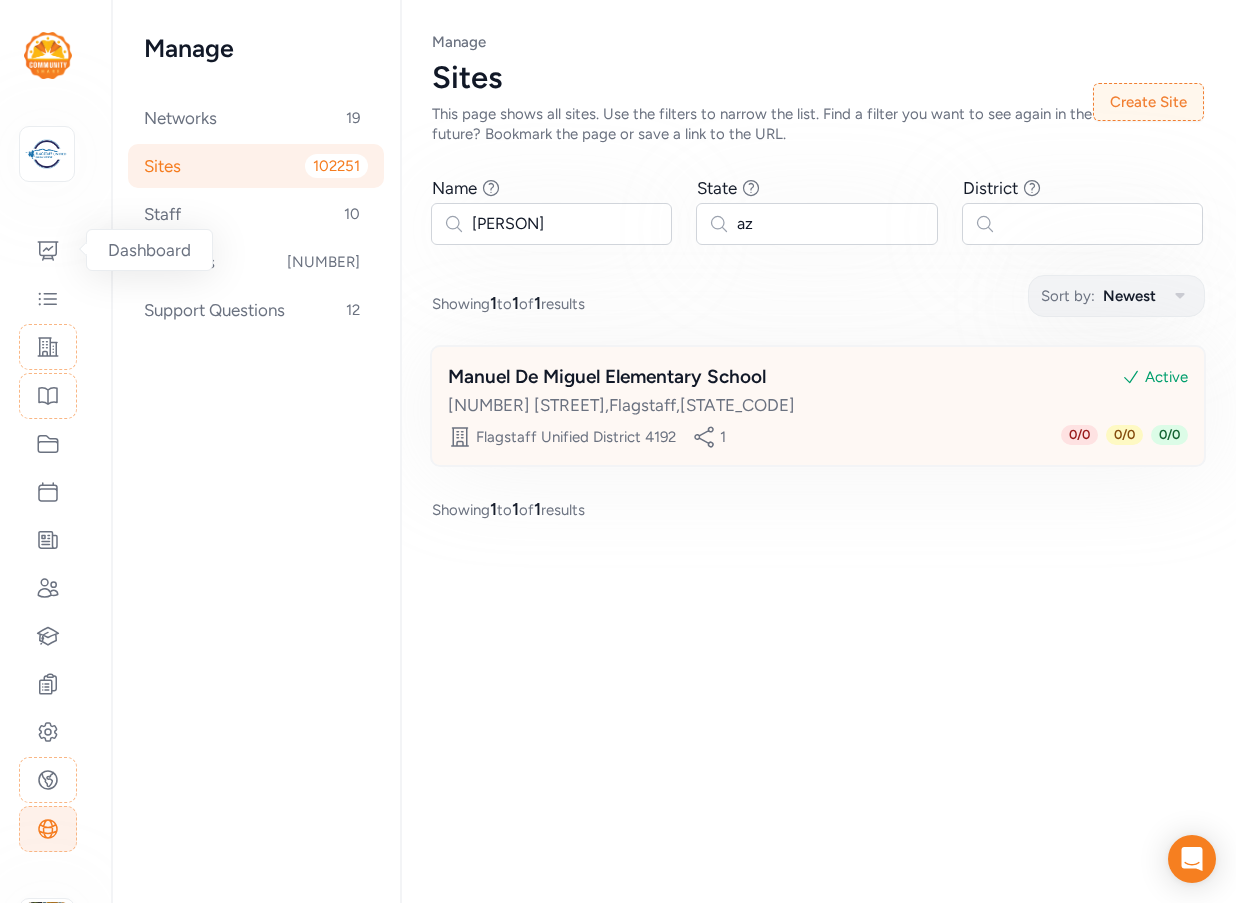 click on "Manuel De Miguel Elementary School" at bounding box center (607, 377) 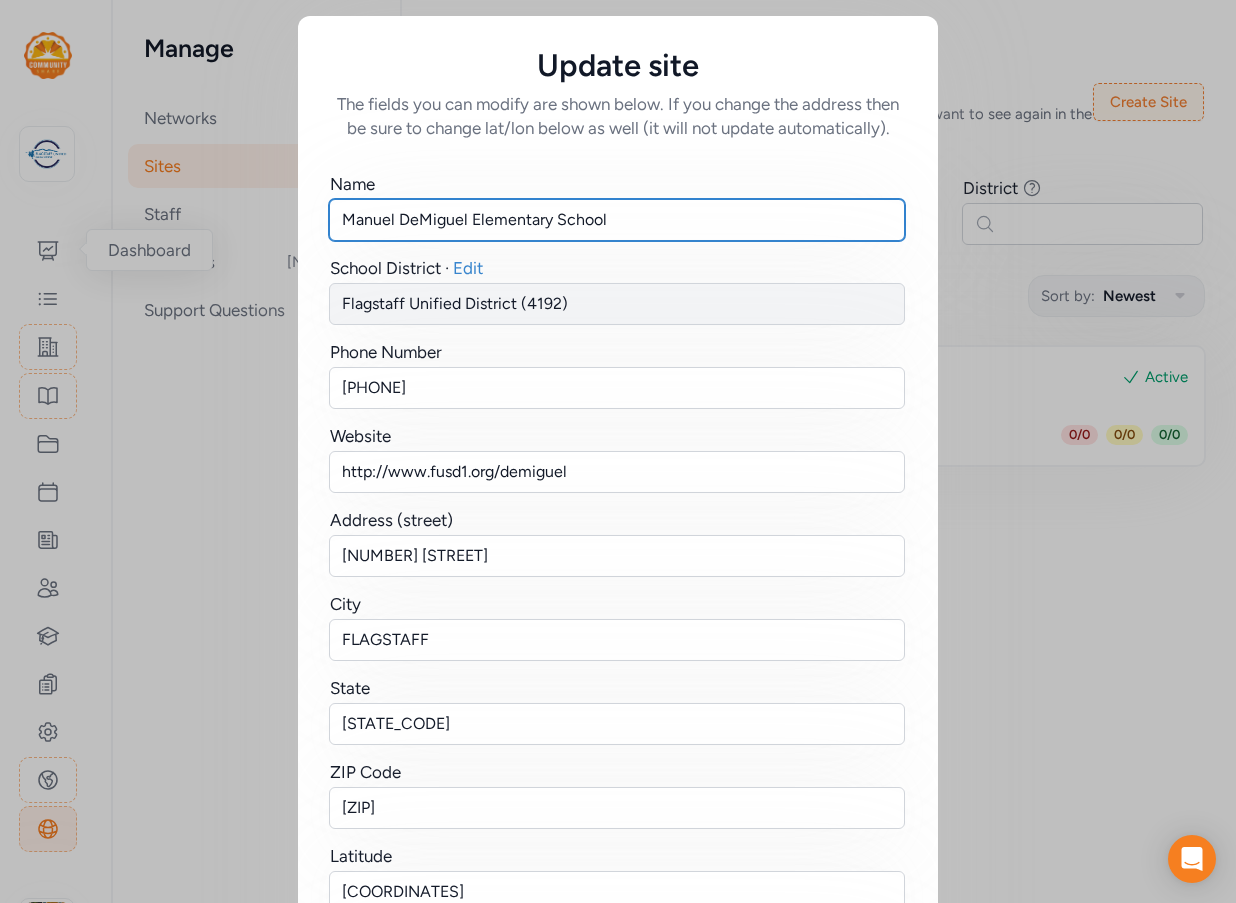 drag, startPoint x: 390, startPoint y: 216, endPoint x: 291, endPoint y: 212, distance: 99.08077 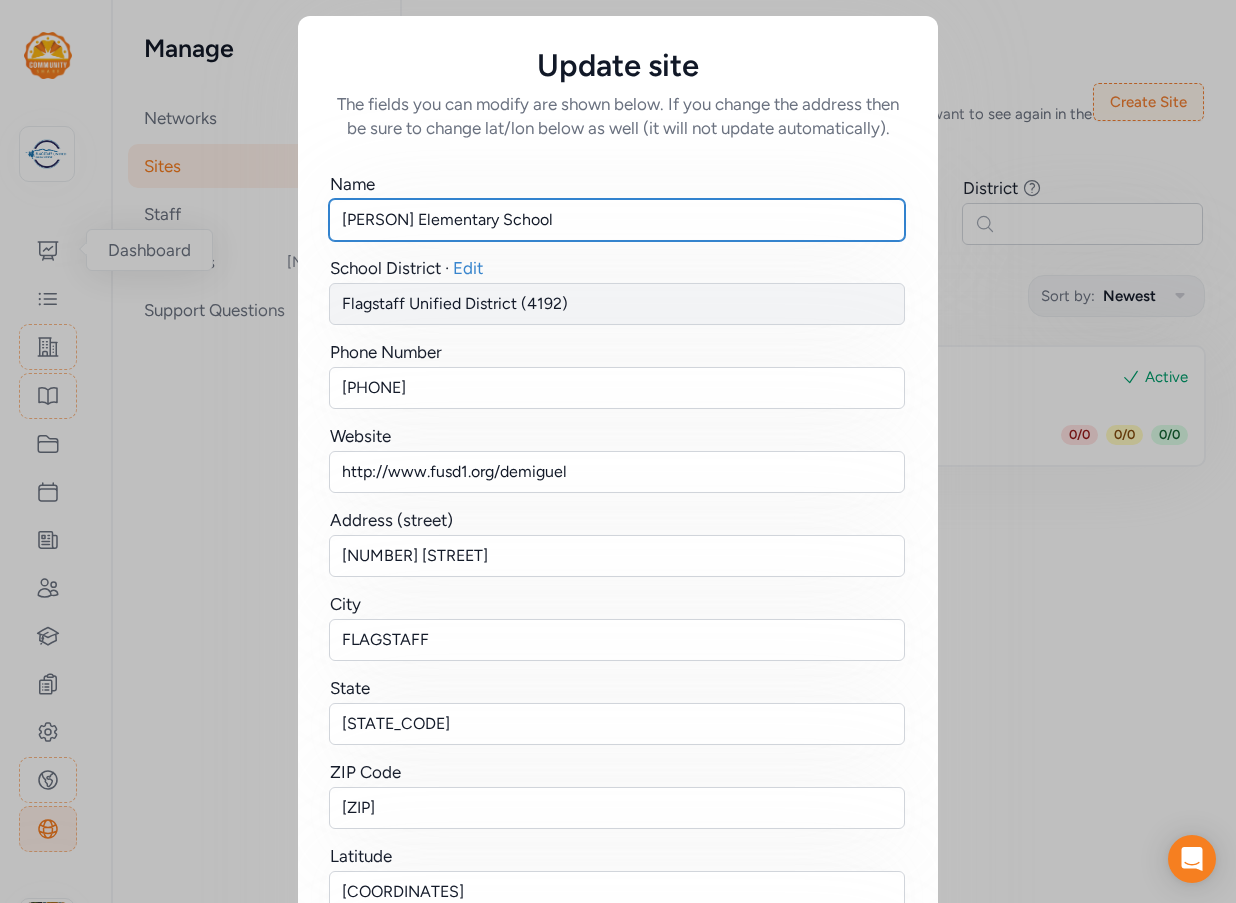 scroll, scrollTop: 253, scrollLeft: 0, axis: vertical 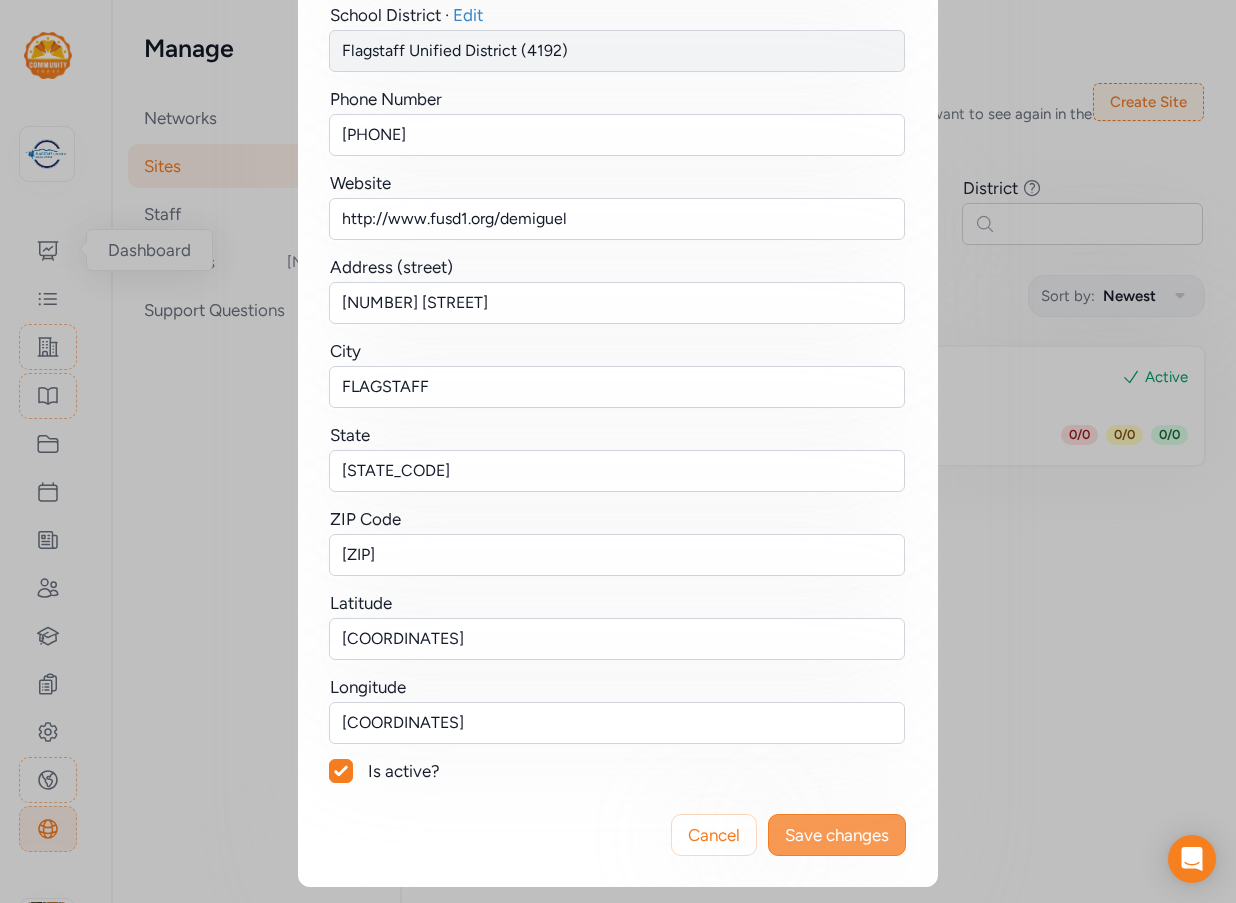 type on "[PERSON] Elementary School" 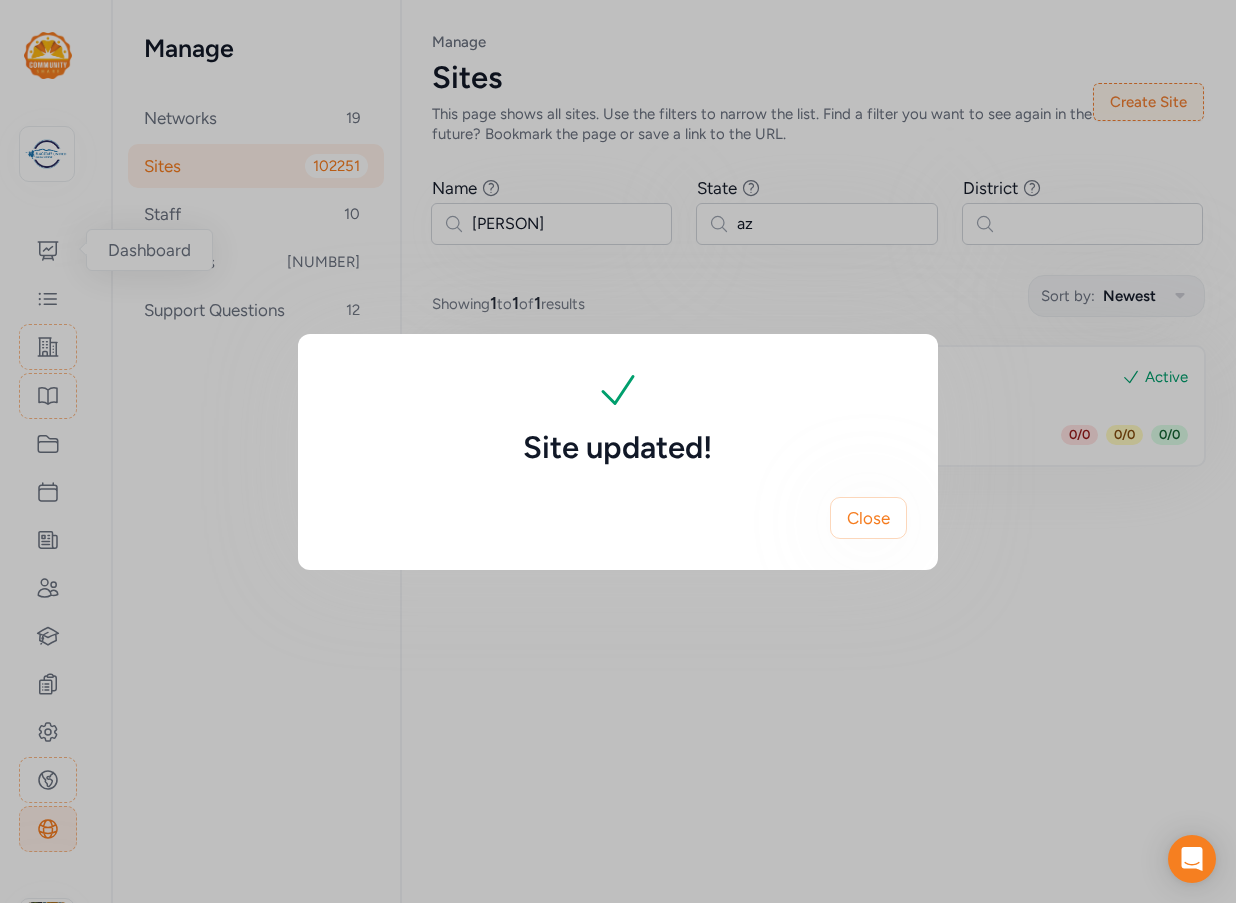 scroll, scrollTop: 0, scrollLeft: 0, axis: both 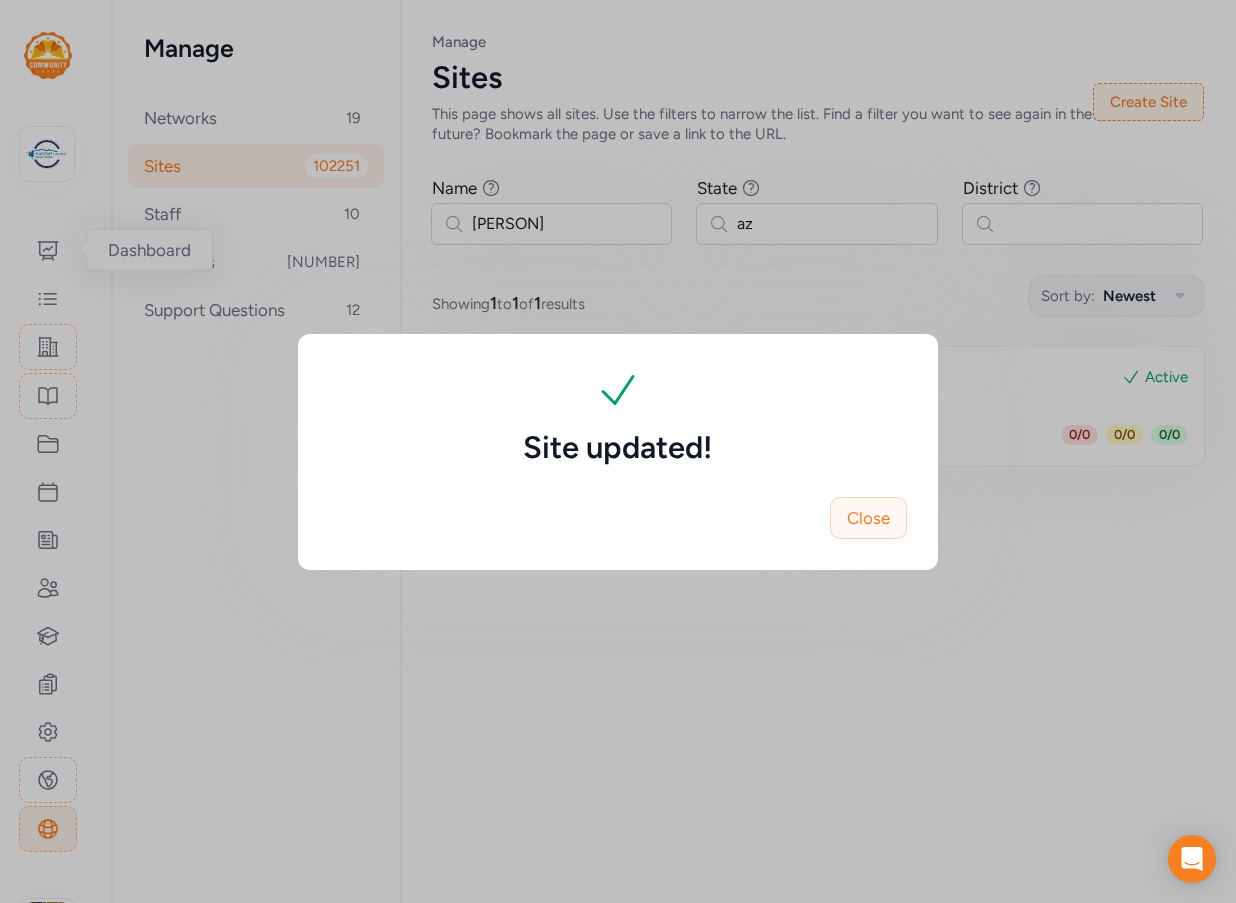 click on "Close" at bounding box center [868, 518] 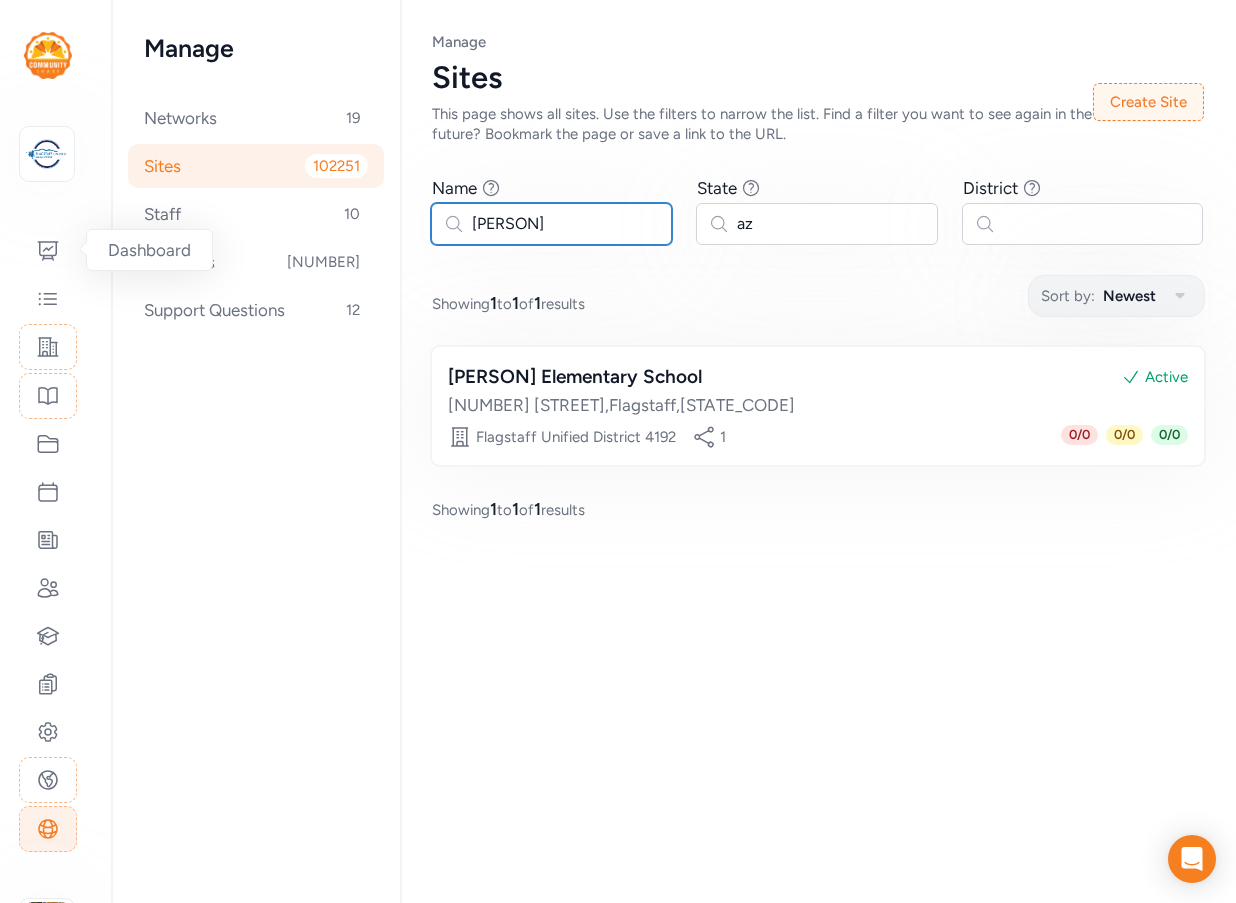 drag, startPoint x: 559, startPoint y: 223, endPoint x: 425, endPoint y: 218, distance: 134.09325 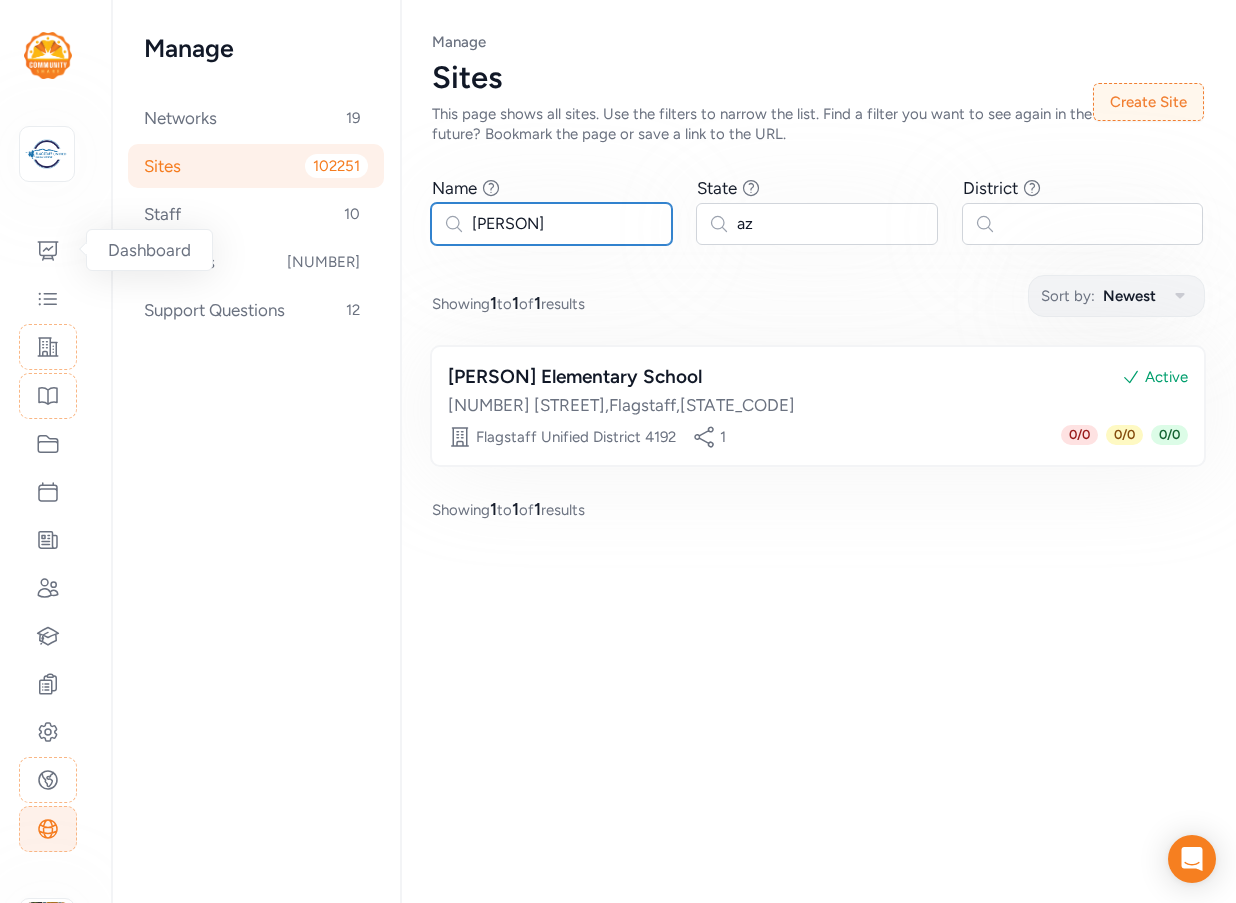 click on "Page Sites Manage Sites This page shows all sites. Use the filters to narrow the list. Find a filter you want to see again in the future? Bookmark the page or save a link to the URL. Create Site Name Find sites with a name that contains the phrase you type. demiguel State Find sites with a state that contains the acronym you type. az District Find sites with a school district that contains the phrase you type. Showing  1  to  1  of  1  results Sort by: Newest De Miguel Elementary School Active [NUMBER] [STREET] ,  [CITY] ,  [STATE] Flagstaff Unified District 4192 1 0  /  0 0  /  0 0  /  0 Showing  1  to  1  of  1  results" at bounding box center [818, 276] 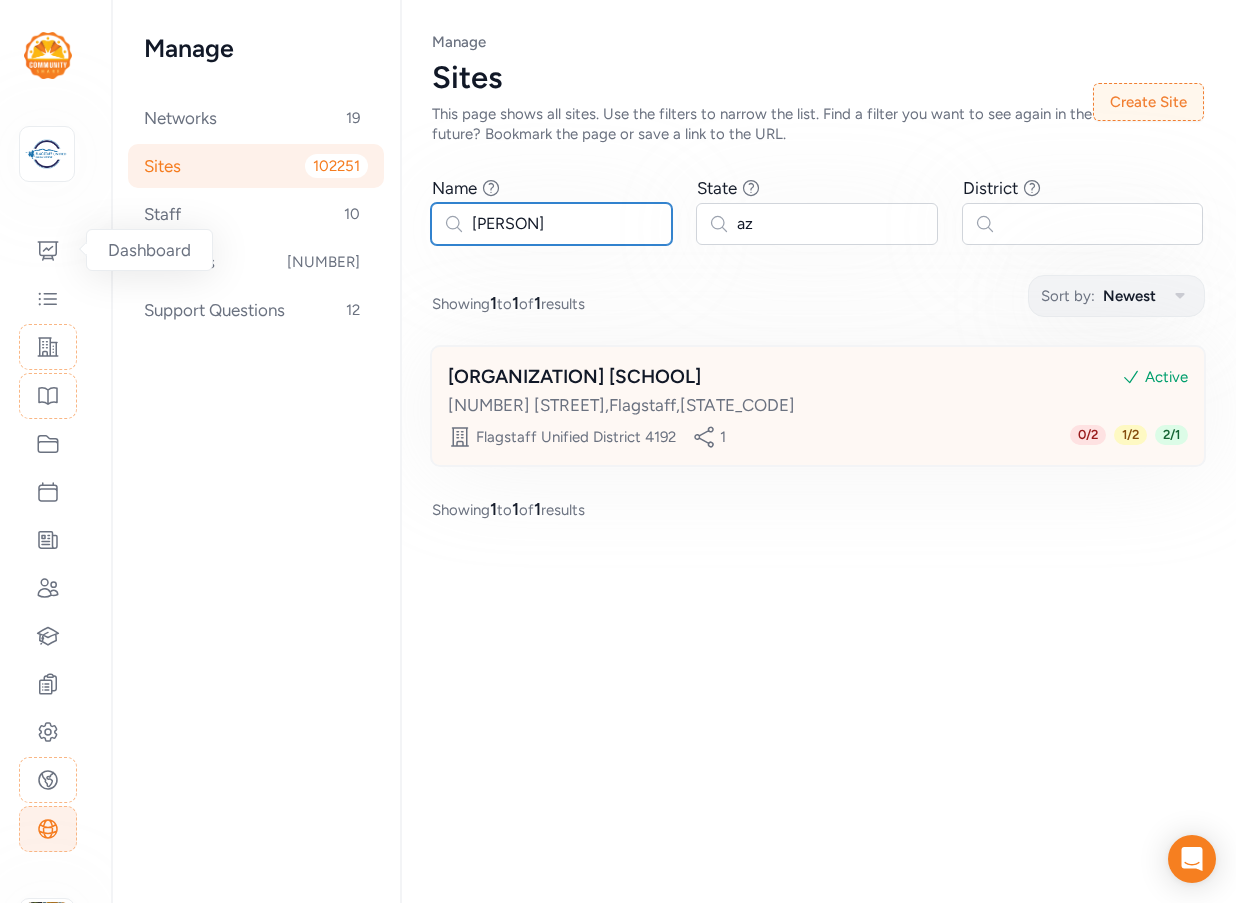 type on "[PERSON]" 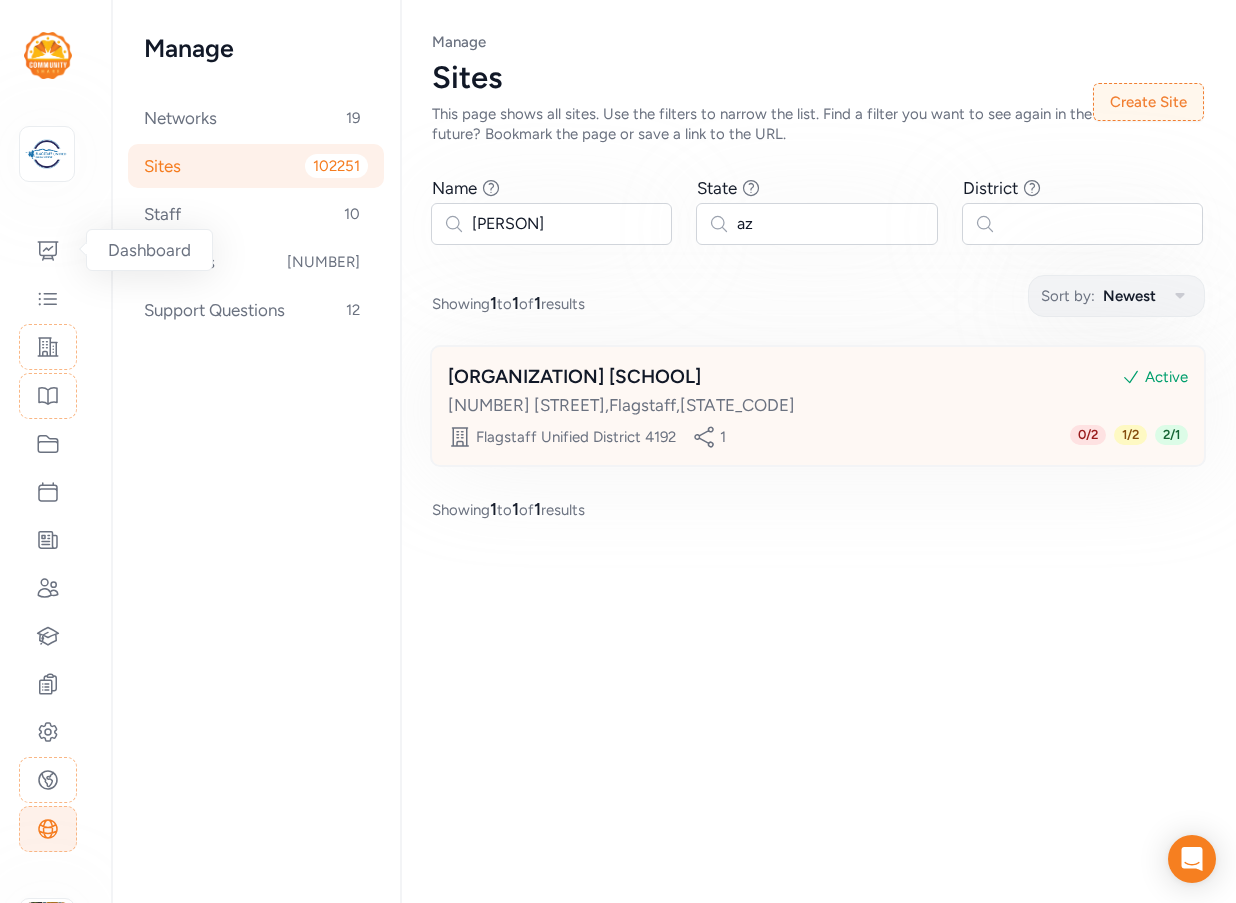 click on "[ORGANIZATION] [SCHOOL]" at bounding box center [574, 377] 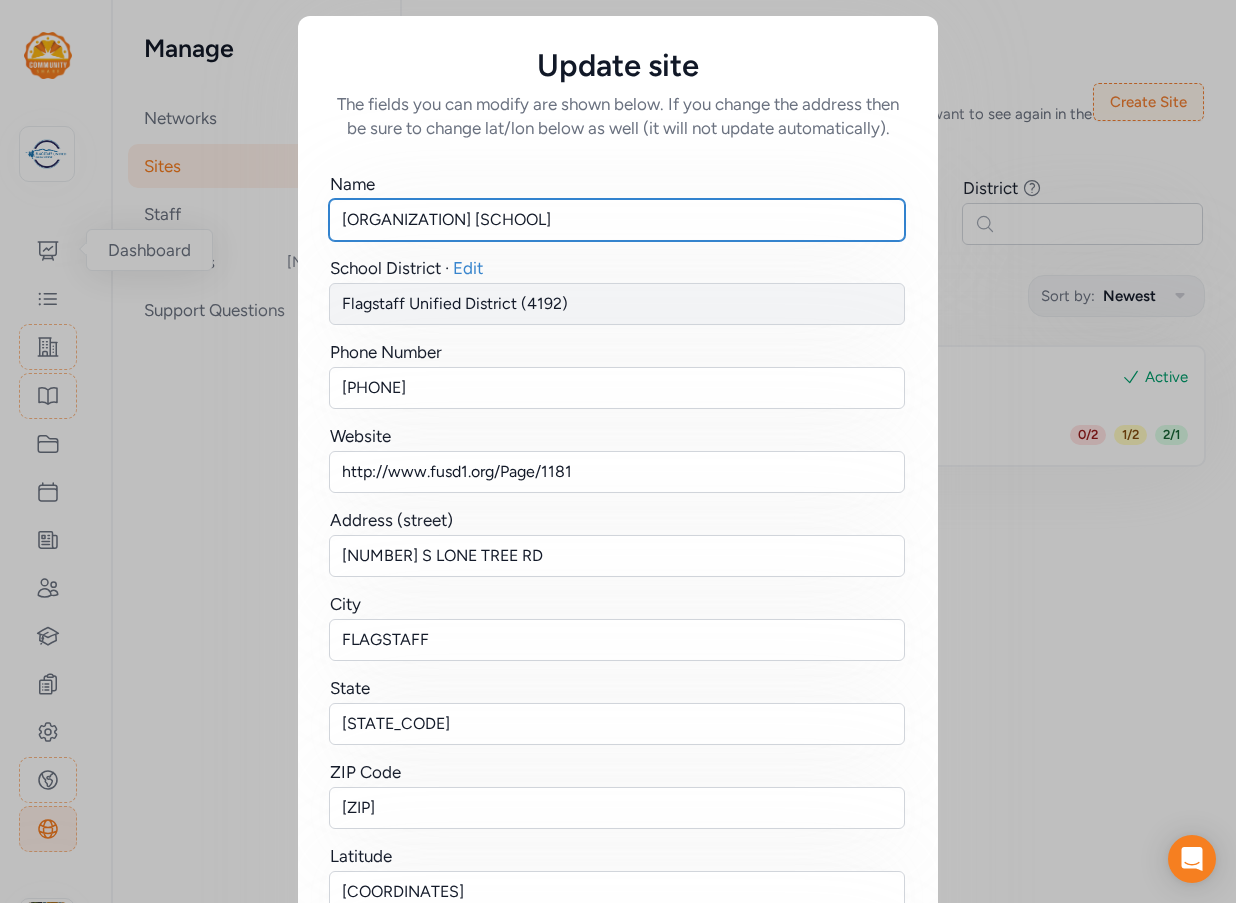 drag, startPoint x: 364, startPoint y: 219, endPoint x: 314, endPoint y: 216, distance: 50.08992 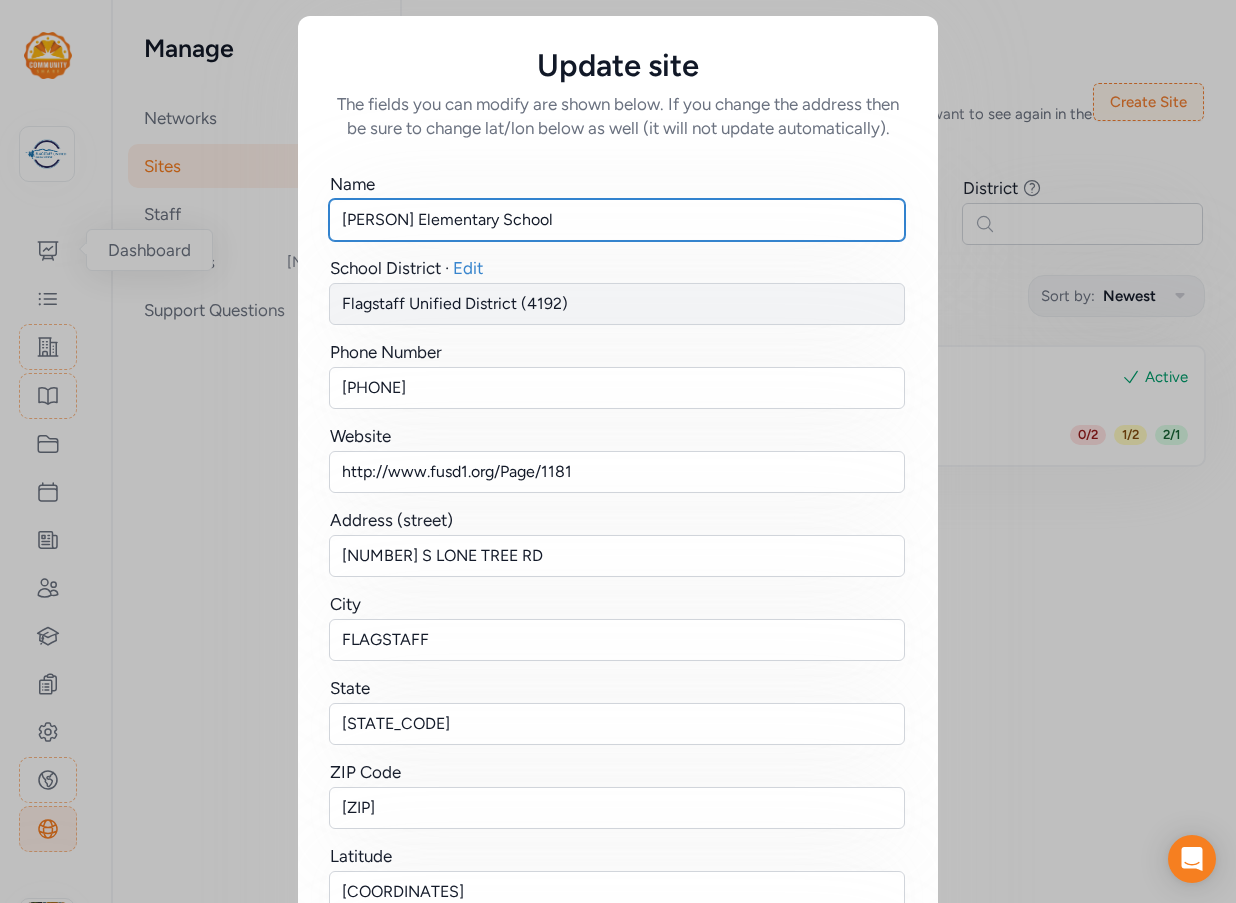 drag, startPoint x: 446, startPoint y: 221, endPoint x: 386, endPoint y: 220, distance: 60.00833 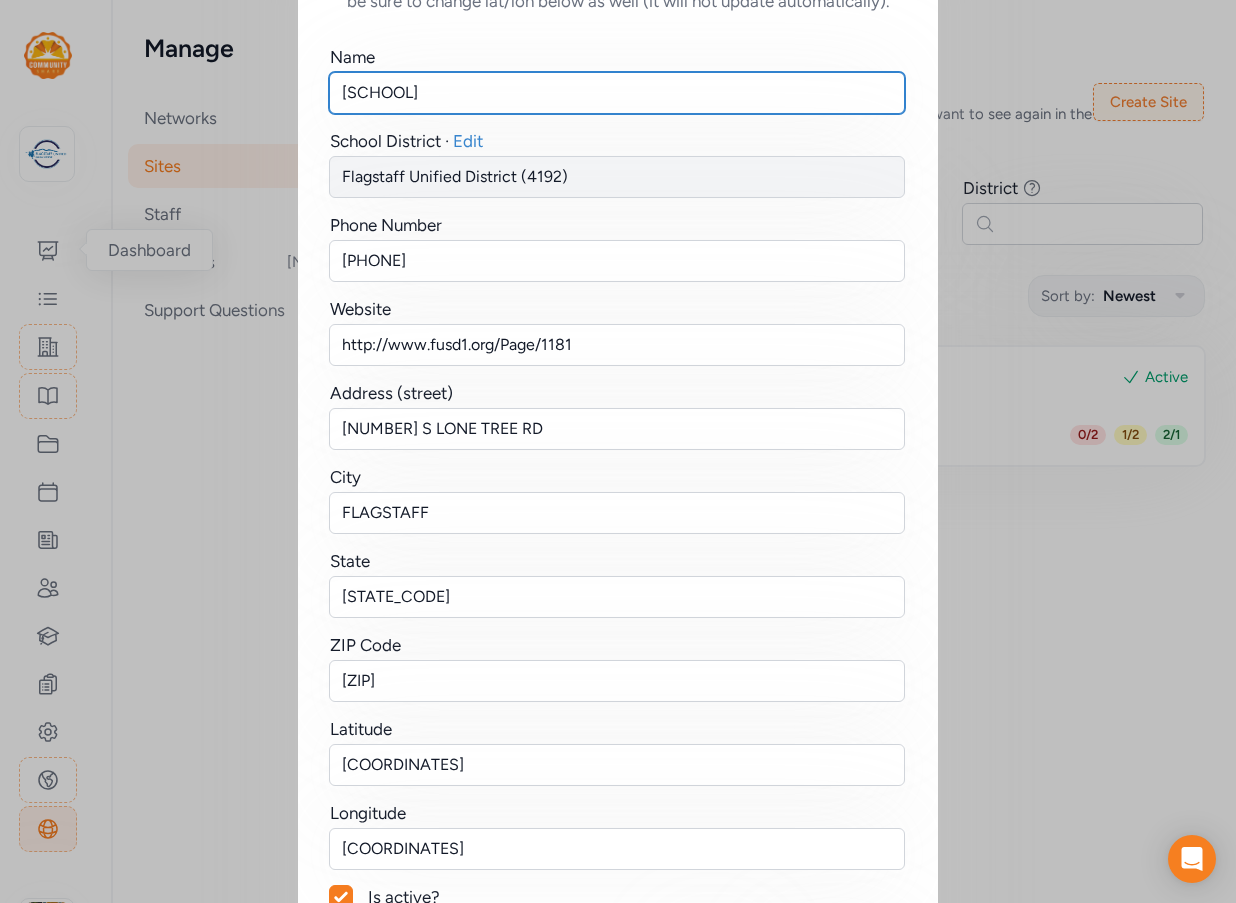 scroll, scrollTop: 253, scrollLeft: 0, axis: vertical 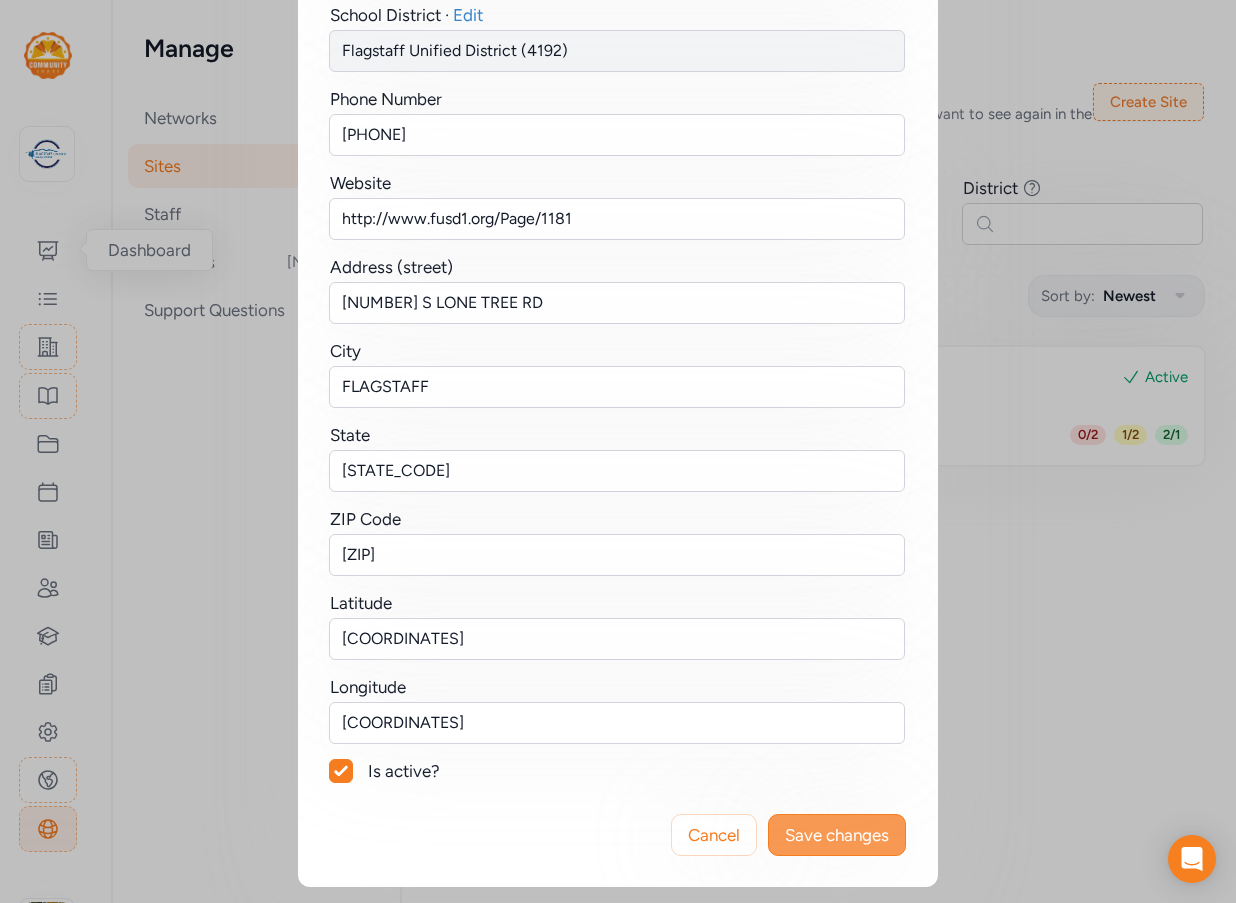 type on "[SCHOOL]" 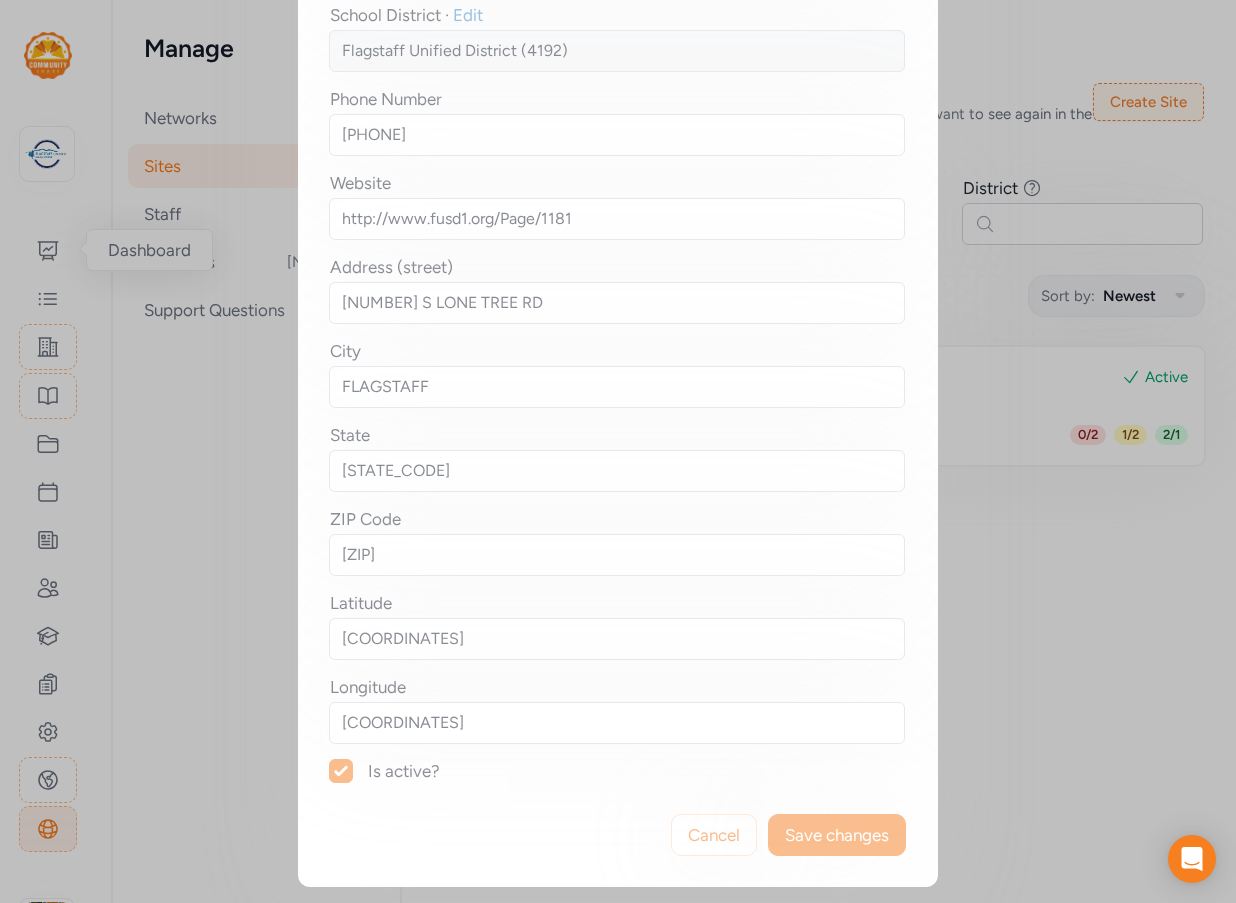 scroll, scrollTop: 0, scrollLeft: 0, axis: both 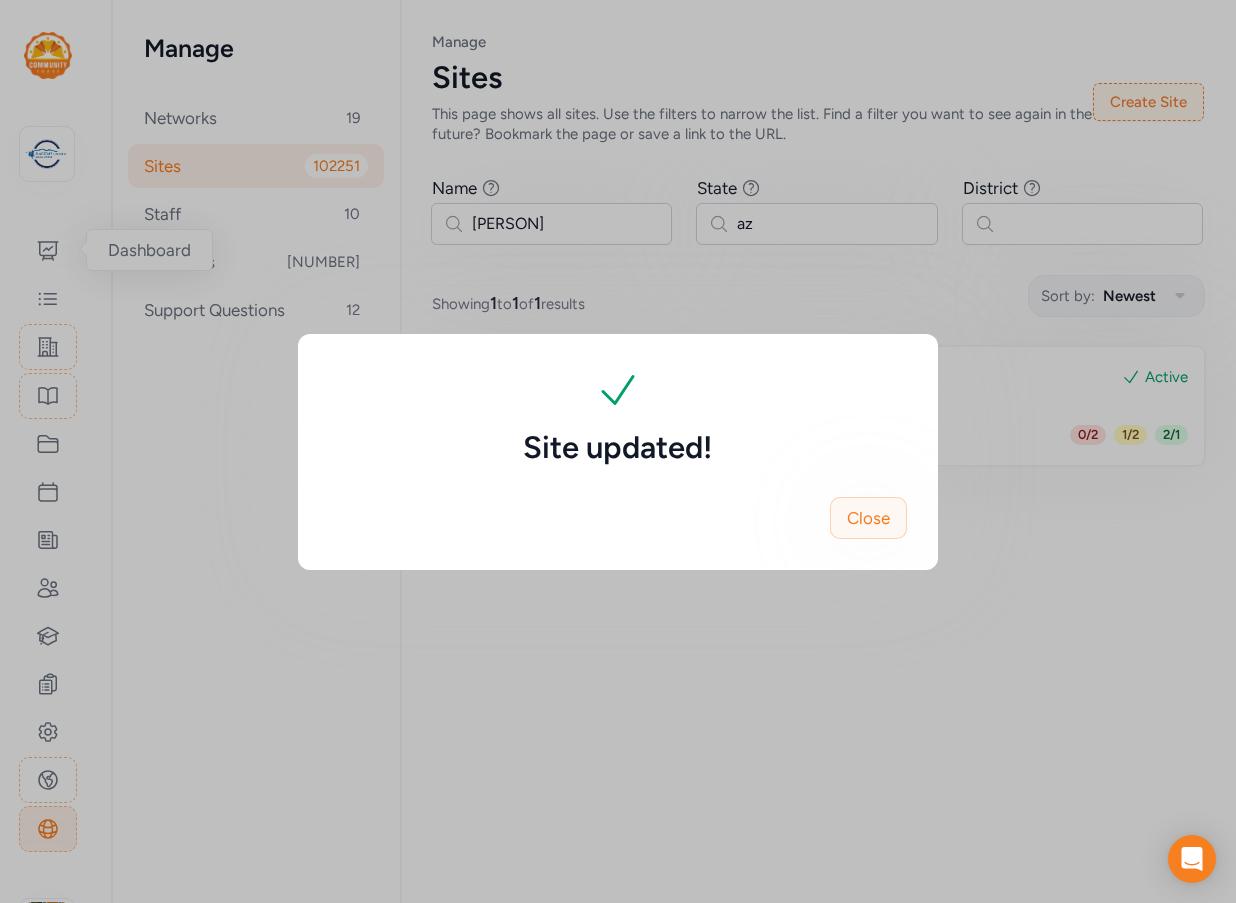 click on "Close" at bounding box center (868, 518) 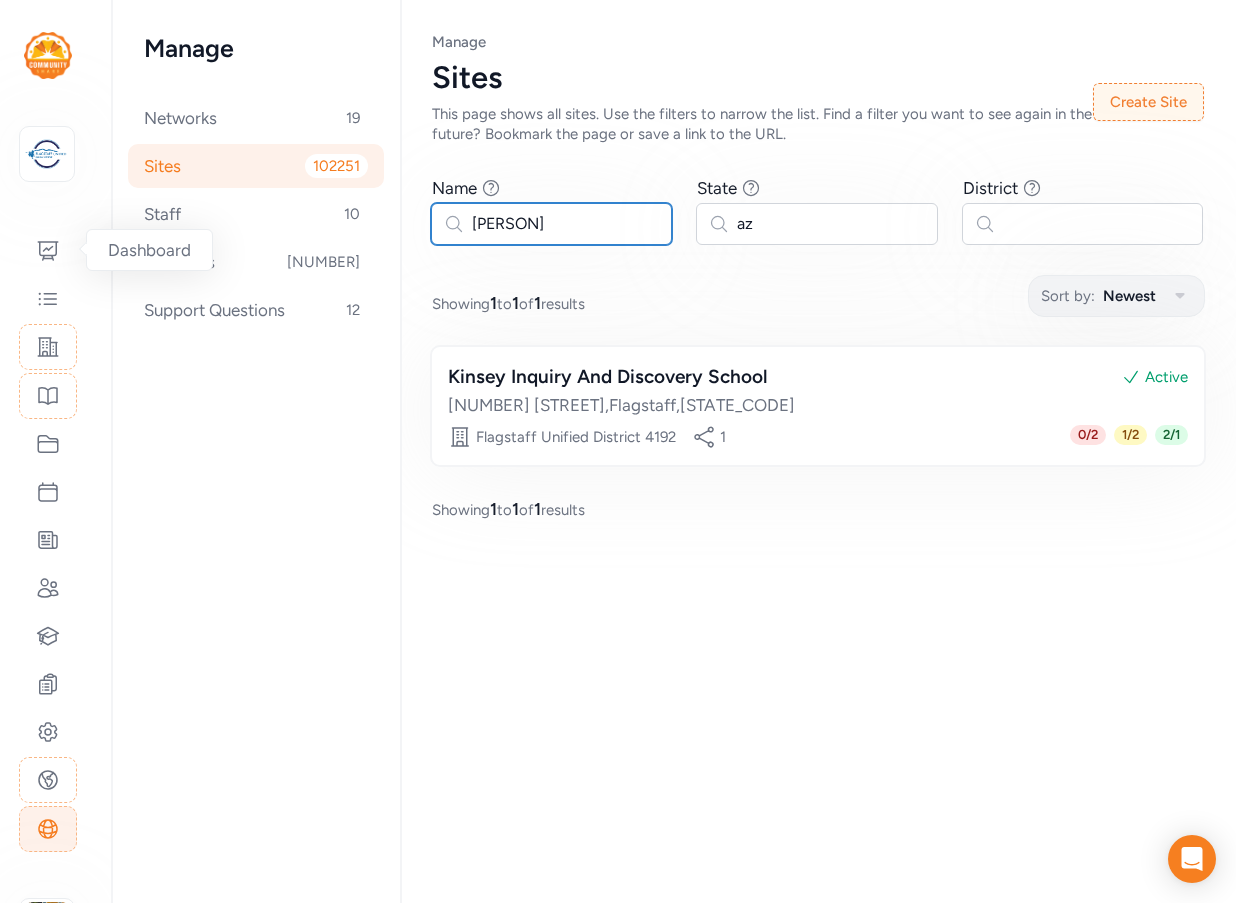 drag, startPoint x: 537, startPoint y: 226, endPoint x: 404, endPoint y: 223, distance: 133.03383 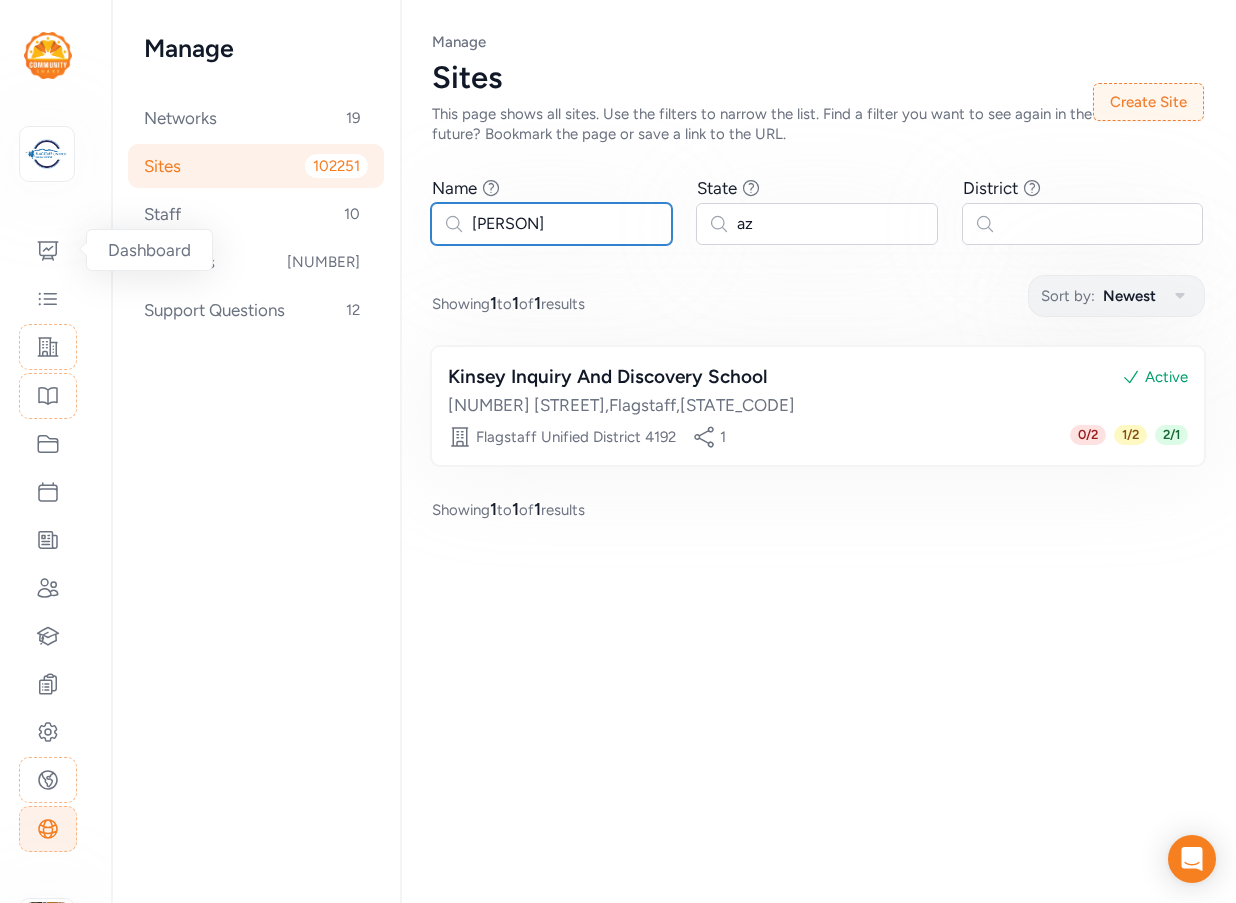 click on "Page Sites Manage Sites This page shows all sites. Use the filters to narrow the list. Find a filter you want to see again in the future? Bookmark the page or save a link to the URL. Create Site Name Find sites with a name that contains the phrase you type. kinsey State Find sites with a state that contains the acronym you type. az District Find sites with a school district that contains the phrase you type. Showing  1  to  1  of  1  results Sort by: Newest Kinsey Inquiry And Discovery School Active [NUMBER] [STREET] ,  [CITY] ,  [STATE] Flagstaff Unified District 4192 1 0  /  2 1  /  2 2  /  1 Showing  1  to  1  of  1  results" at bounding box center (818, 276) 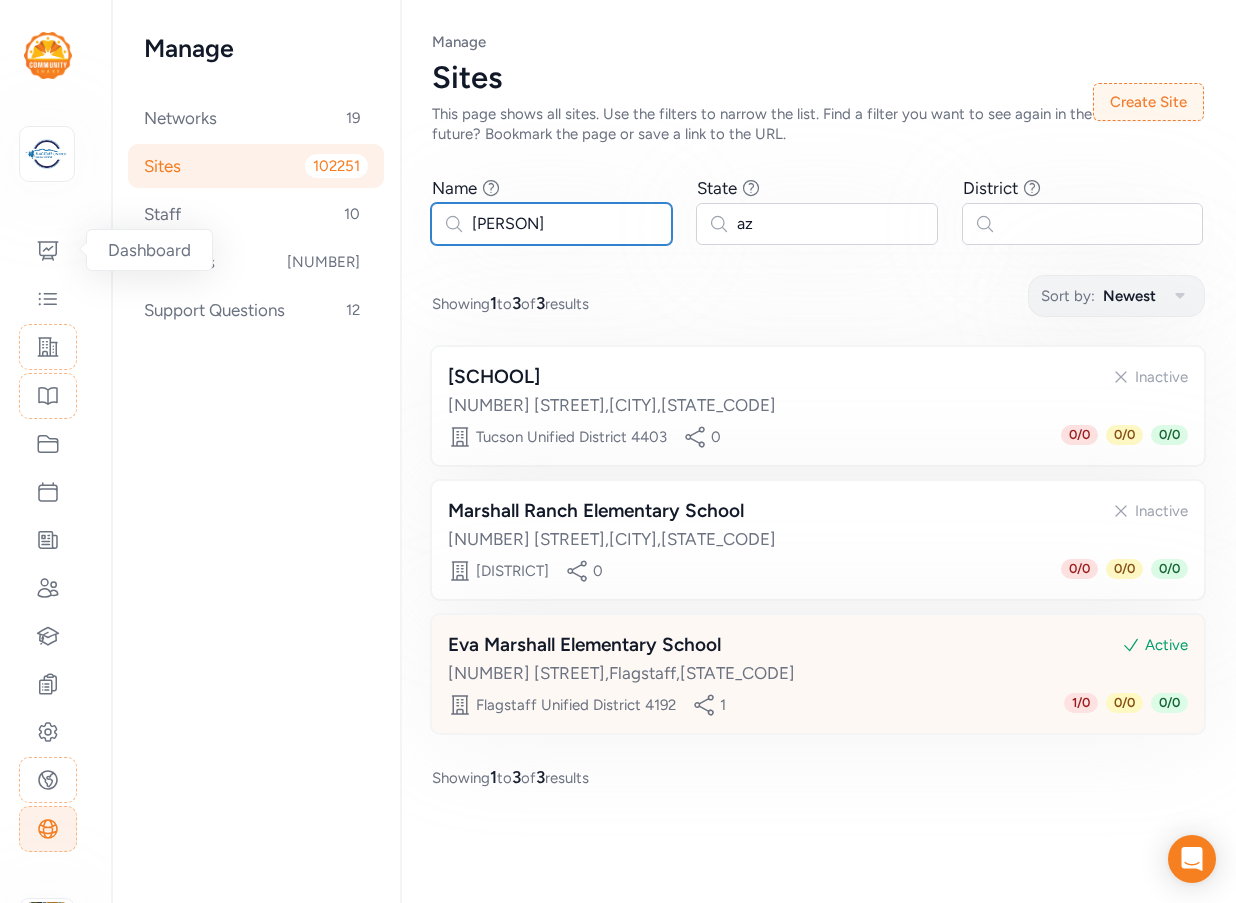 type on "[PERSON]" 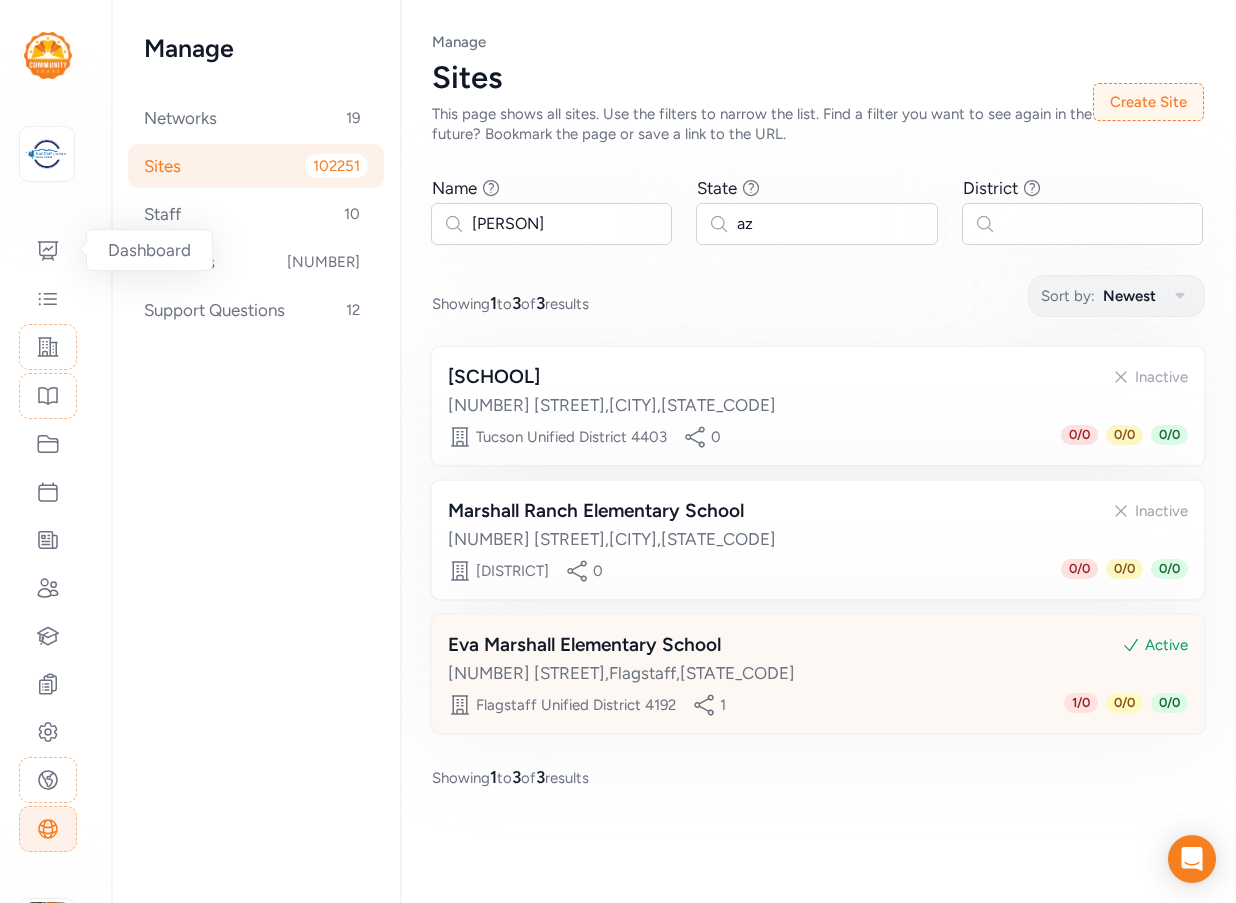 click on "Eva Marshall Elementary School" at bounding box center (584, 645) 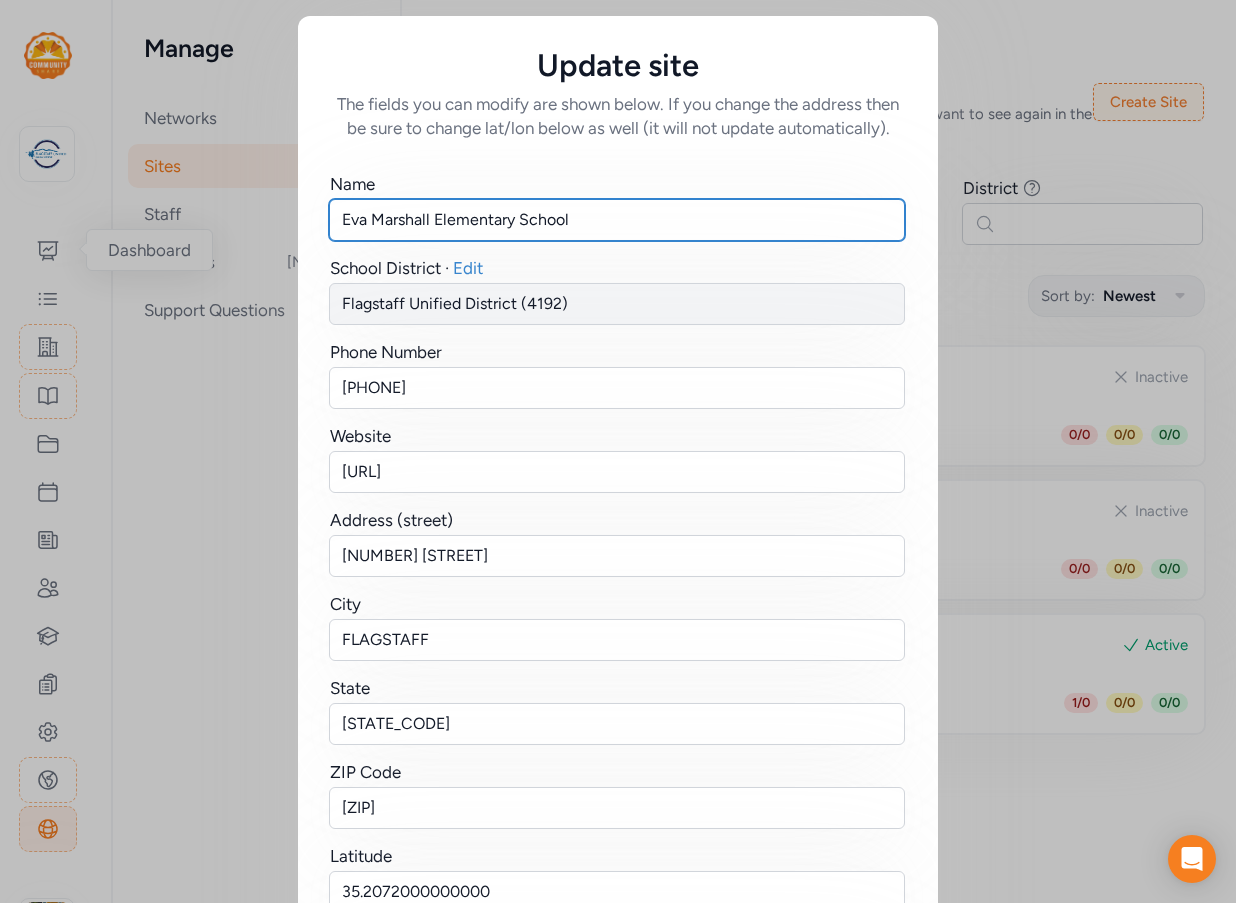 drag, startPoint x: 363, startPoint y: 226, endPoint x: 297, endPoint y: 221, distance: 66.189125 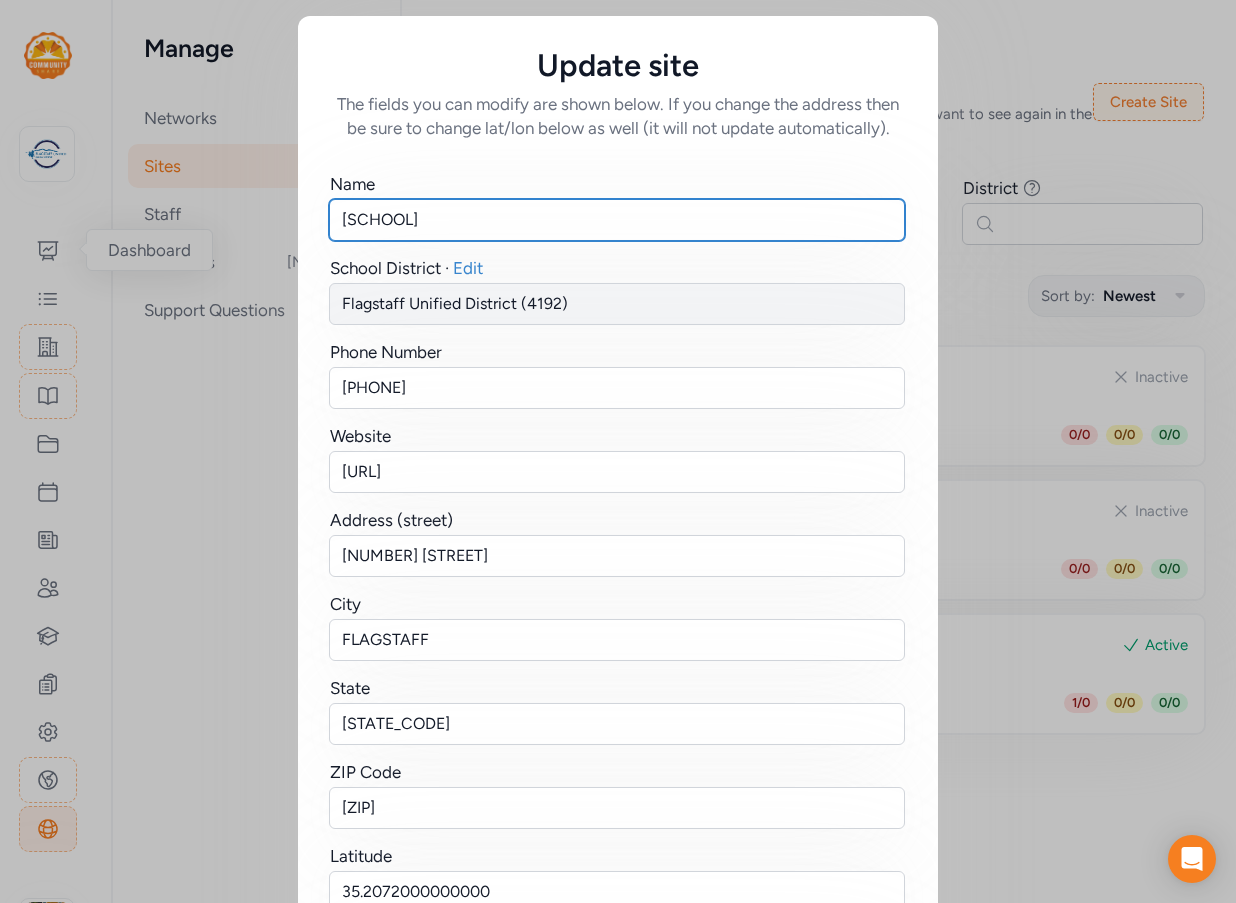 click on "[SCHOOL]" at bounding box center [617, 220] 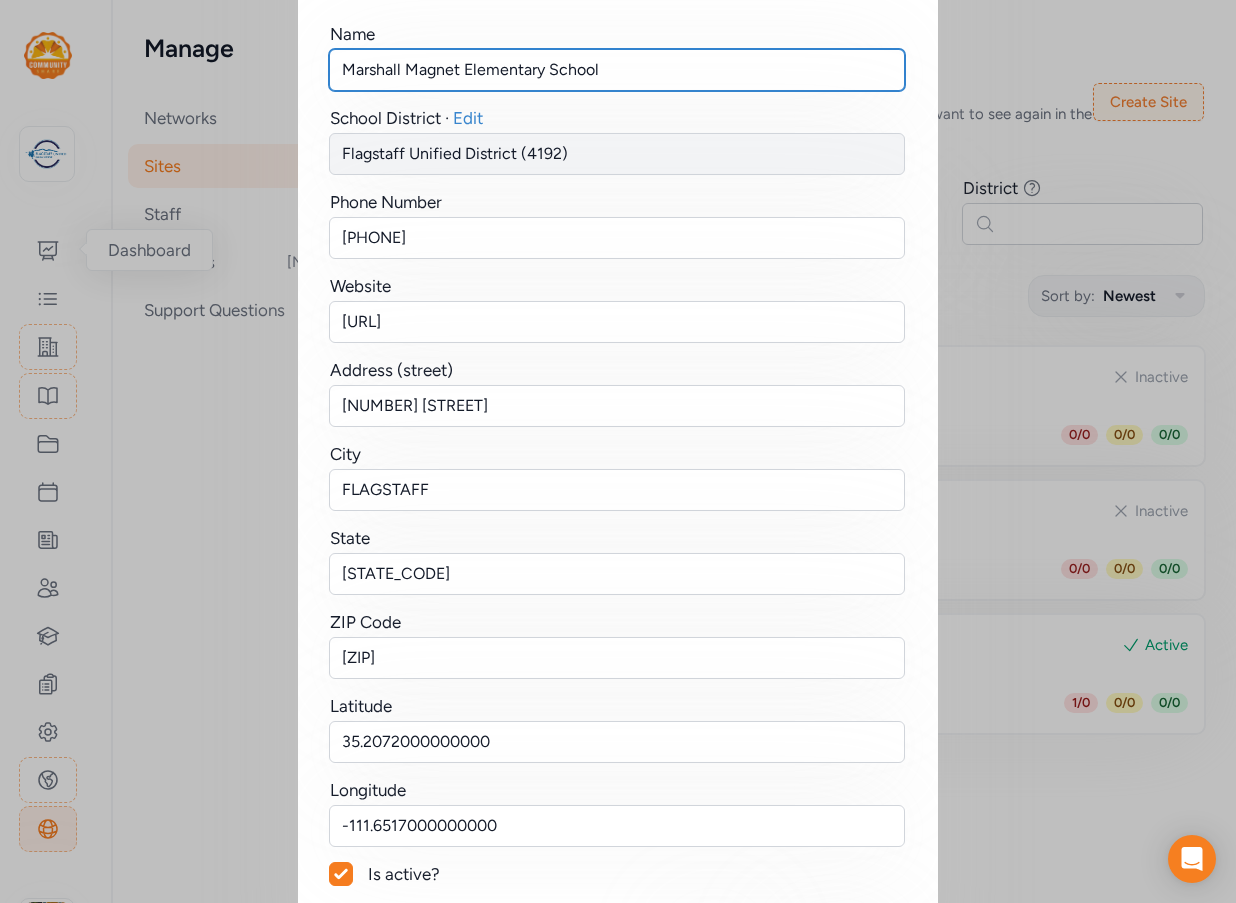 scroll, scrollTop: 253, scrollLeft: 0, axis: vertical 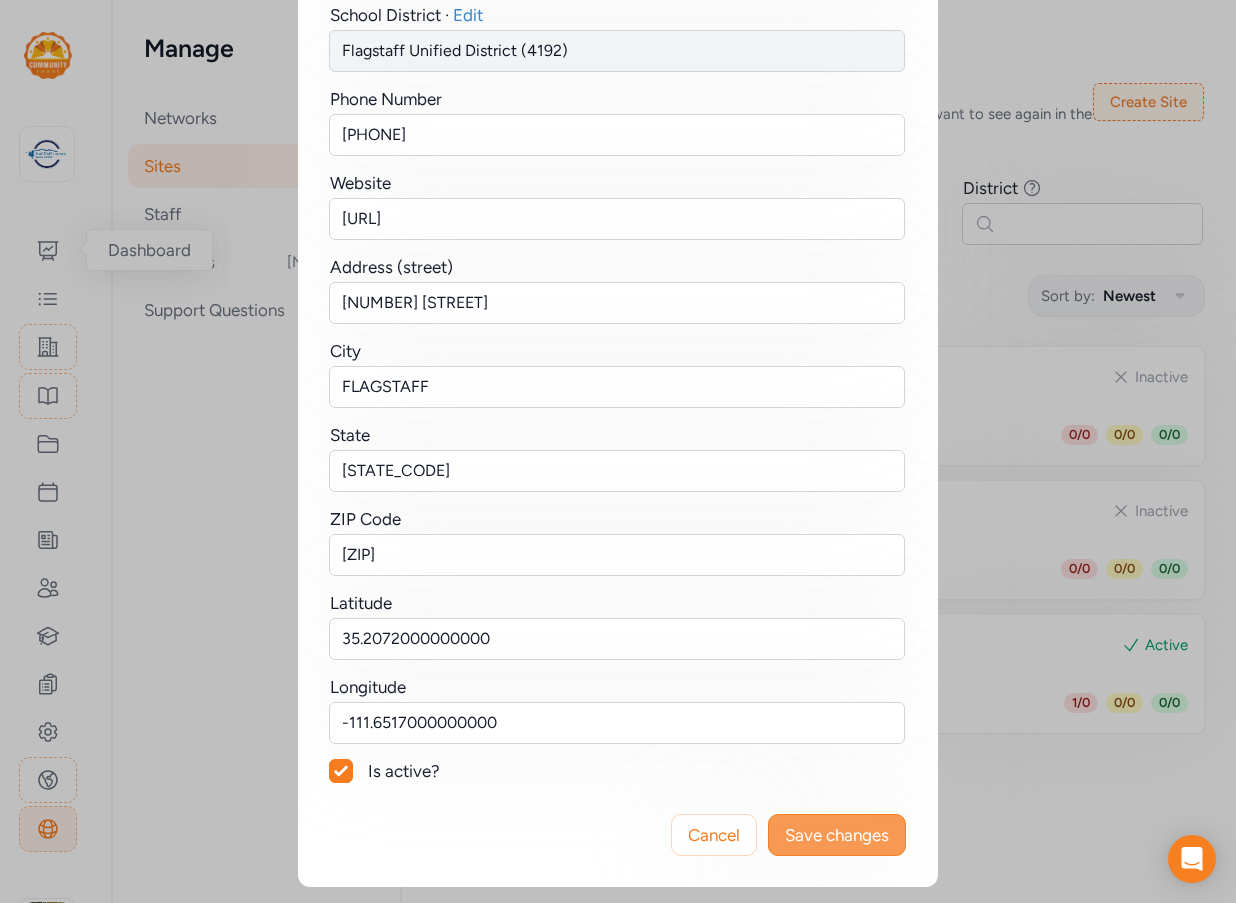 type on "Marshall Magnet Elementary School" 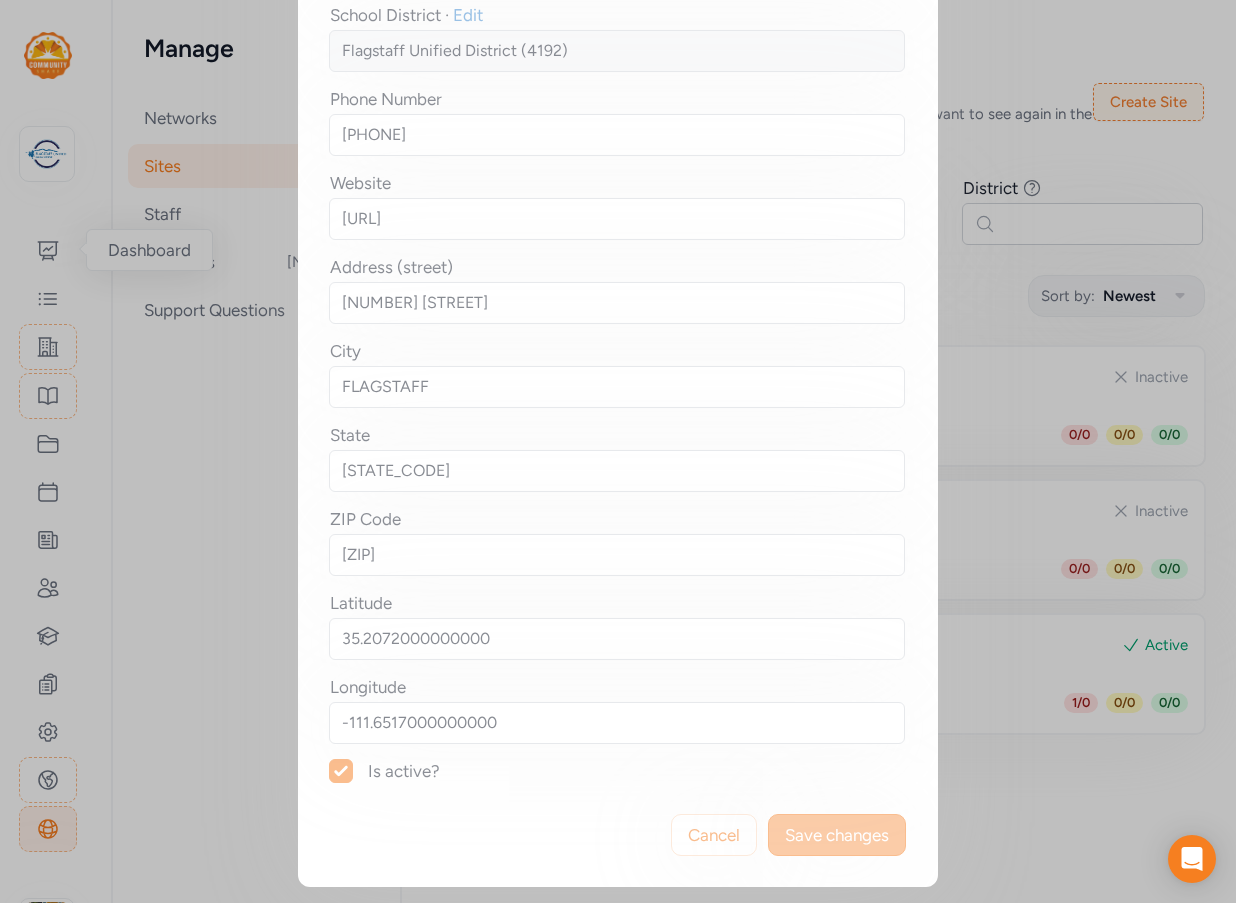 scroll, scrollTop: 0, scrollLeft: 0, axis: both 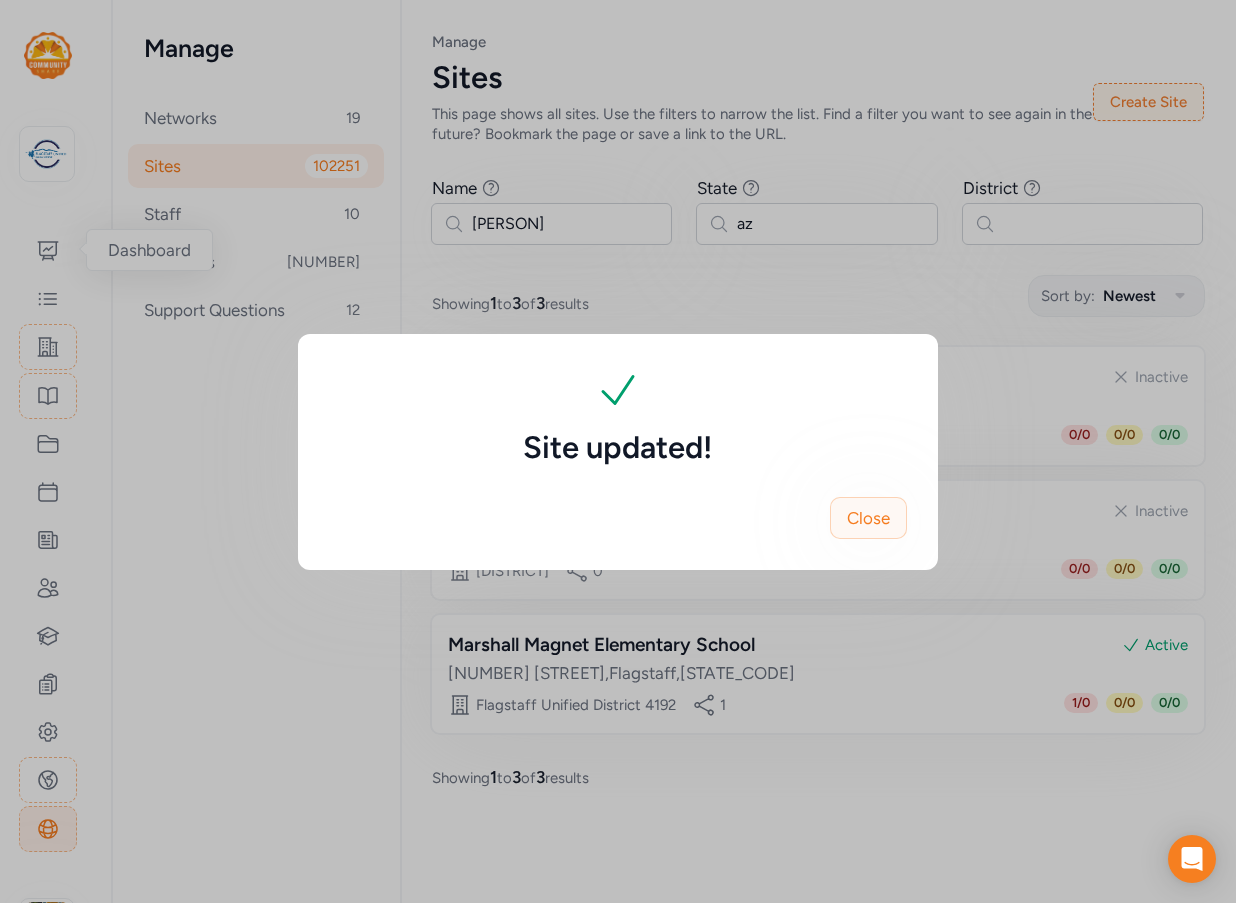 drag, startPoint x: 869, startPoint y: 510, endPoint x: 695, endPoint y: 321, distance: 256.8988 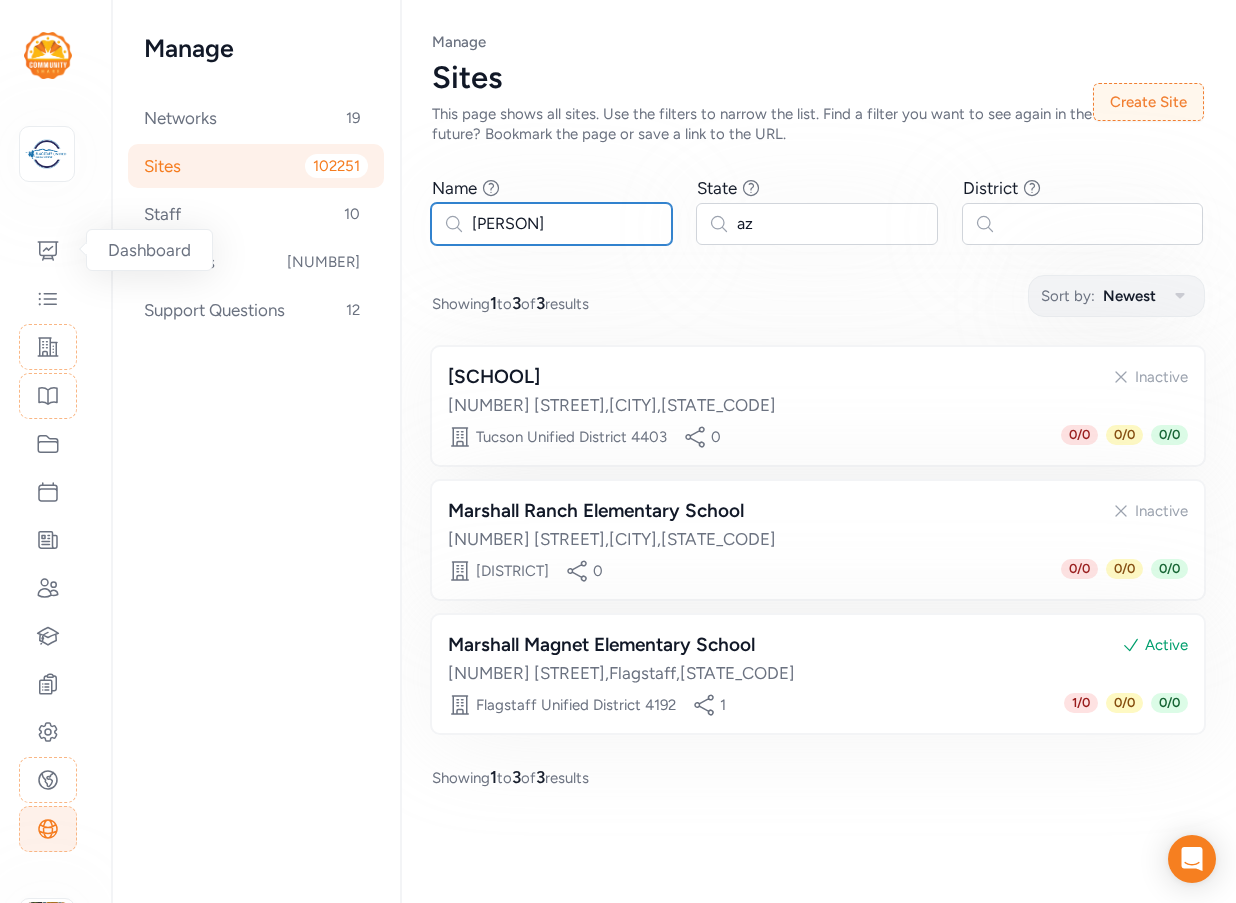 drag, startPoint x: 570, startPoint y: 224, endPoint x: 426, endPoint y: 216, distance: 144.22205 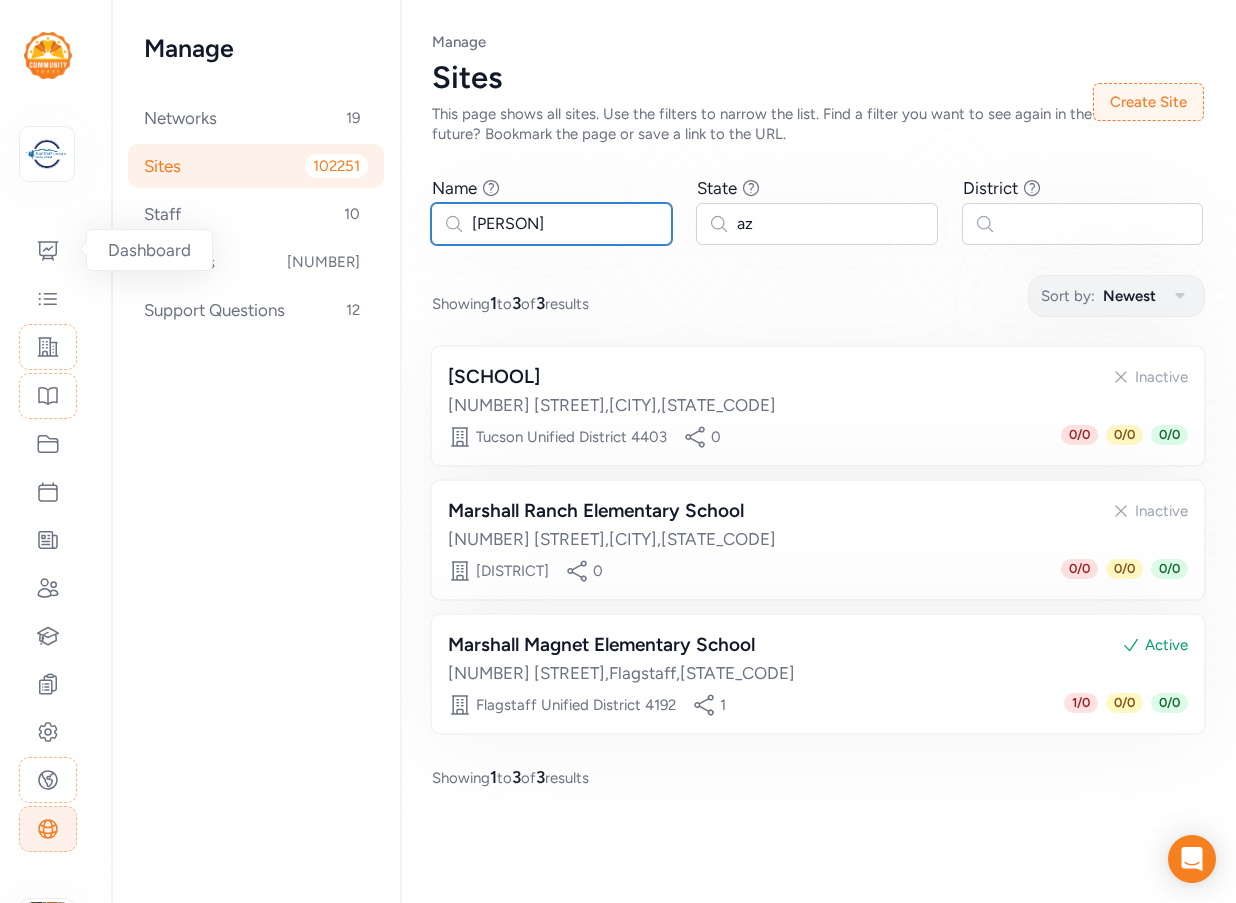 click on "Page Sites Manage Sites This page shows all sites. Use the filters to narrow the list. Find a filter you want to see again in the future? Bookmark the page or save a link to the URL. Create Site Name Find sites with a name that contains the phrase you type. marshall State Find sites with a state that contains the acronym you type. az District Find sites with a school district that contains the phrase you type. Showing  1  to  3  of  3  results Sort by: Newest Marshall Elementary School Inactive 9066 E 29th St ,  [CITY] ,  [STATE] Tucson Unified District 4403 0 0  /  0 0  /  0 0  /  0 Marshall Ranch Elementary School Inactive 12995 N Marshall Ranch Dr ,  [CITY] ,  [STATE] Peoria Unified School District 4237 0 0  /  0 0  /  0 0  /  0 Marshall Magnet Elementary School Active 850 N Bonito St ,  [CITY] ,  [STATE] Flagstaff Unified District 4192 1 1  /  0 0  /  0 0  /  0 Showing  1  to  3  of  3  results" at bounding box center (818, 410) 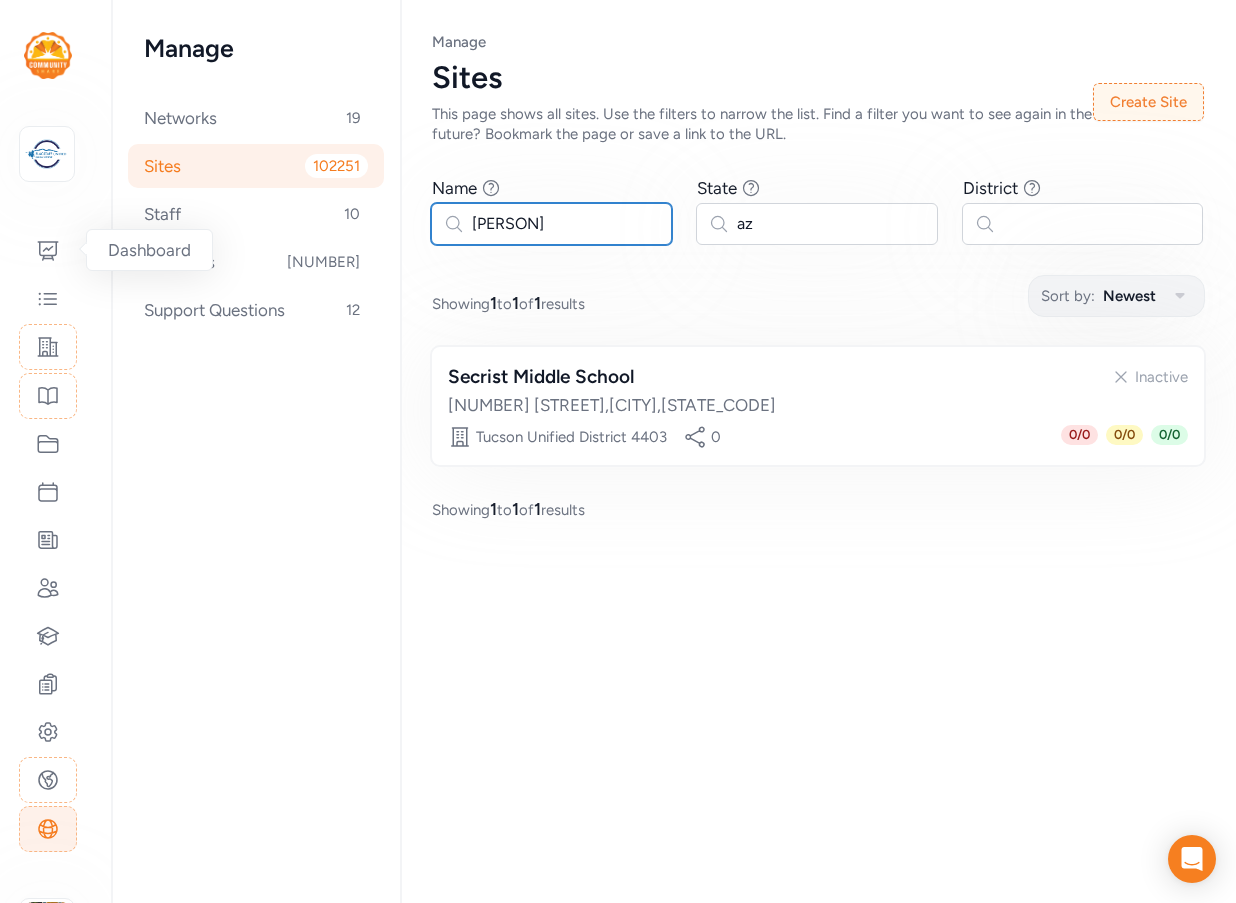 drag, startPoint x: 576, startPoint y: 224, endPoint x: 461, endPoint y: 214, distance: 115.43397 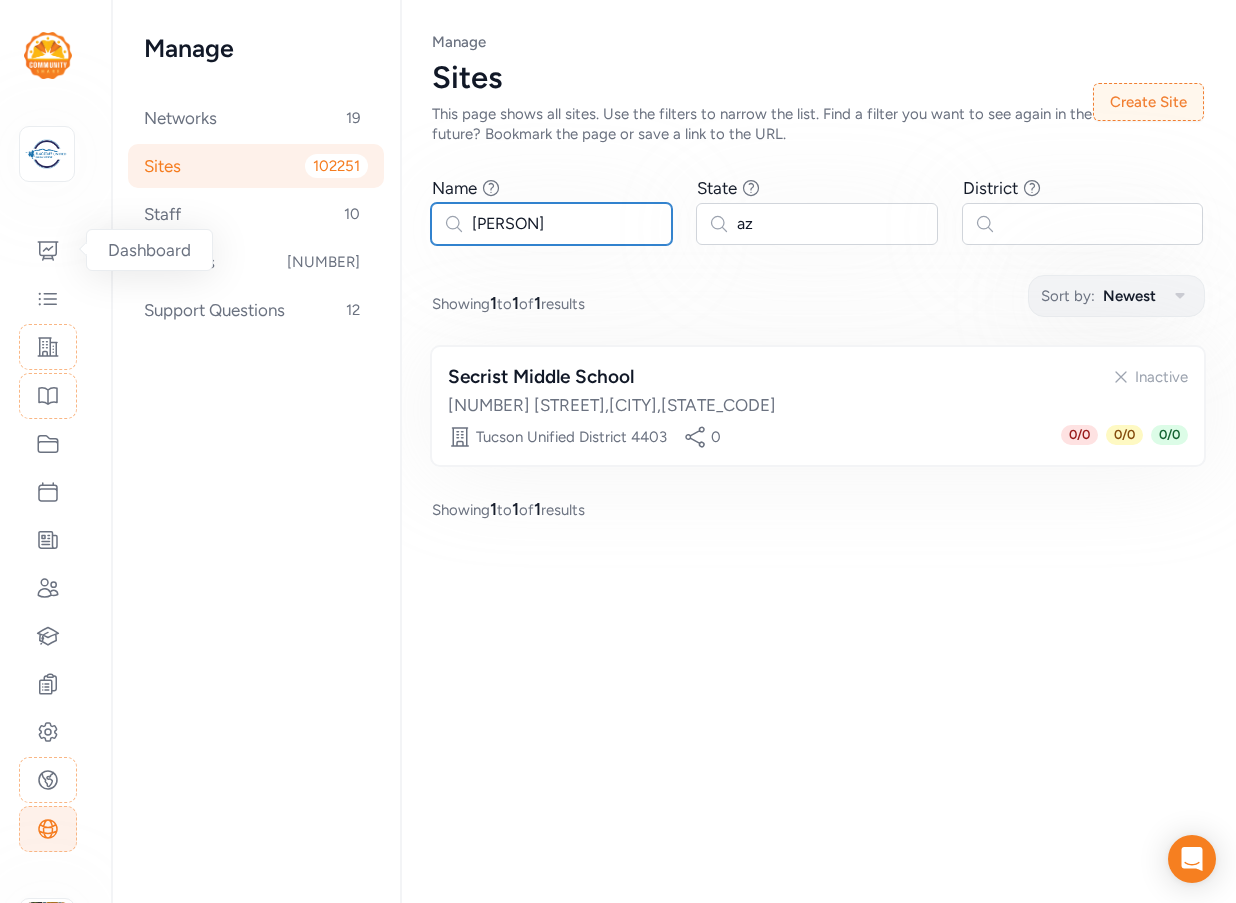 click on "[PERSON]" at bounding box center (551, 224) 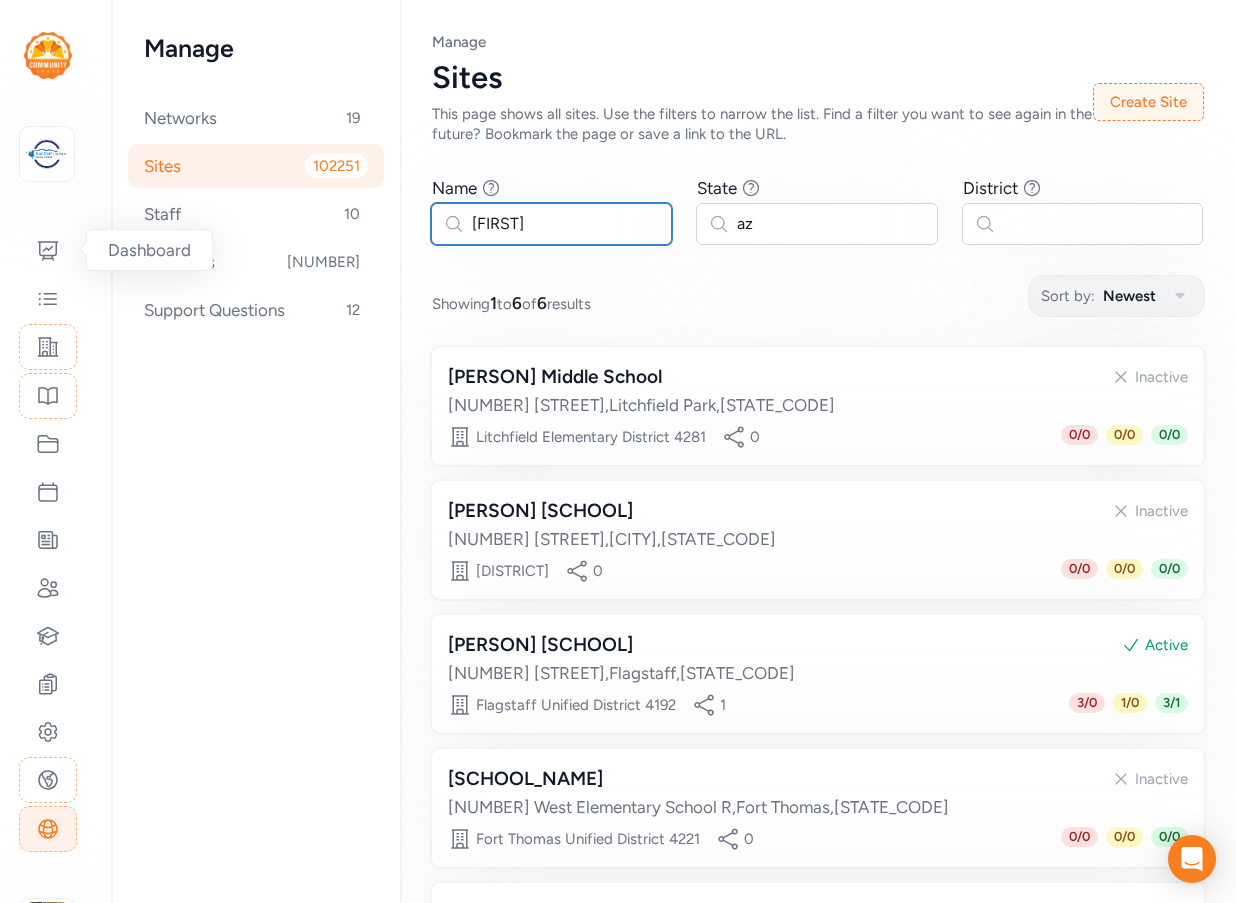type on "[FIRST]" 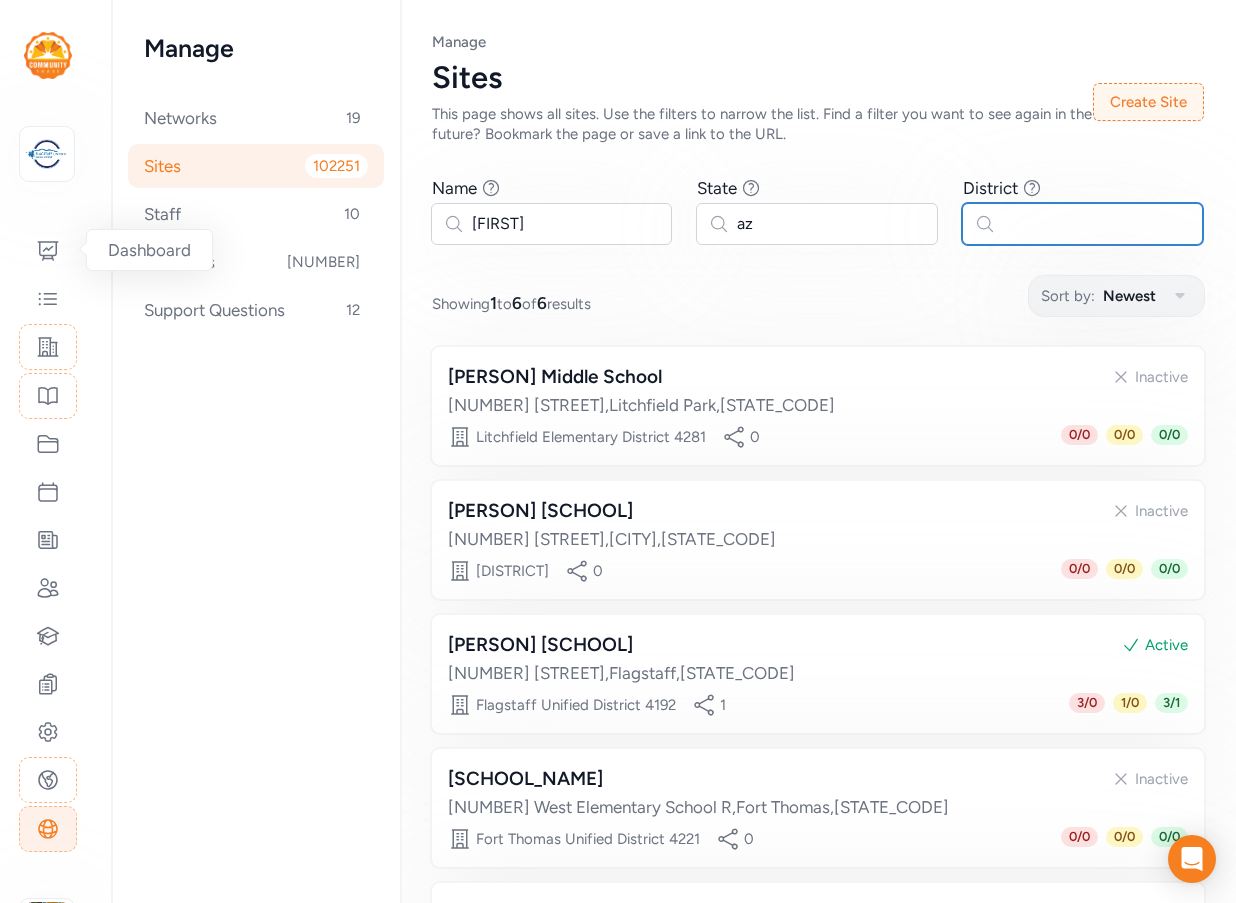 click at bounding box center (1082, 224) 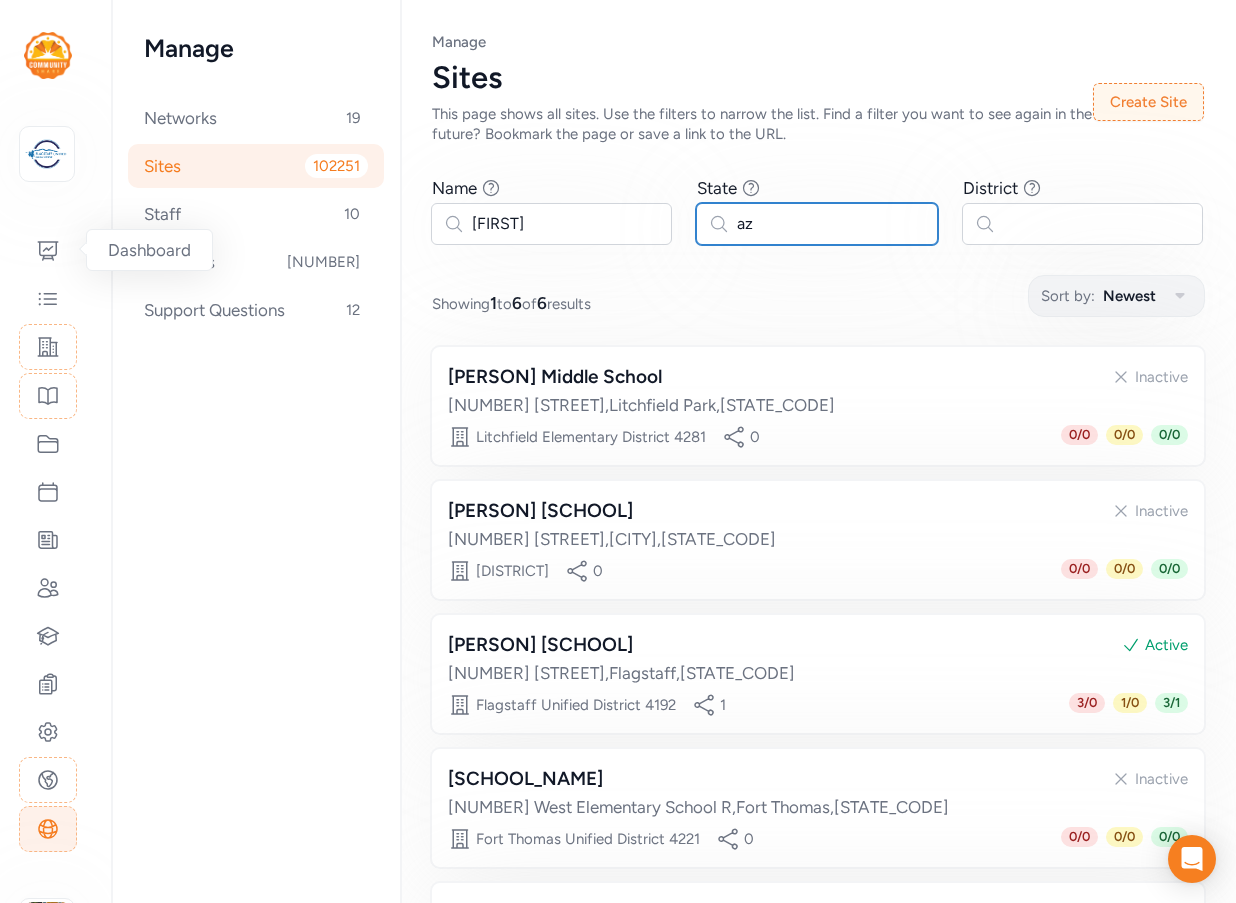 drag, startPoint x: 755, startPoint y: 226, endPoint x: 597, endPoint y: 221, distance: 158.0791 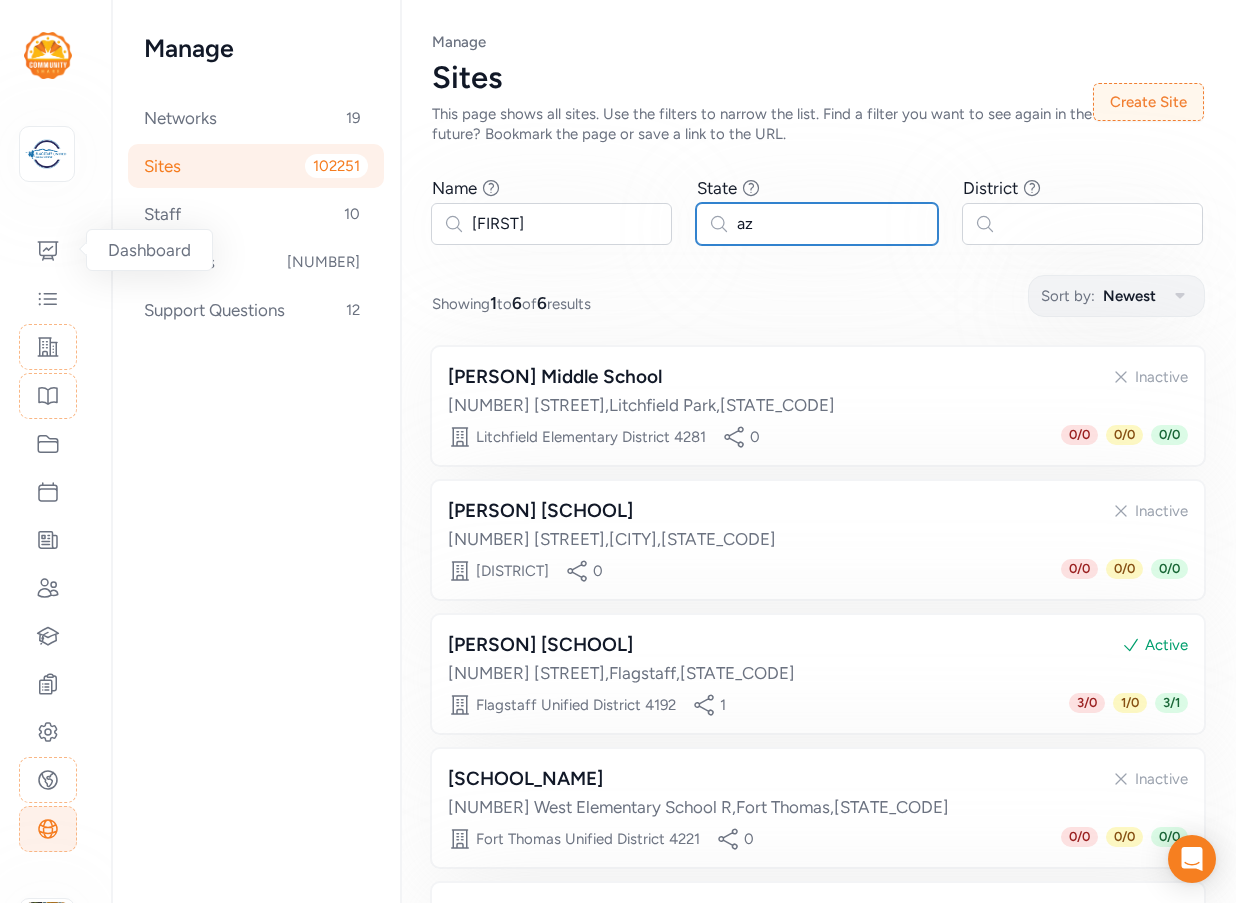 click on "Name Find sites with a name that contains the phrase you type. thomas State Find sites with a state that contains the acronym you type. az District Find sites with a school district that contains the phrase you type." at bounding box center [818, 210] 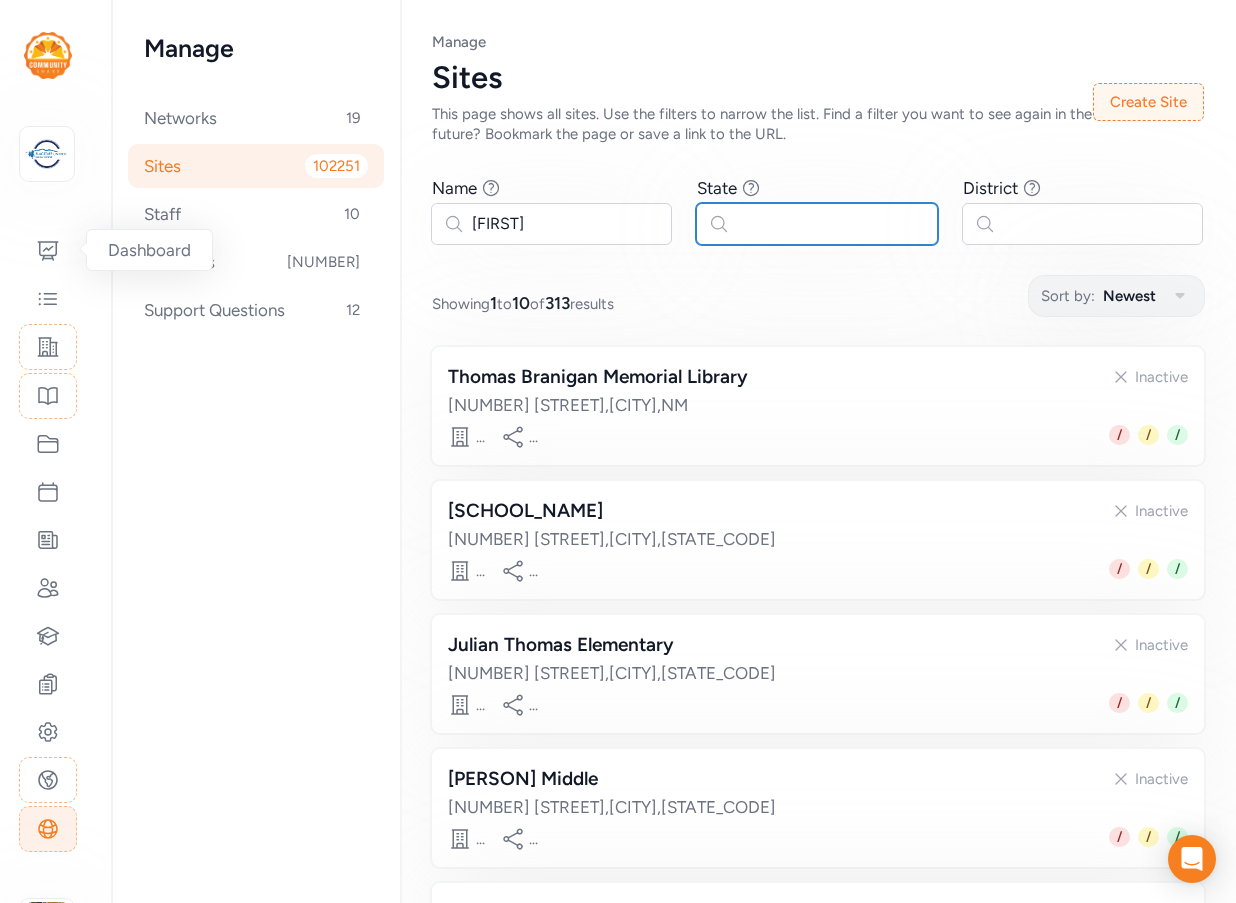 type 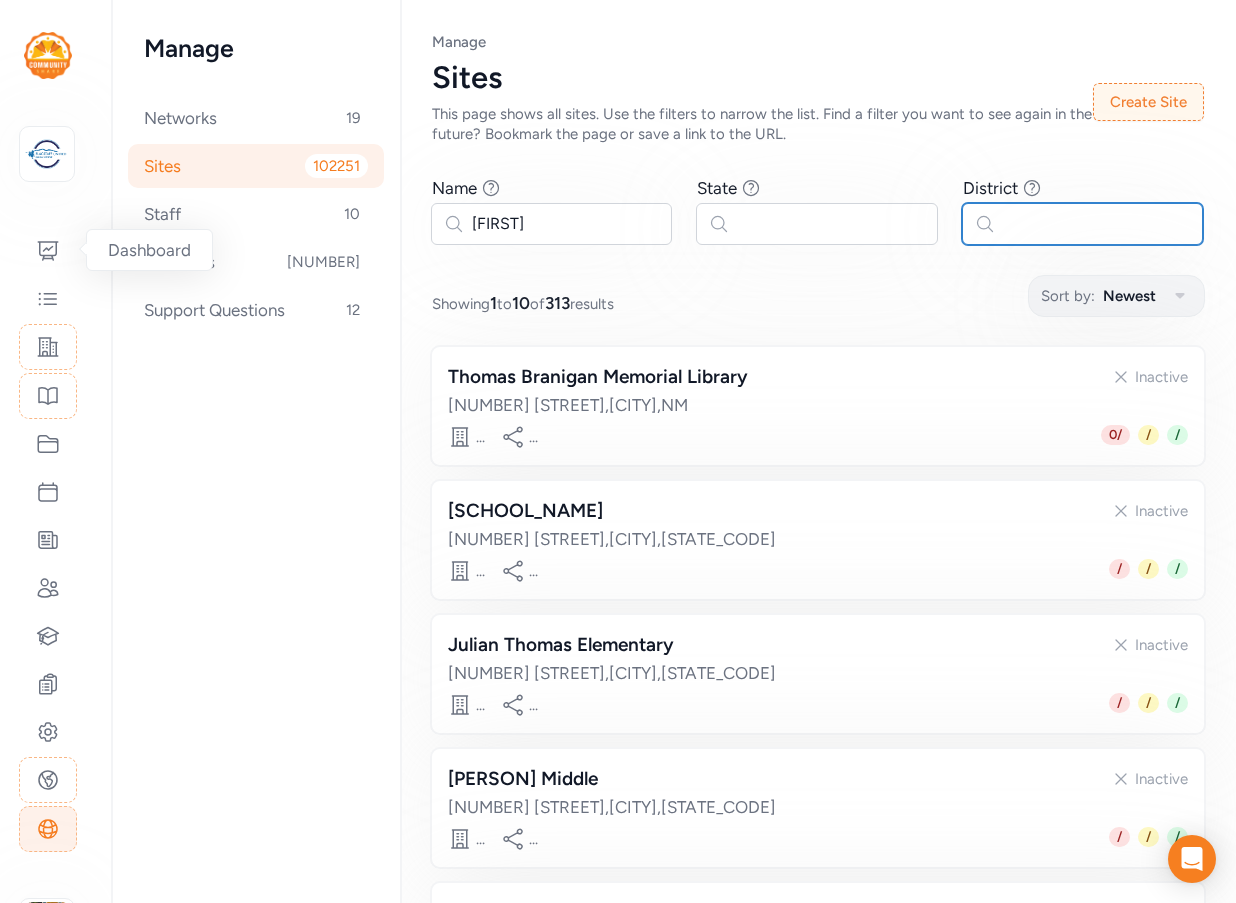 click at bounding box center (1082, 224) 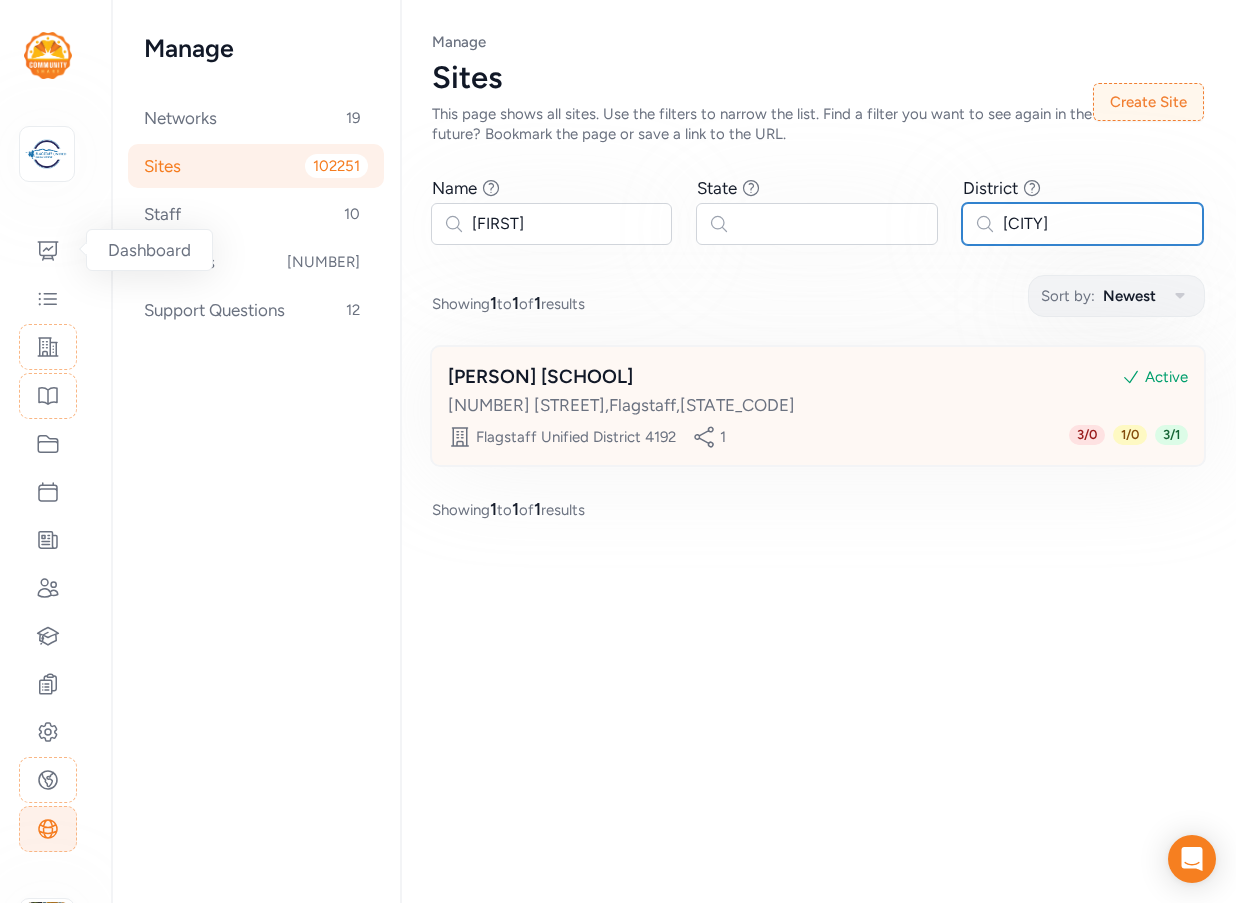 type on "[CITY]" 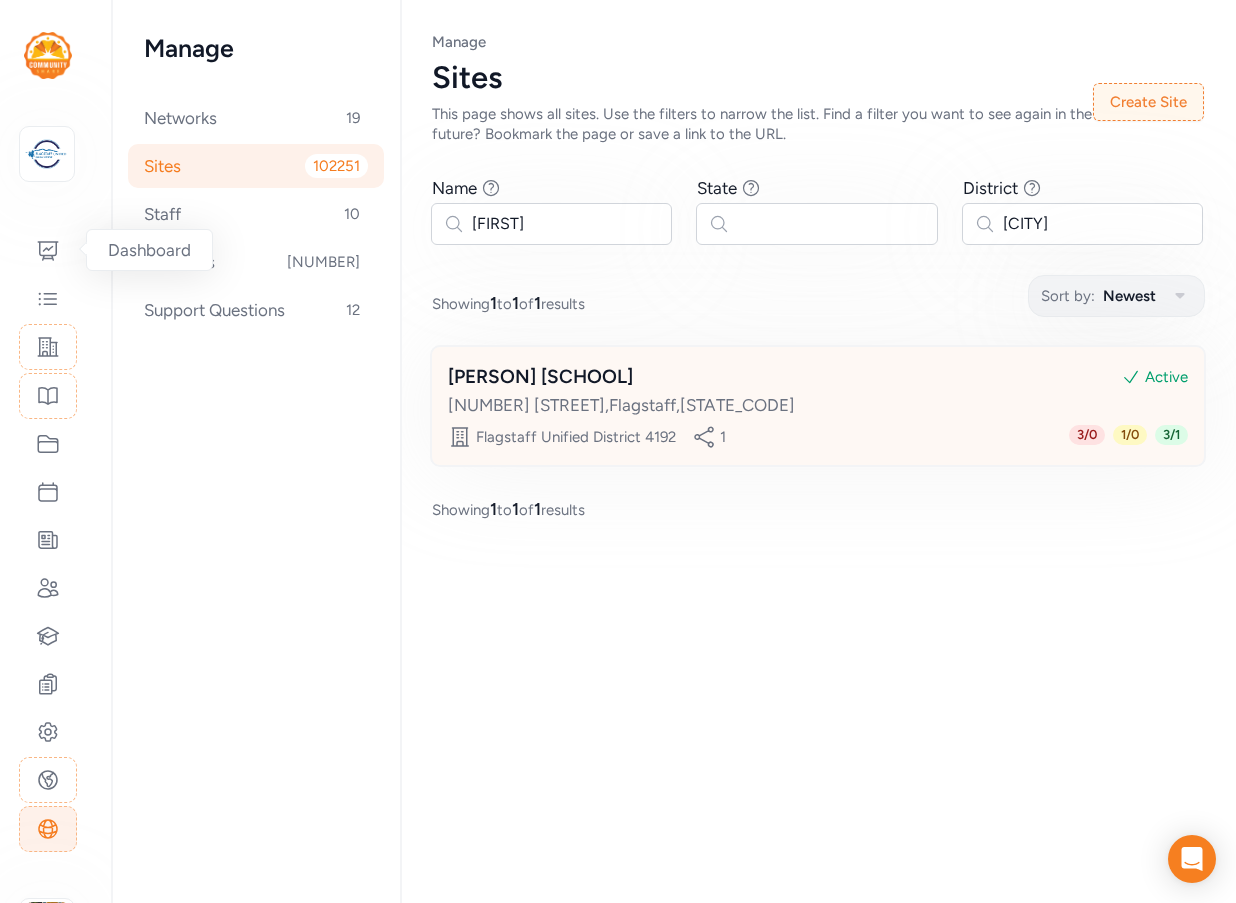 click on "[PERSON] [SCHOOL]" at bounding box center (540, 377) 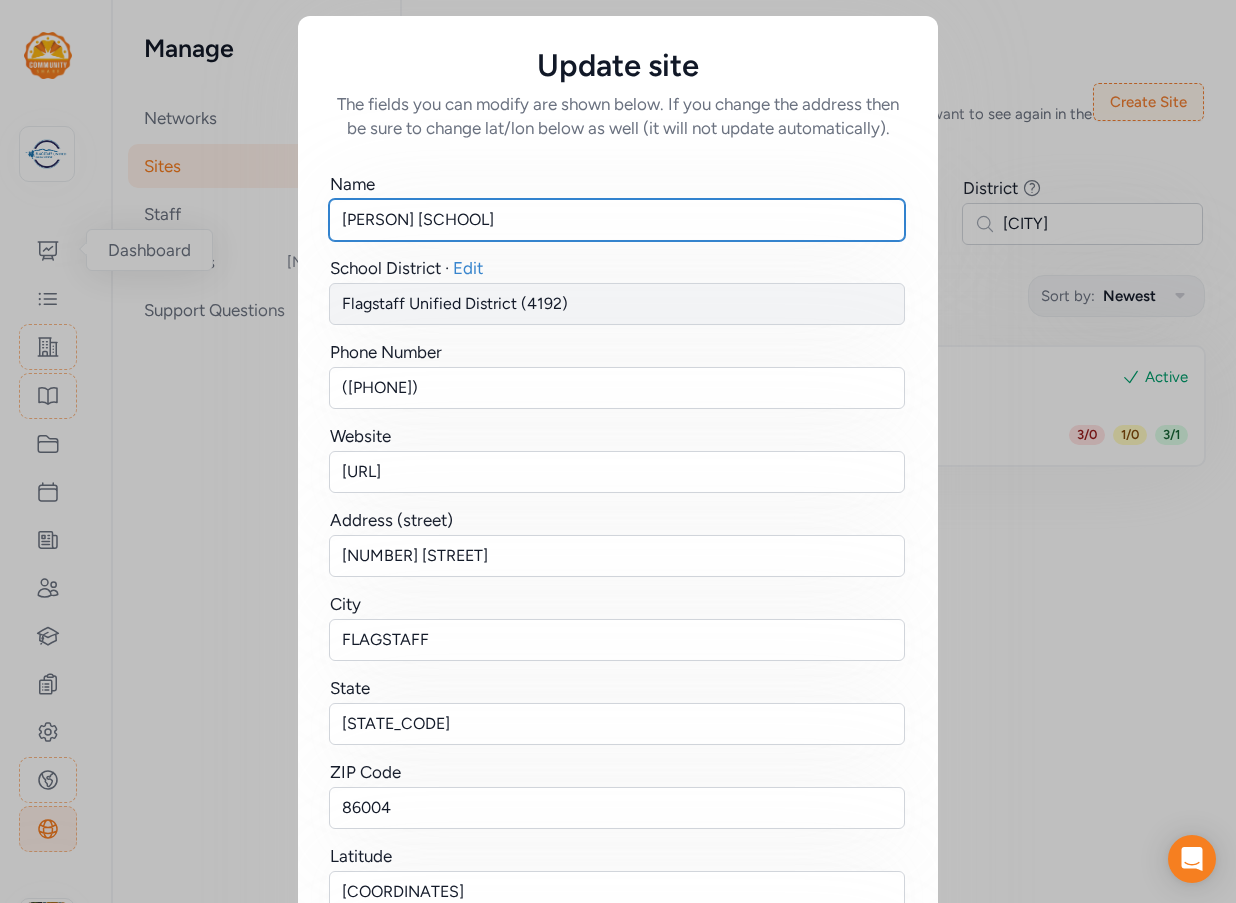 drag, startPoint x: 394, startPoint y: 221, endPoint x: 247, endPoint y: 214, distance: 147.16656 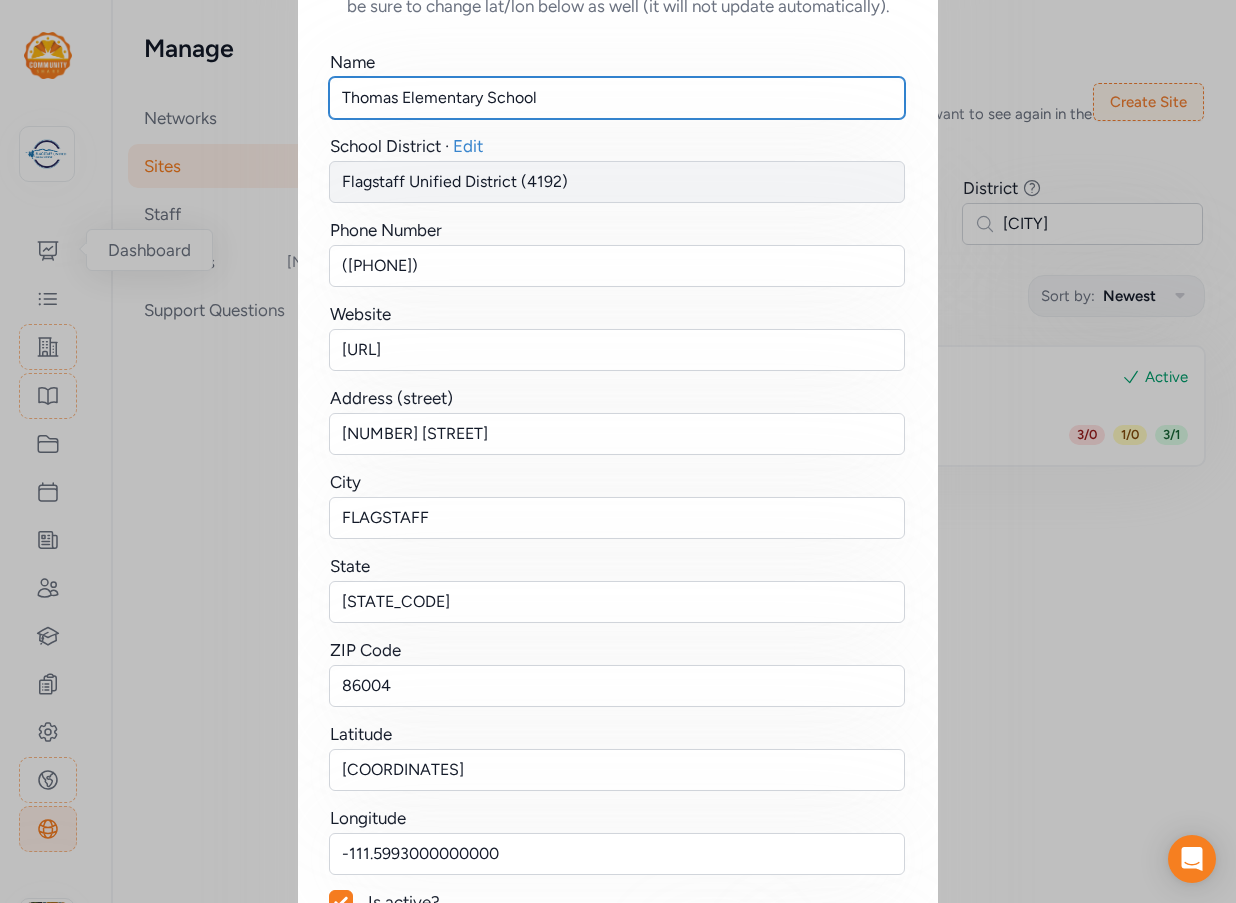 scroll, scrollTop: 253, scrollLeft: 0, axis: vertical 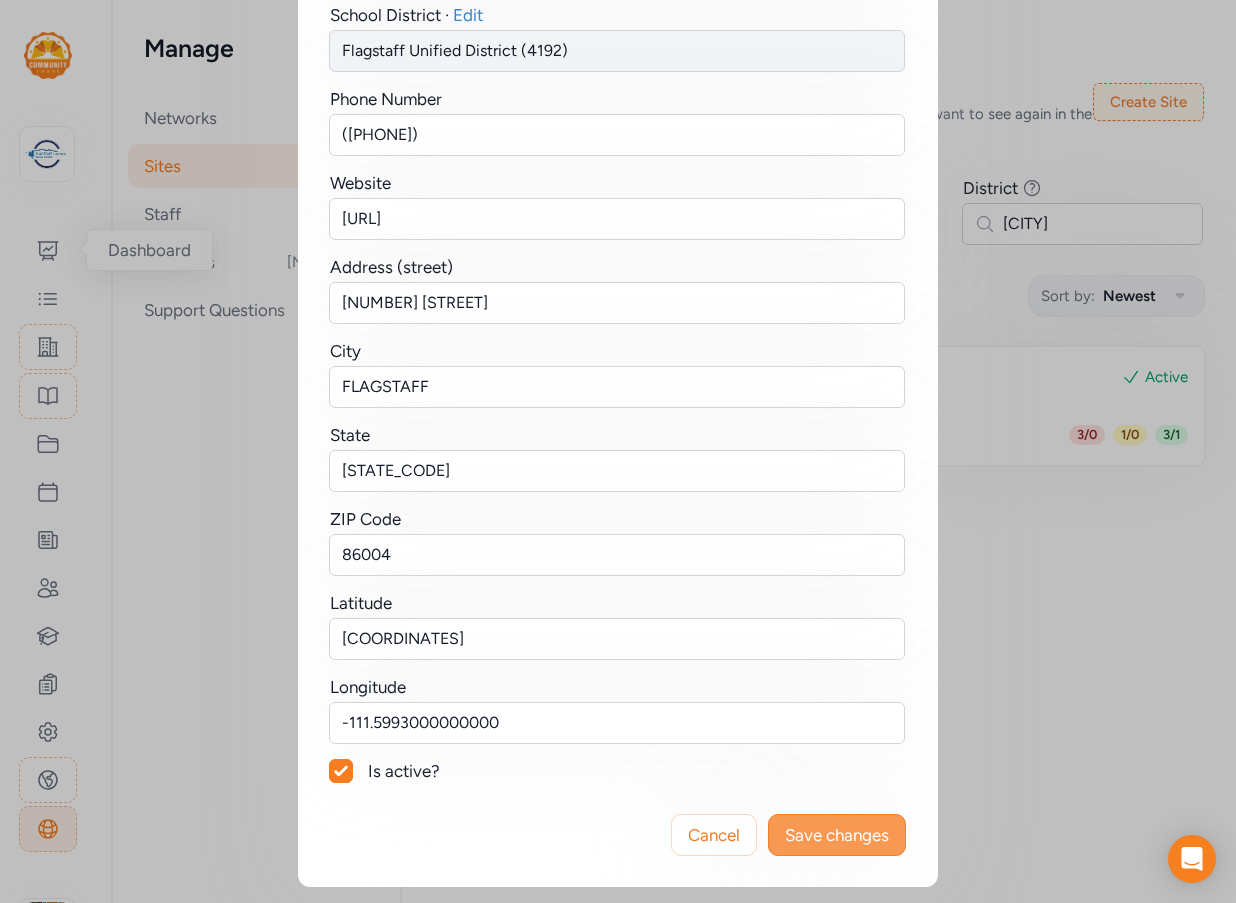 type on "Thomas Elementary School" 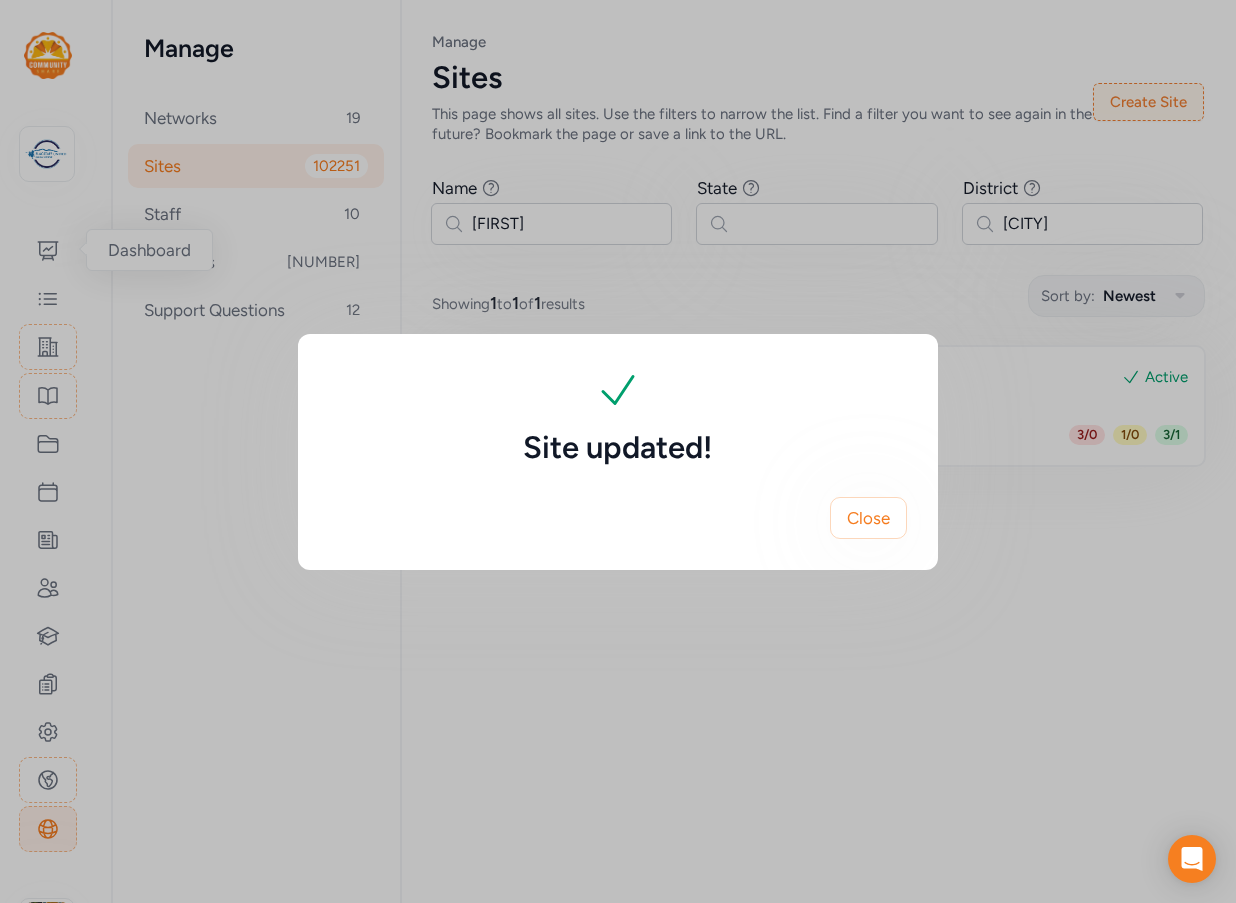 scroll, scrollTop: 0, scrollLeft: 0, axis: both 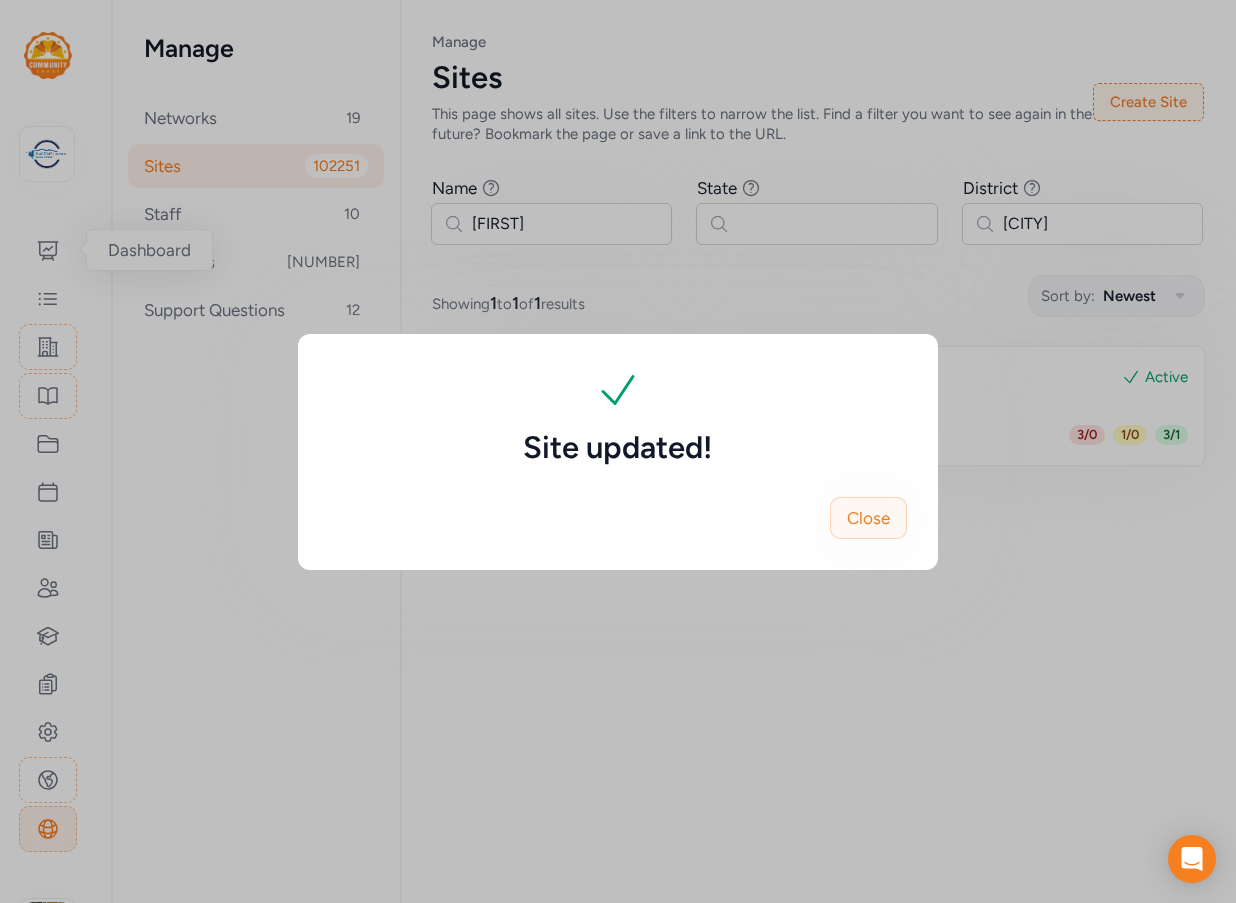 click on "Close" at bounding box center [868, 518] 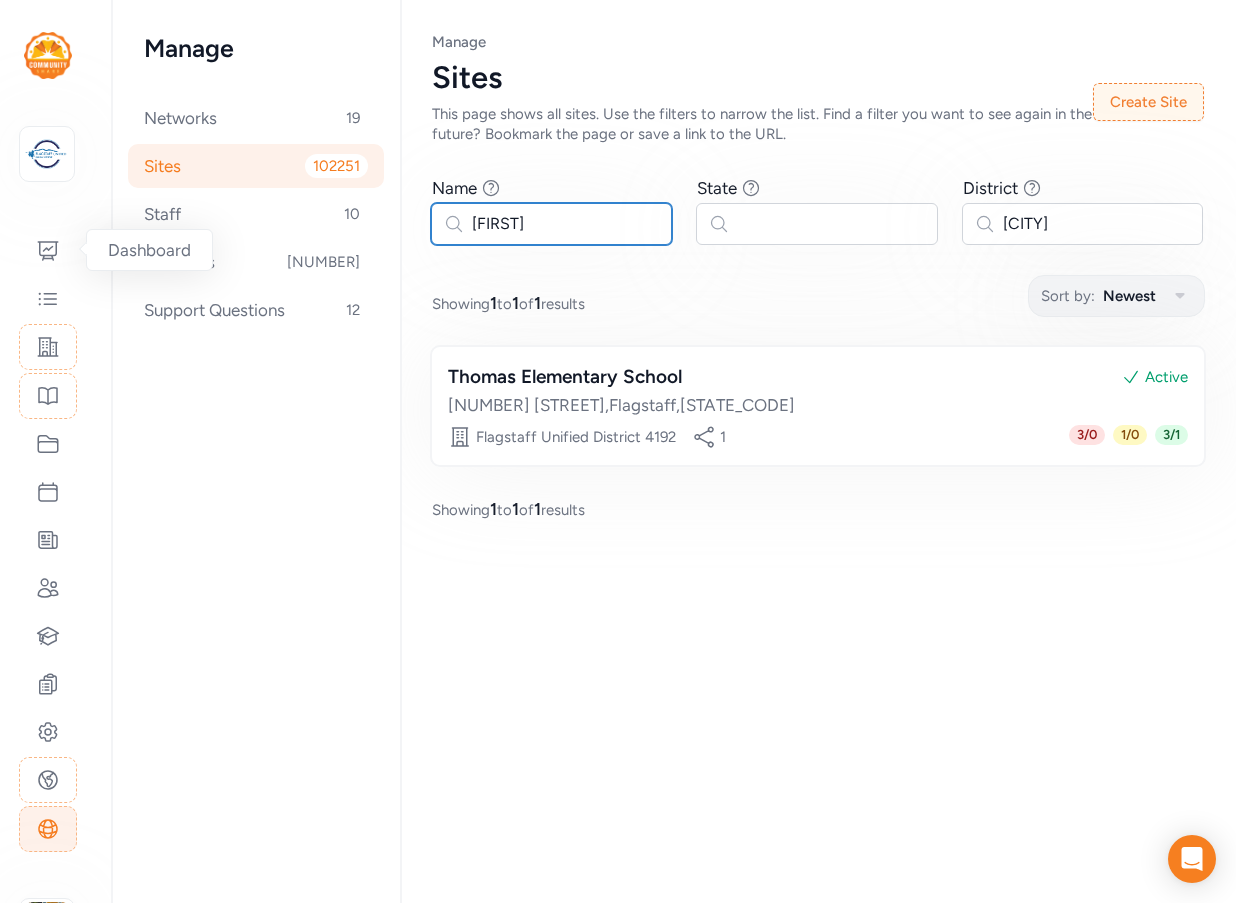 drag, startPoint x: 552, startPoint y: 221, endPoint x: 404, endPoint y: 222, distance: 148.00337 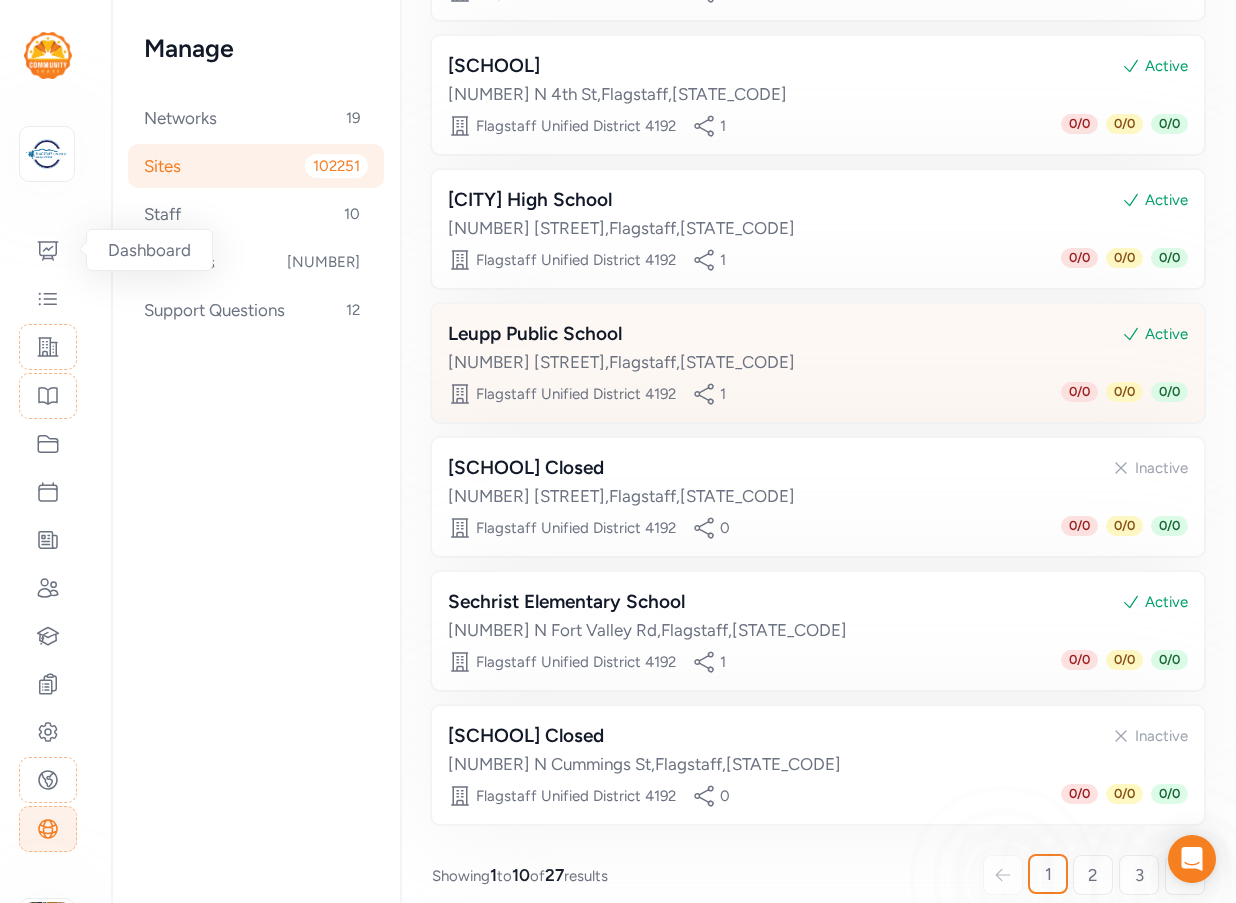 scroll, scrollTop: 870, scrollLeft: 0, axis: vertical 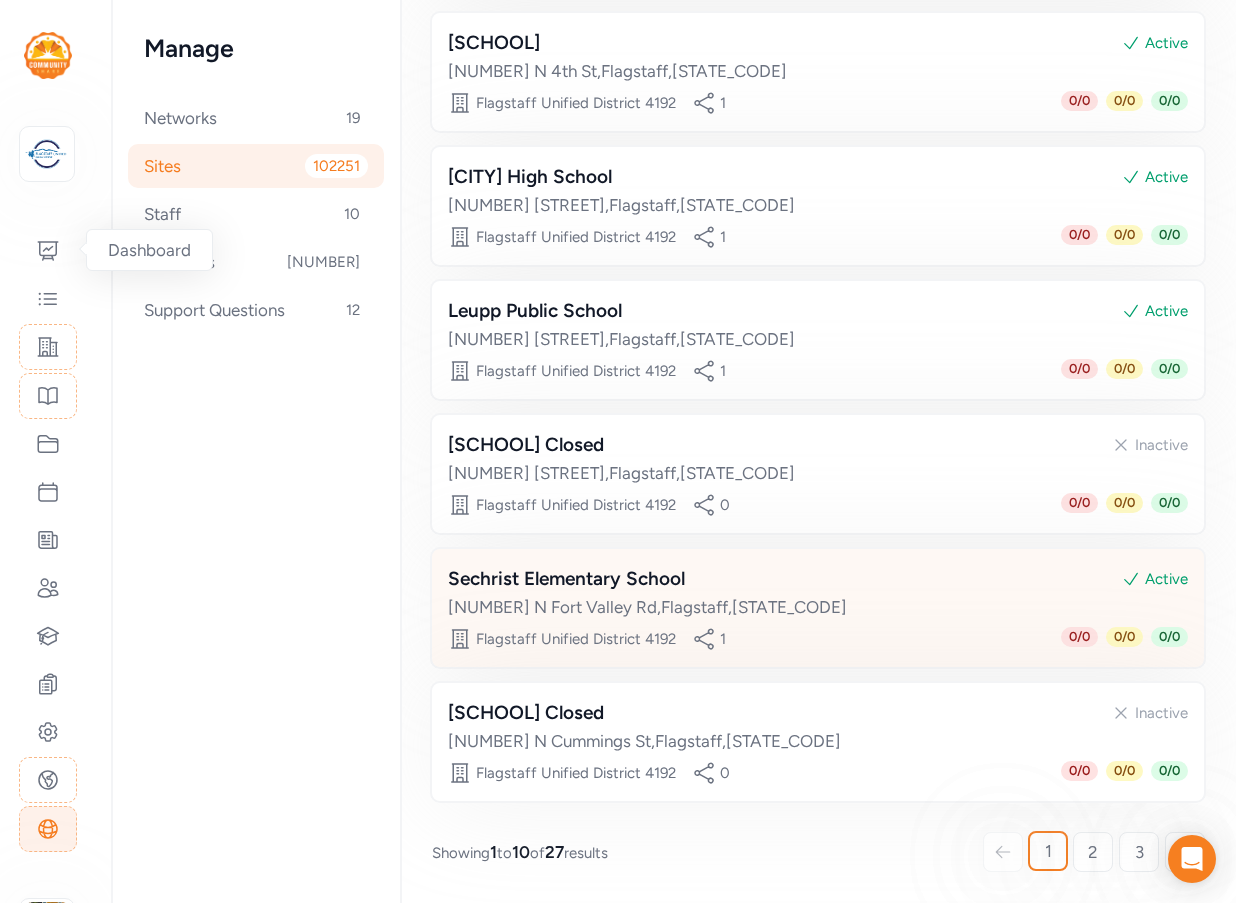 type 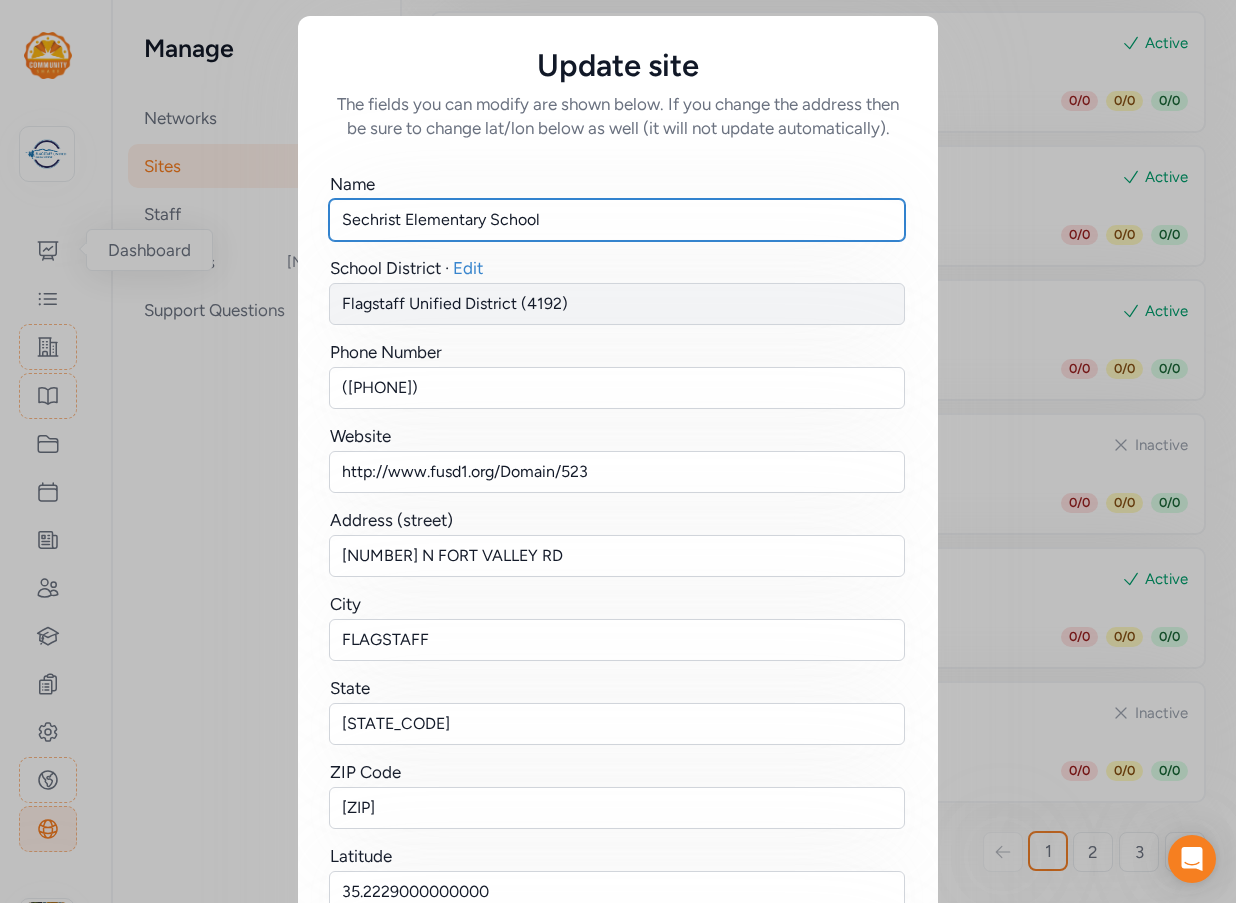 drag, startPoint x: 412, startPoint y: 215, endPoint x: 258, endPoint y: 214, distance: 154.00325 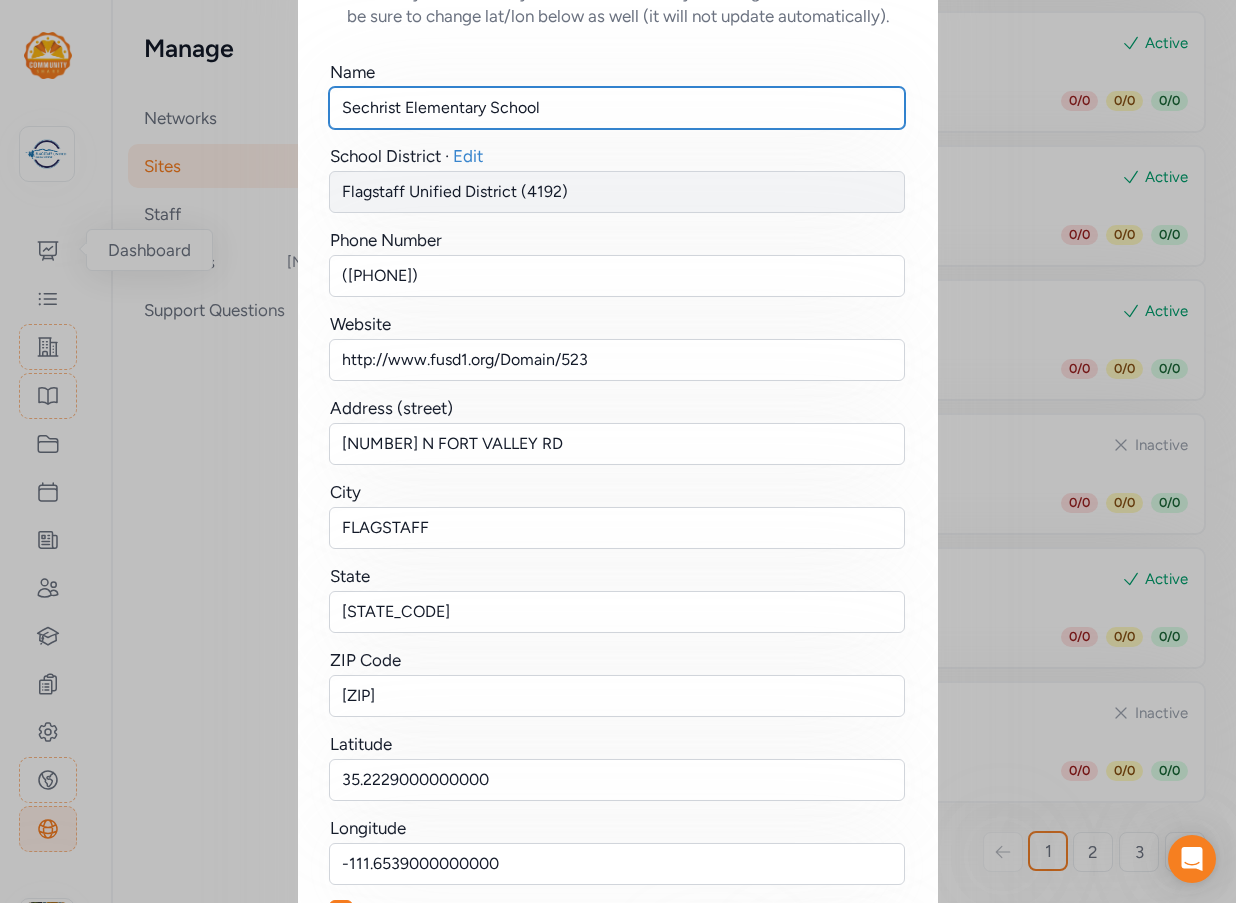 scroll, scrollTop: 253, scrollLeft: 0, axis: vertical 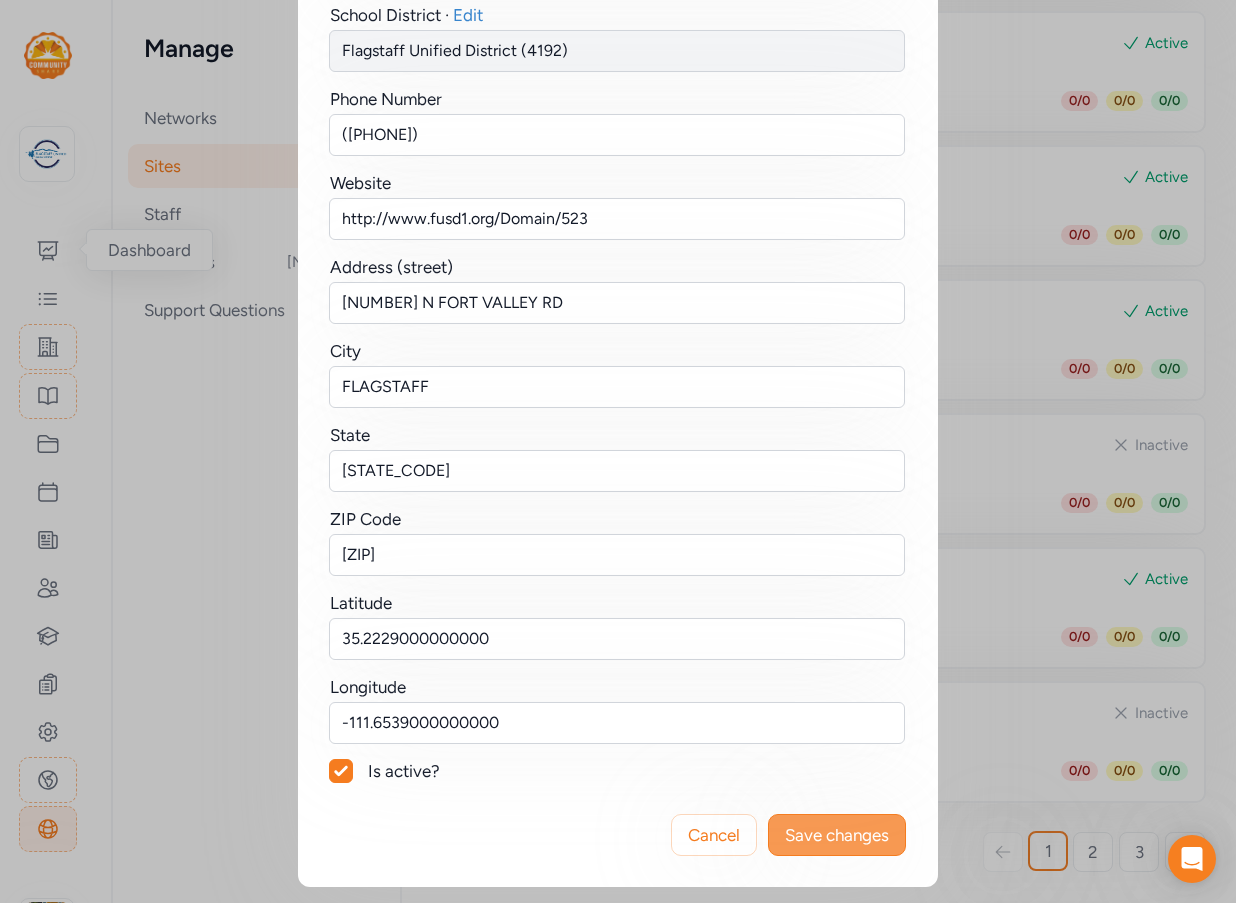 type on "Sechrist Elementary School" 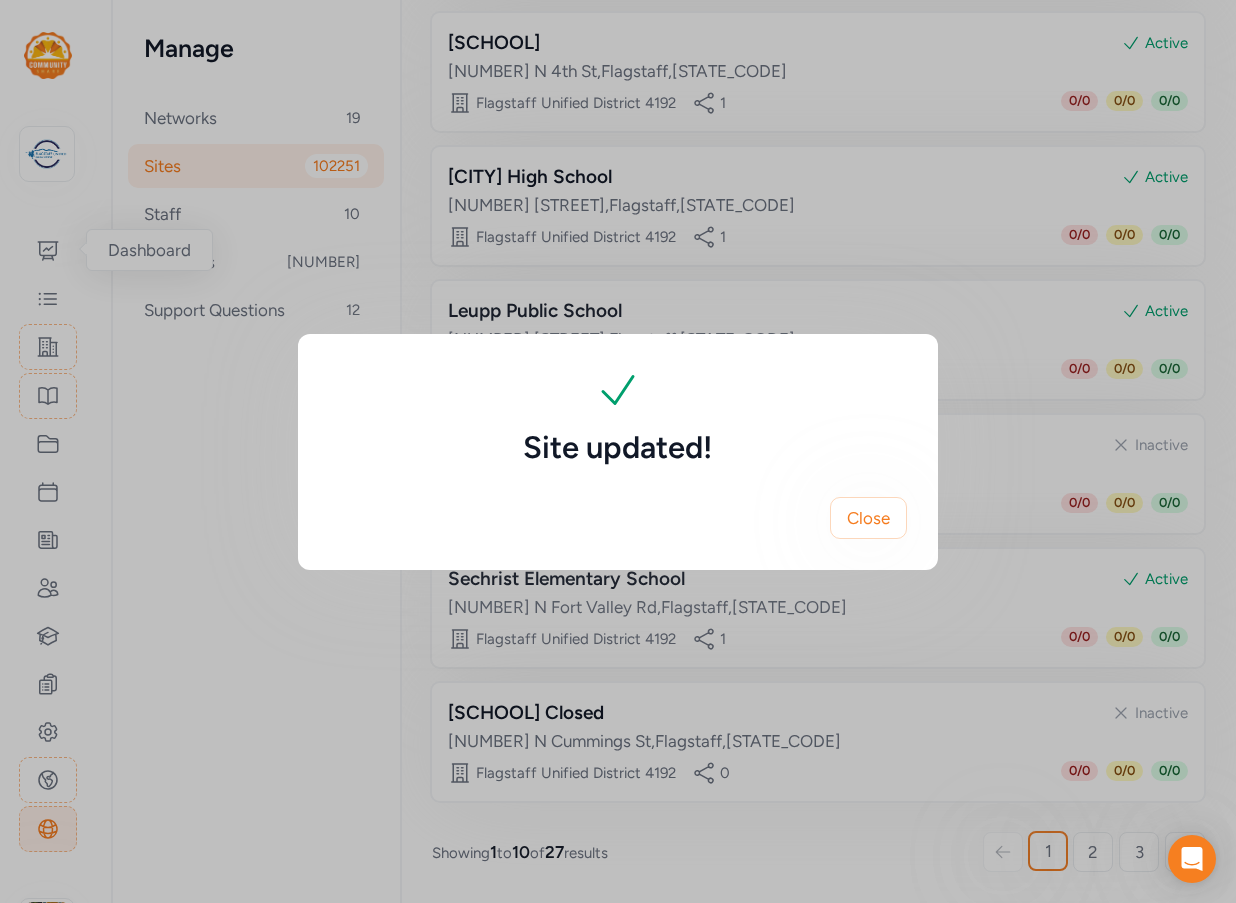scroll, scrollTop: 0, scrollLeft: 0, axis: both 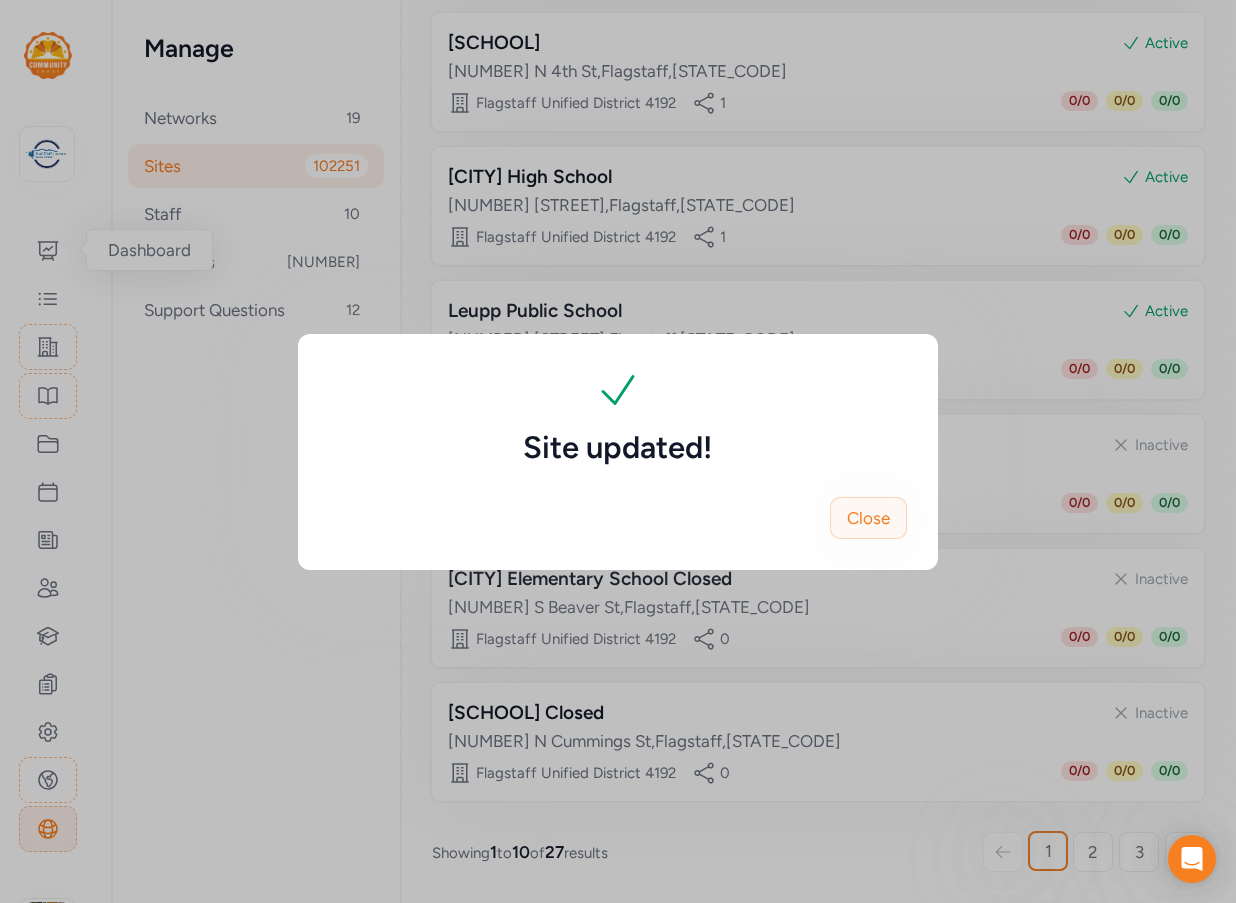 click on "Close" at bounding box center (868, 518) 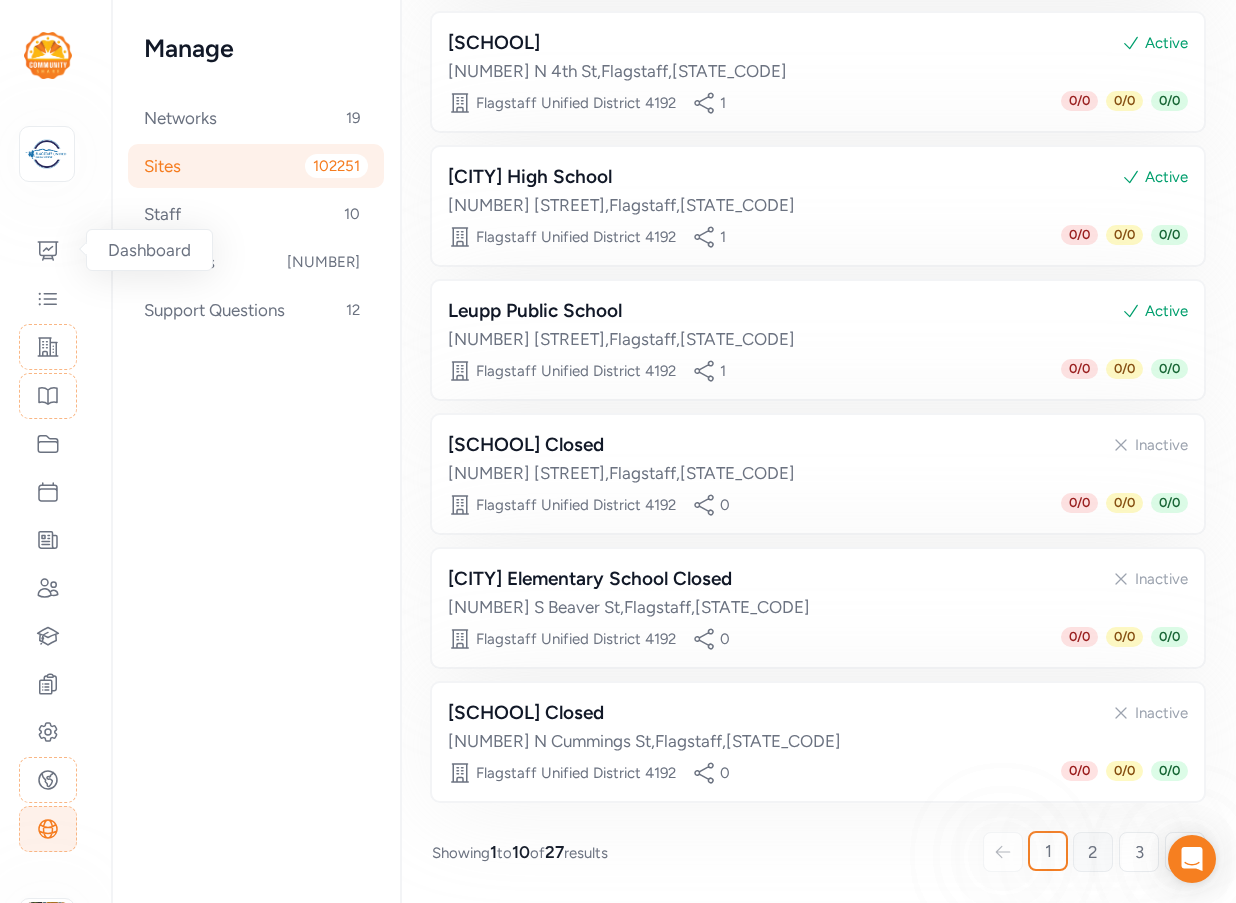click on "2" at bounding box center (1093, 852) 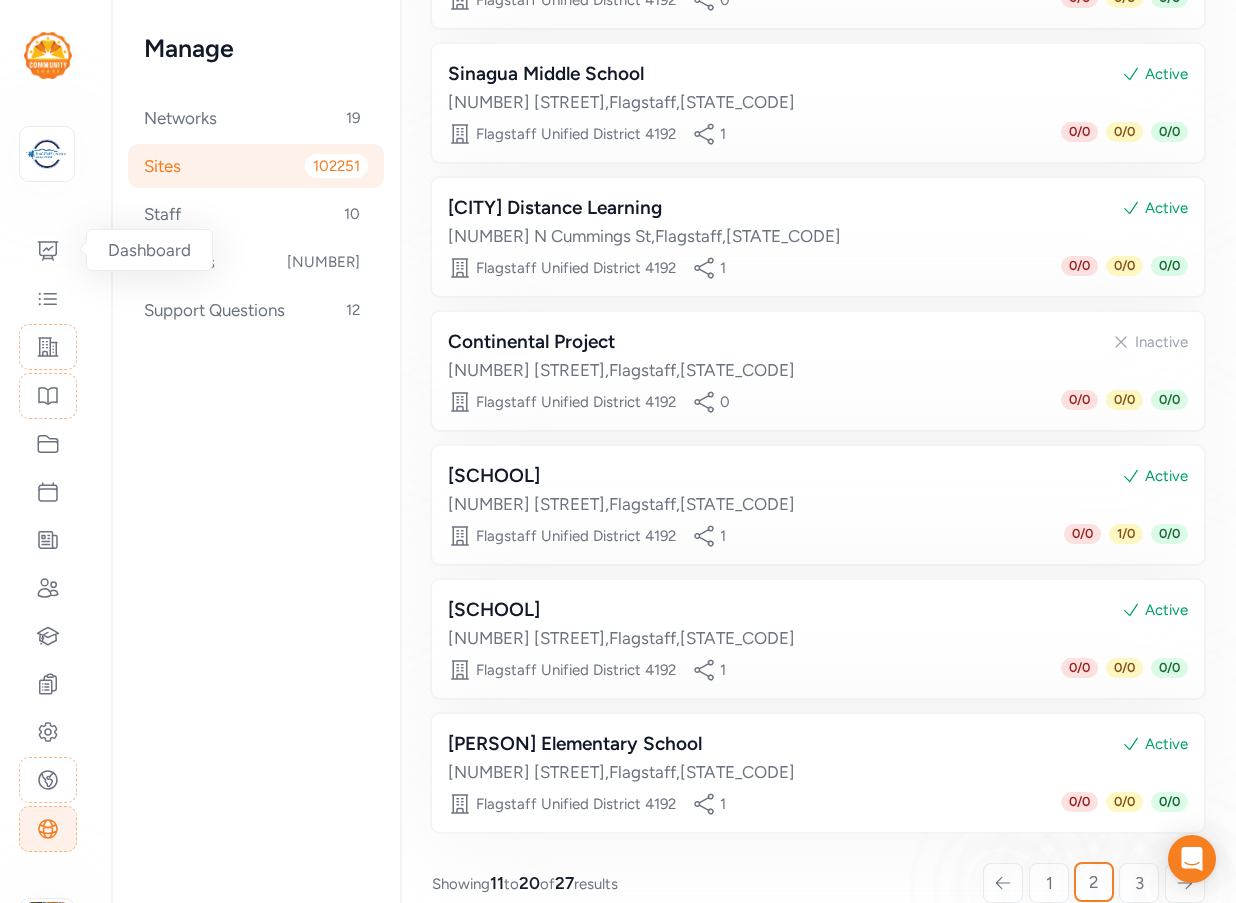 scroll, scrollTop: 870, scrollLeft: 0, axis: vertical 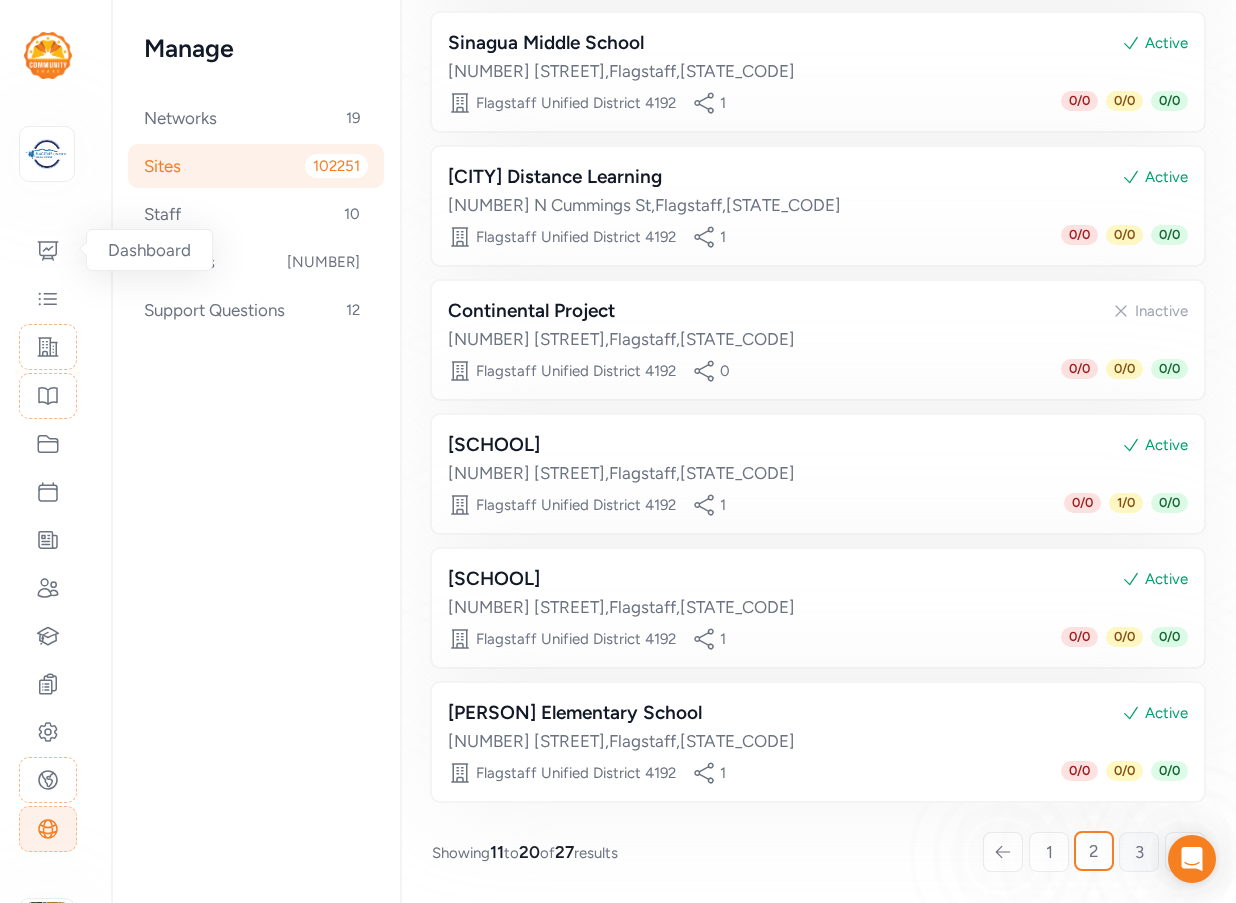 click on "3" at bounding box center [1139, 852] 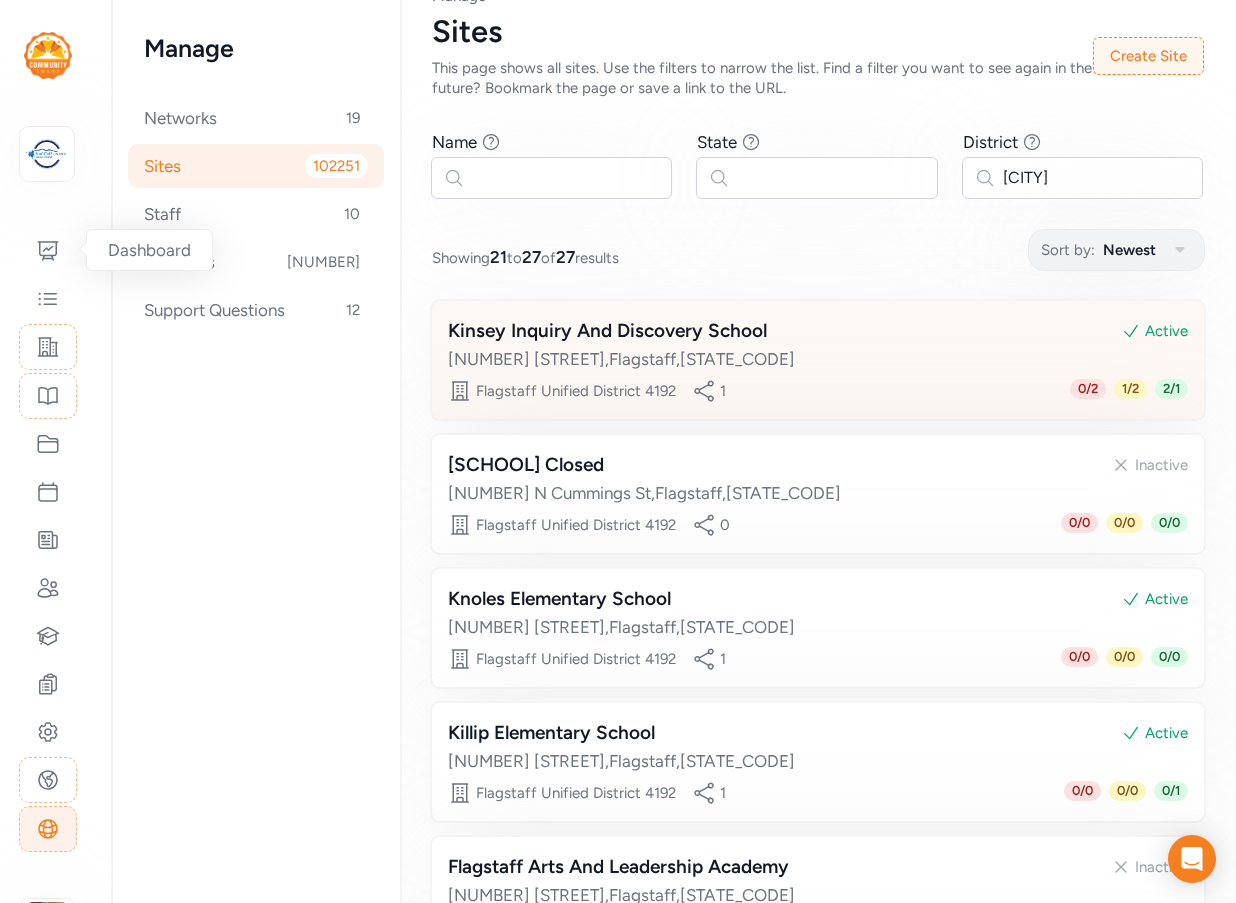 scroll, scrollTop: 0, scrollLeft: 0, axis: both 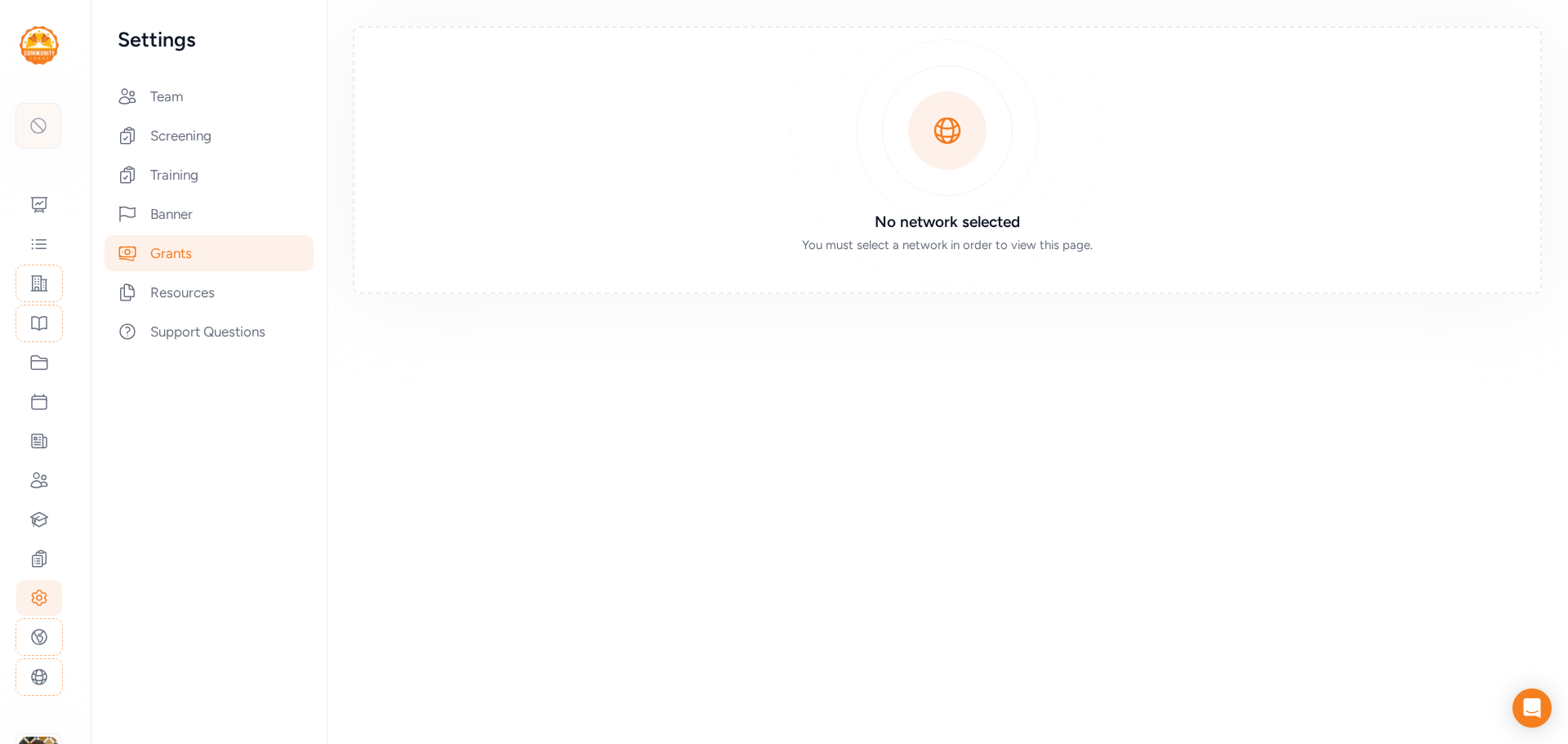 click 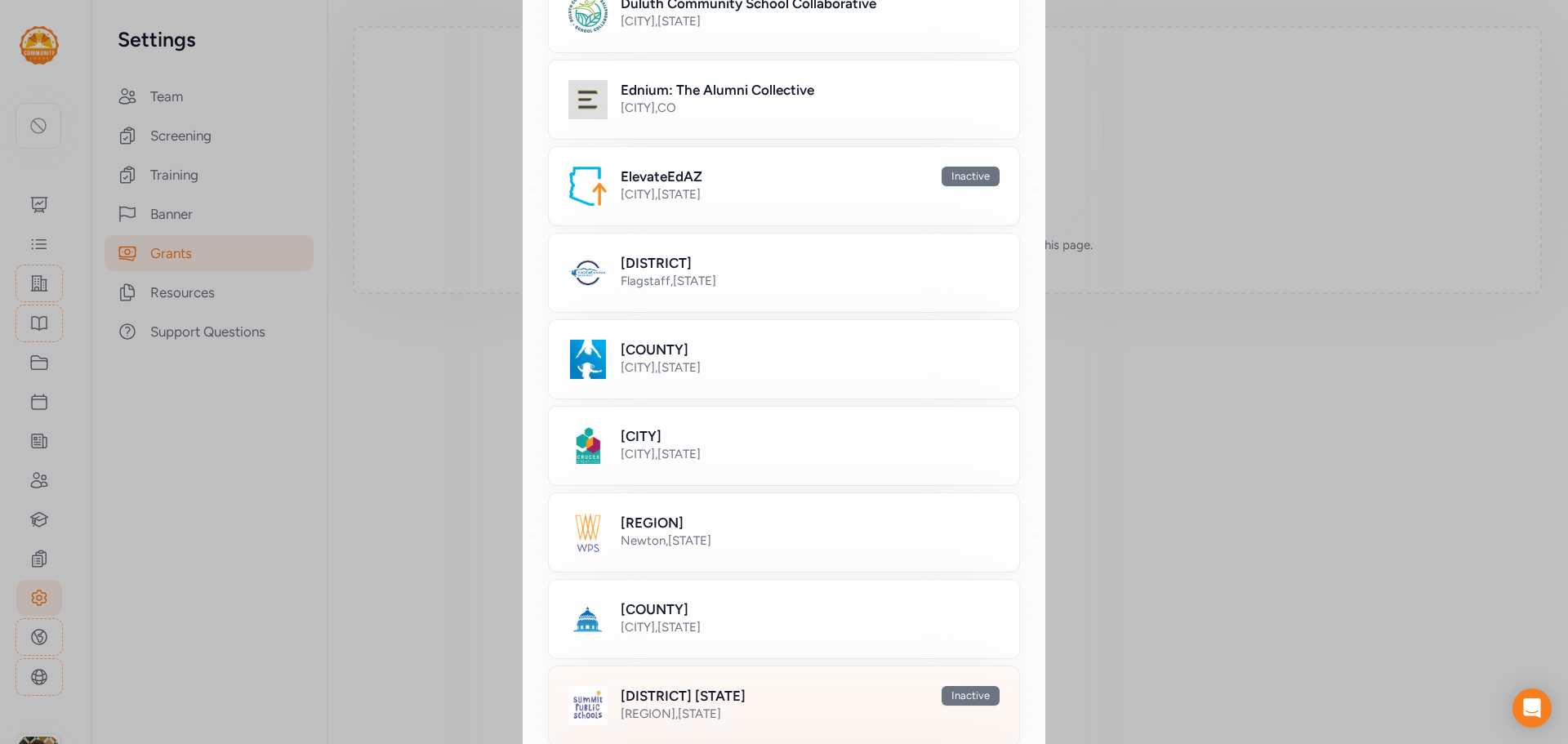 scroll, scrollTop: 336, scrollLeft: 0, axis: vertical 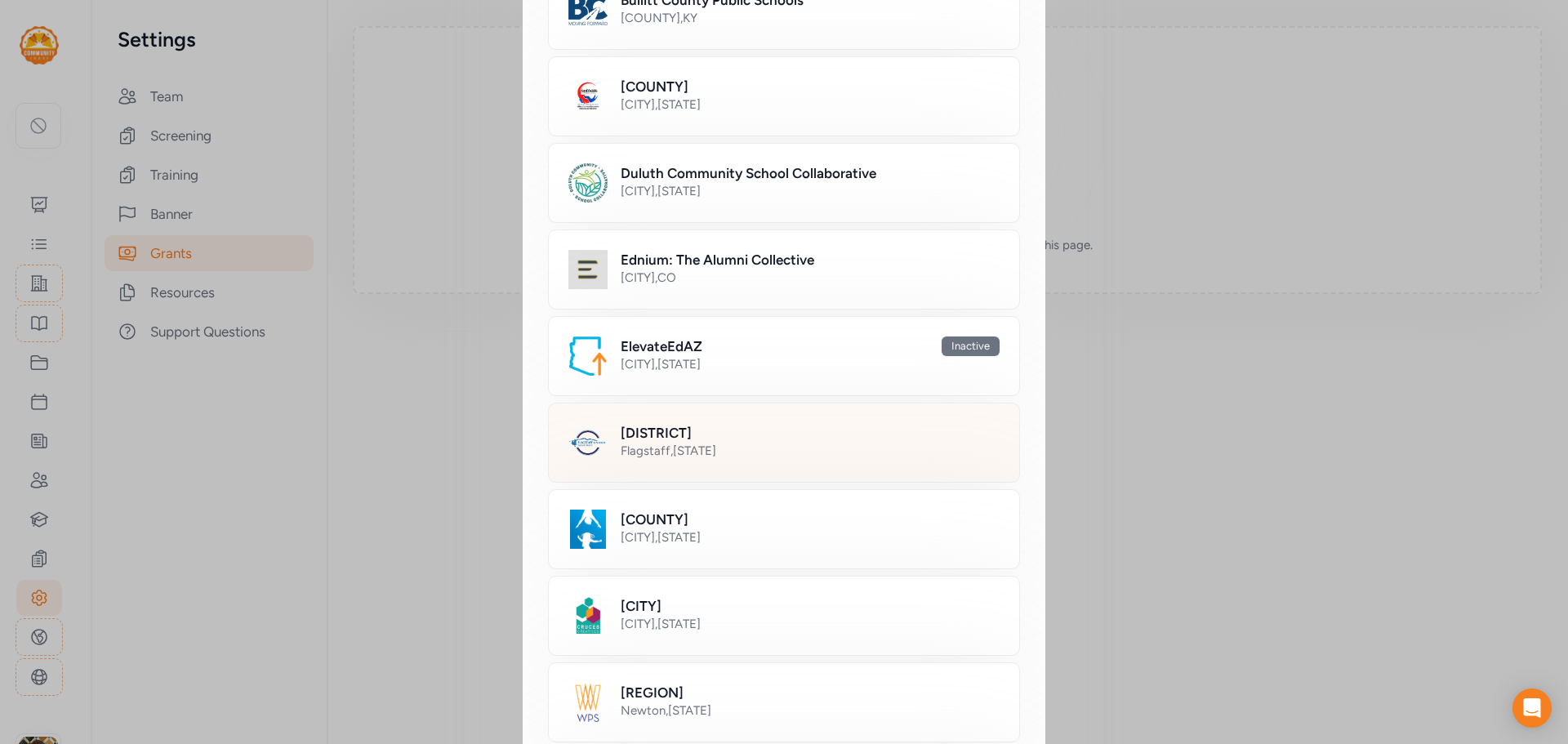 click on "[CITY] ,  [STATE]" at bounding box center [810, 451] 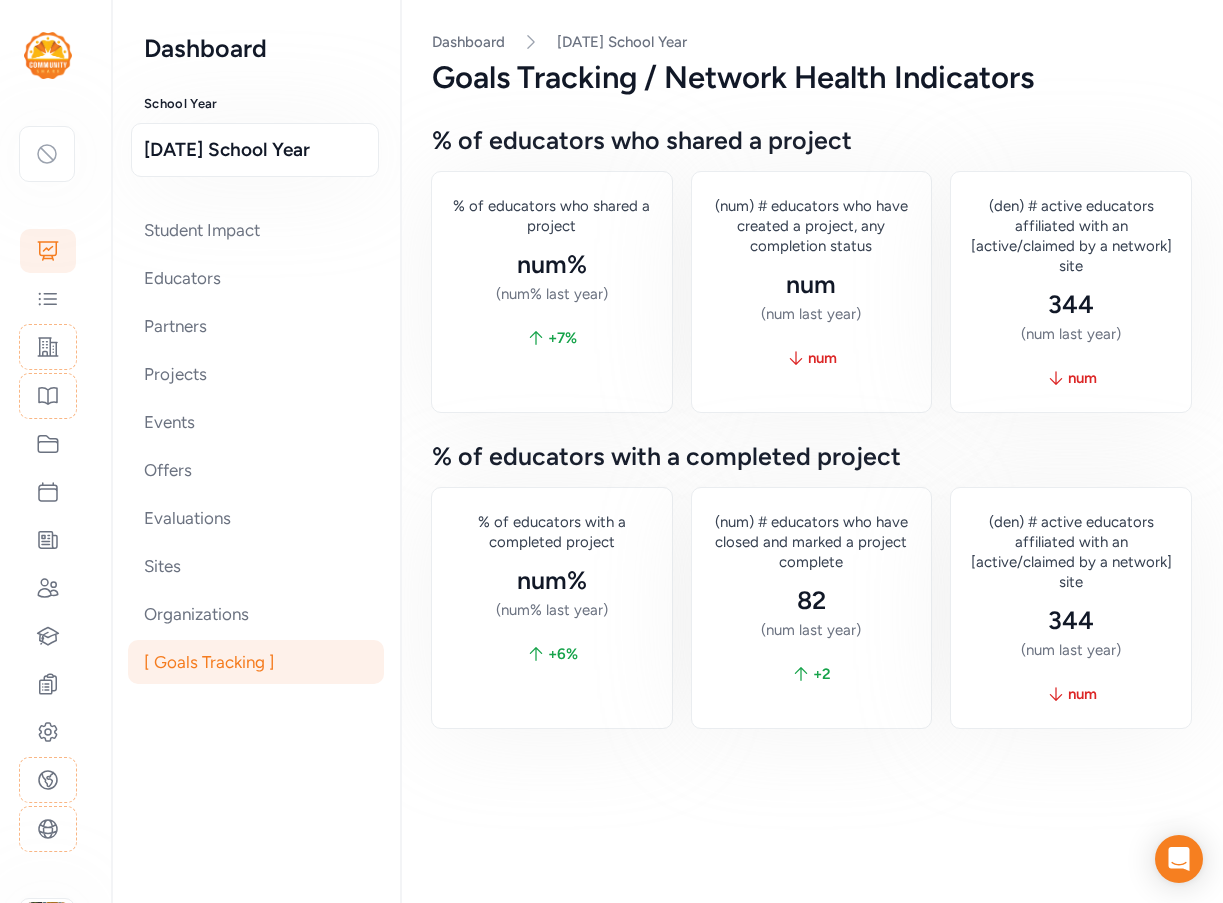 scroll, scrollTop: 0, scrollLeft: 0, axis: both 